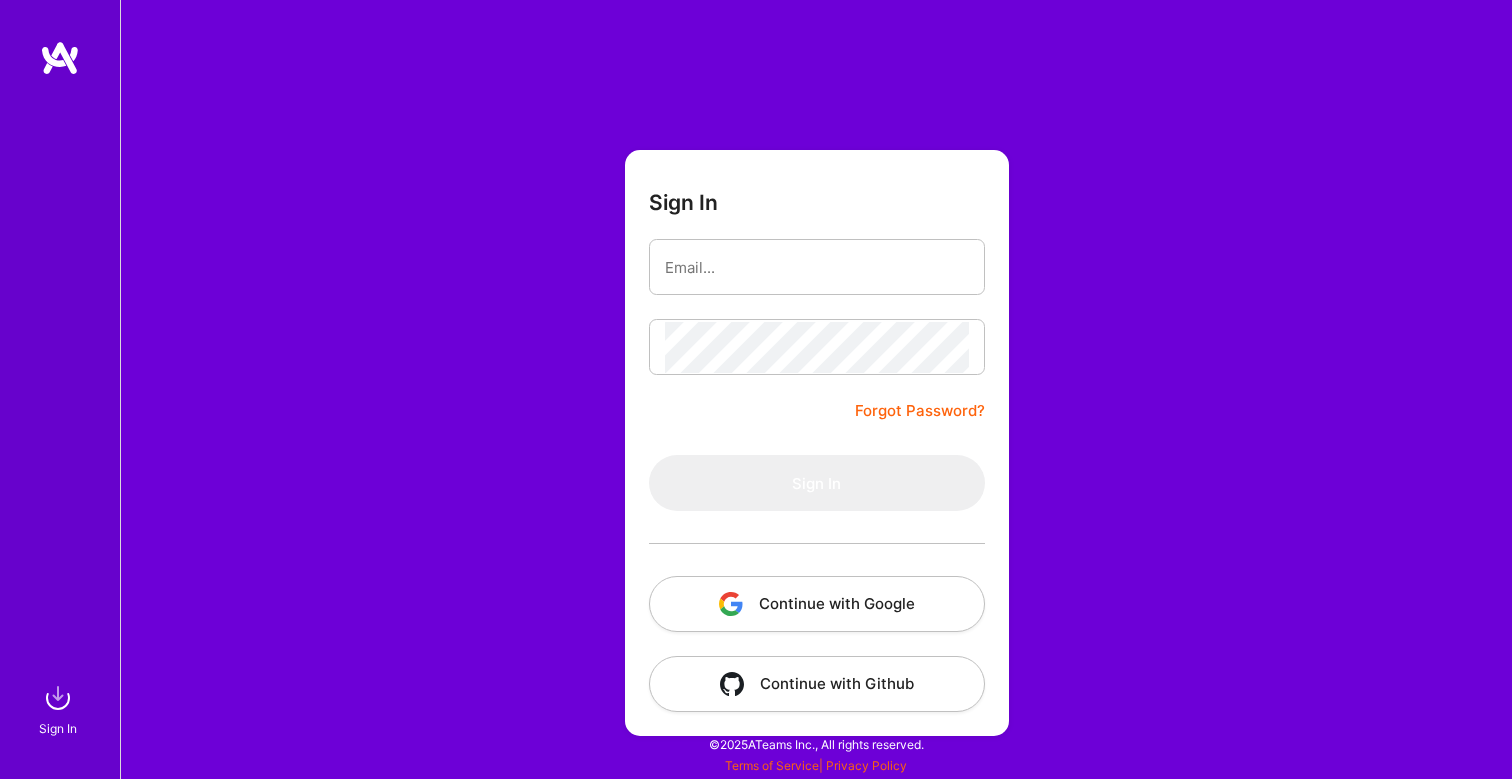 scroll, scrollTop: 0, scrollLeft: 0, axis: both 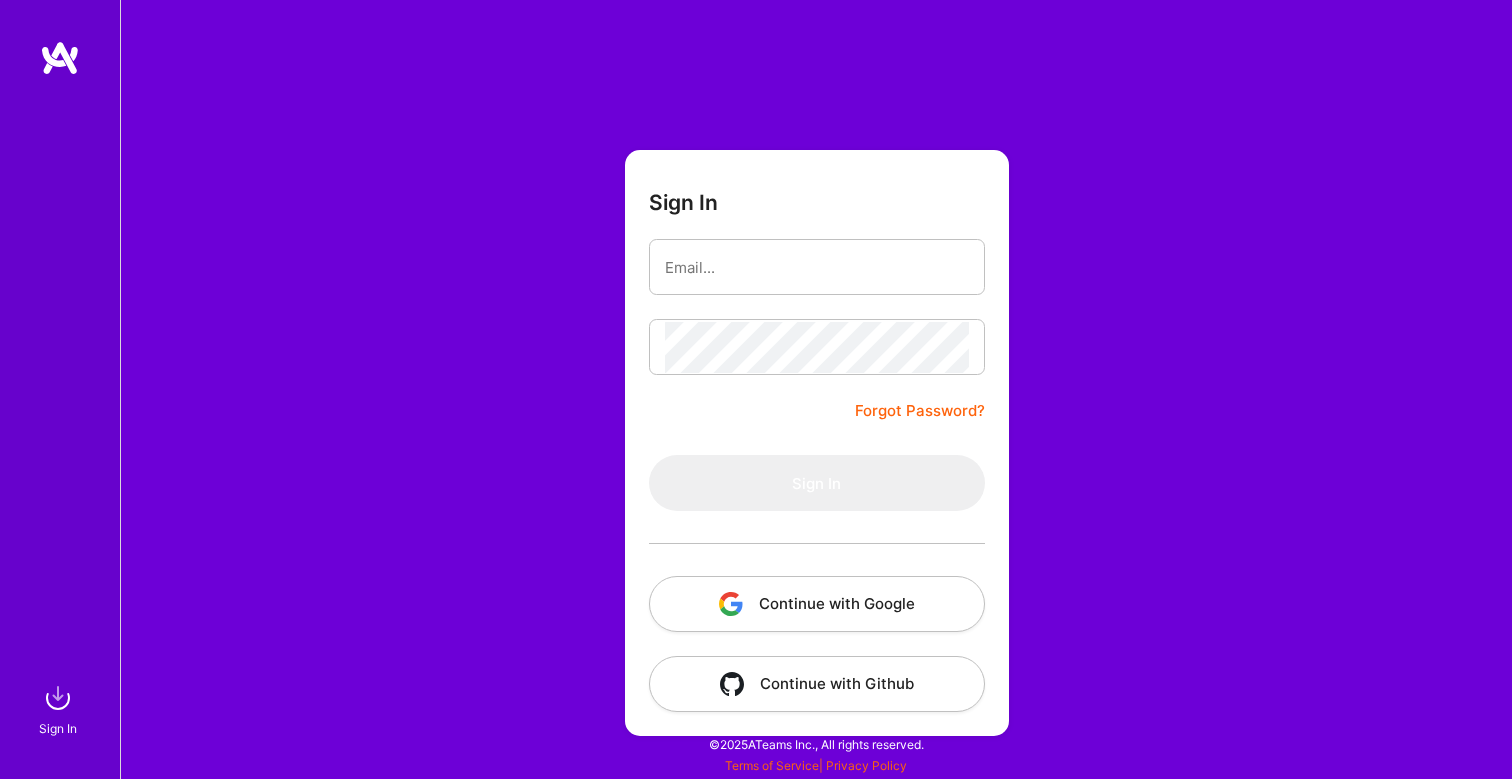 click on "Continue with Google" at bounding box center (817, 604) 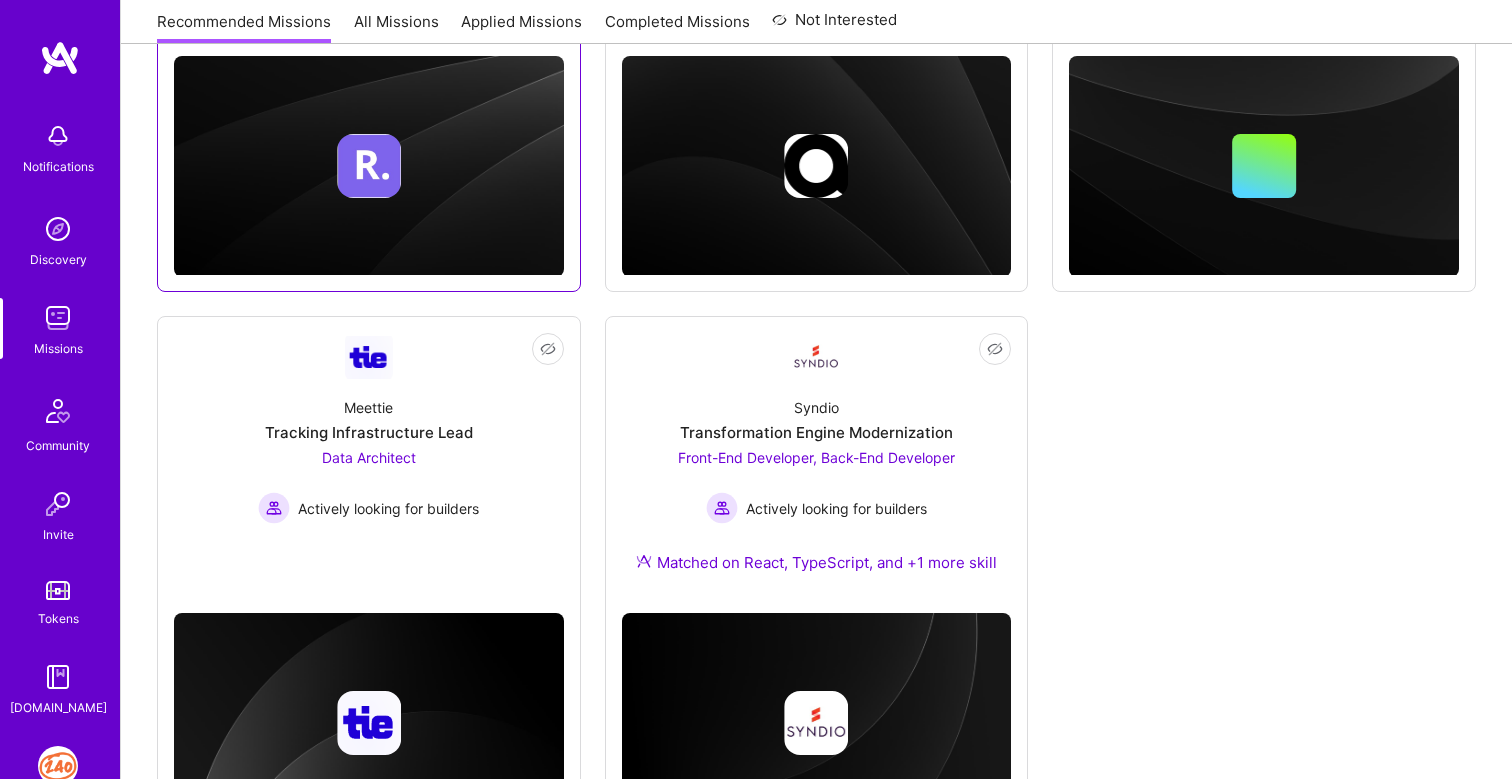 scroll, scrollTop: 507, scrollLeft: 0, axis: vertical 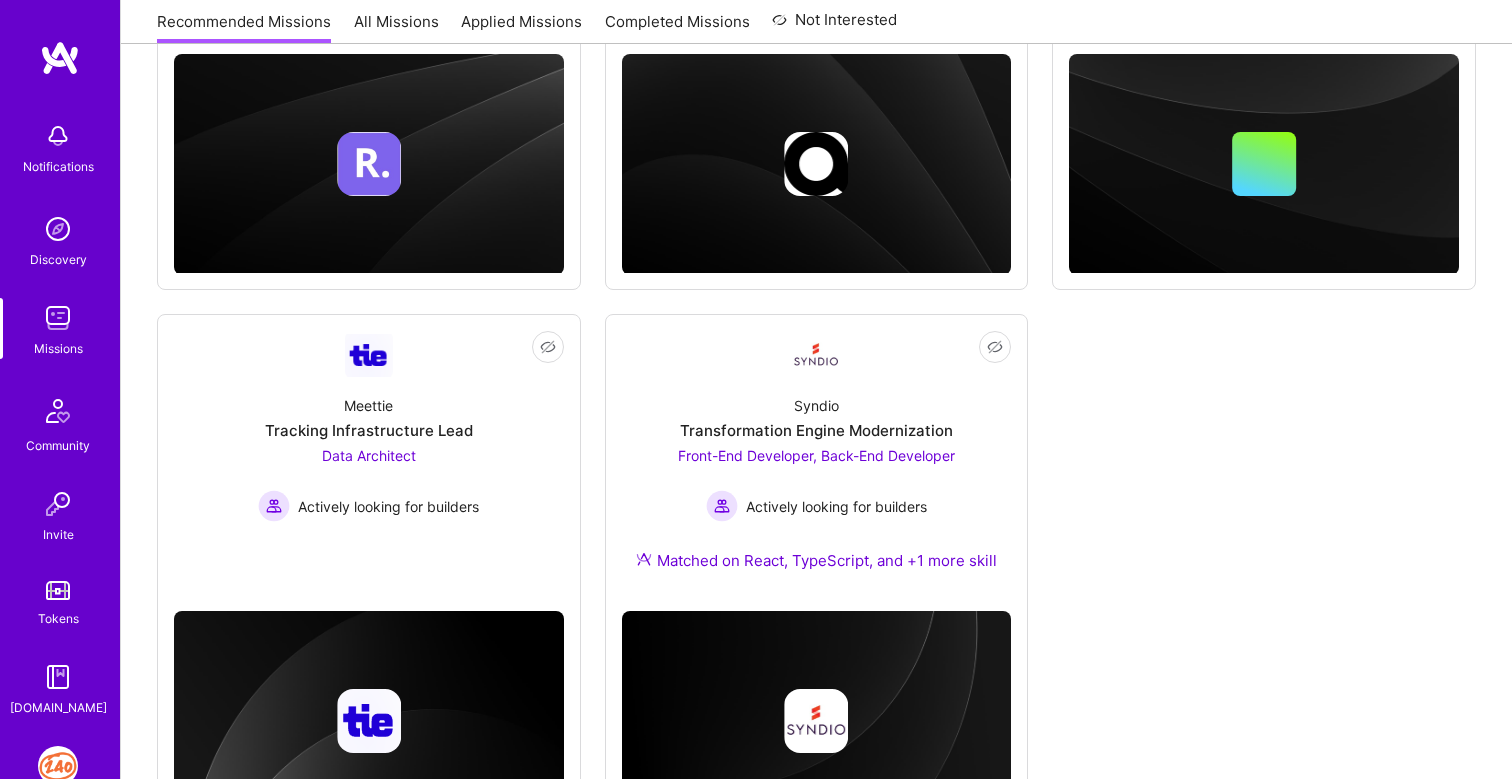click at bounding box center (58, 766) 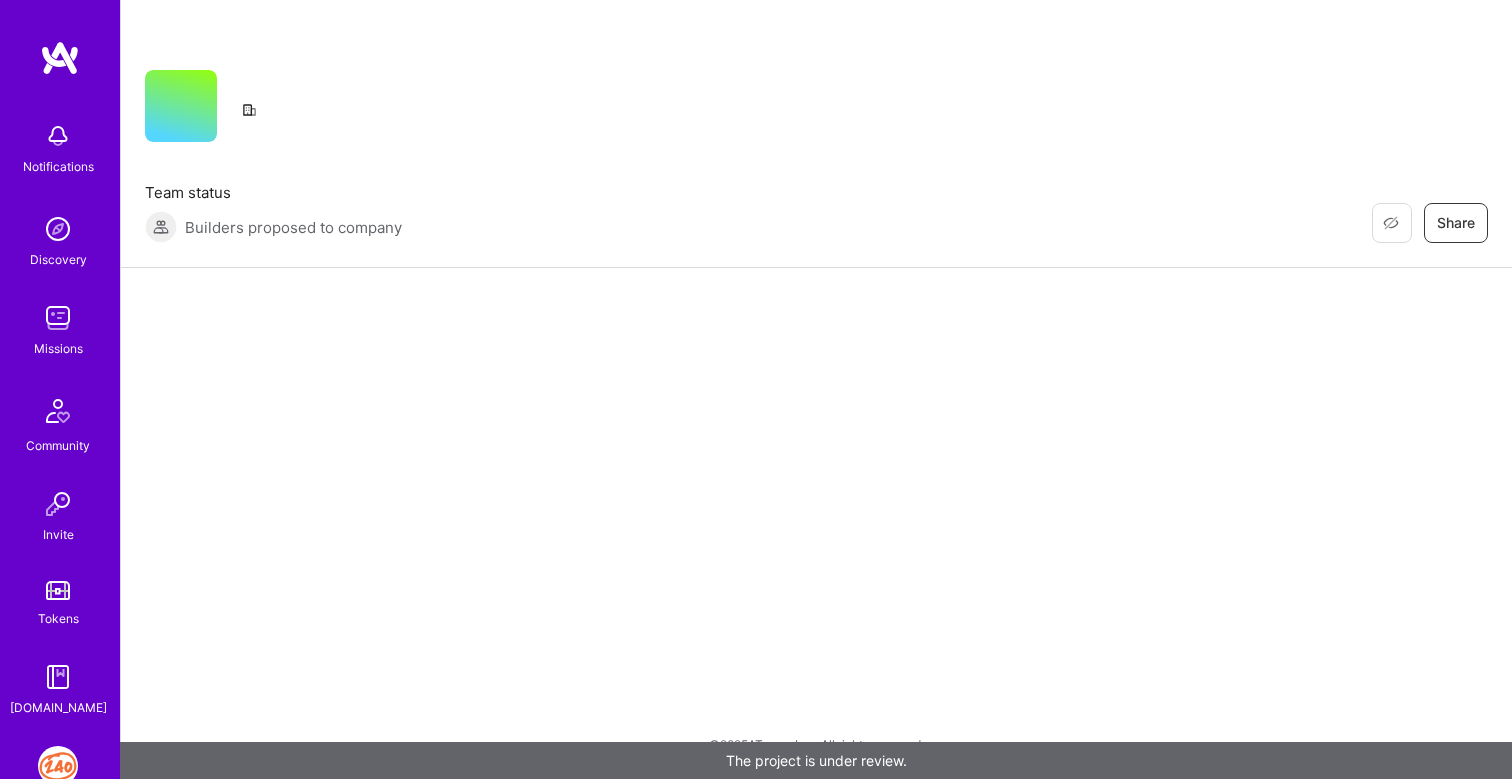 scroll, scrollTop: 0, scrollLeft: 0, axis: both 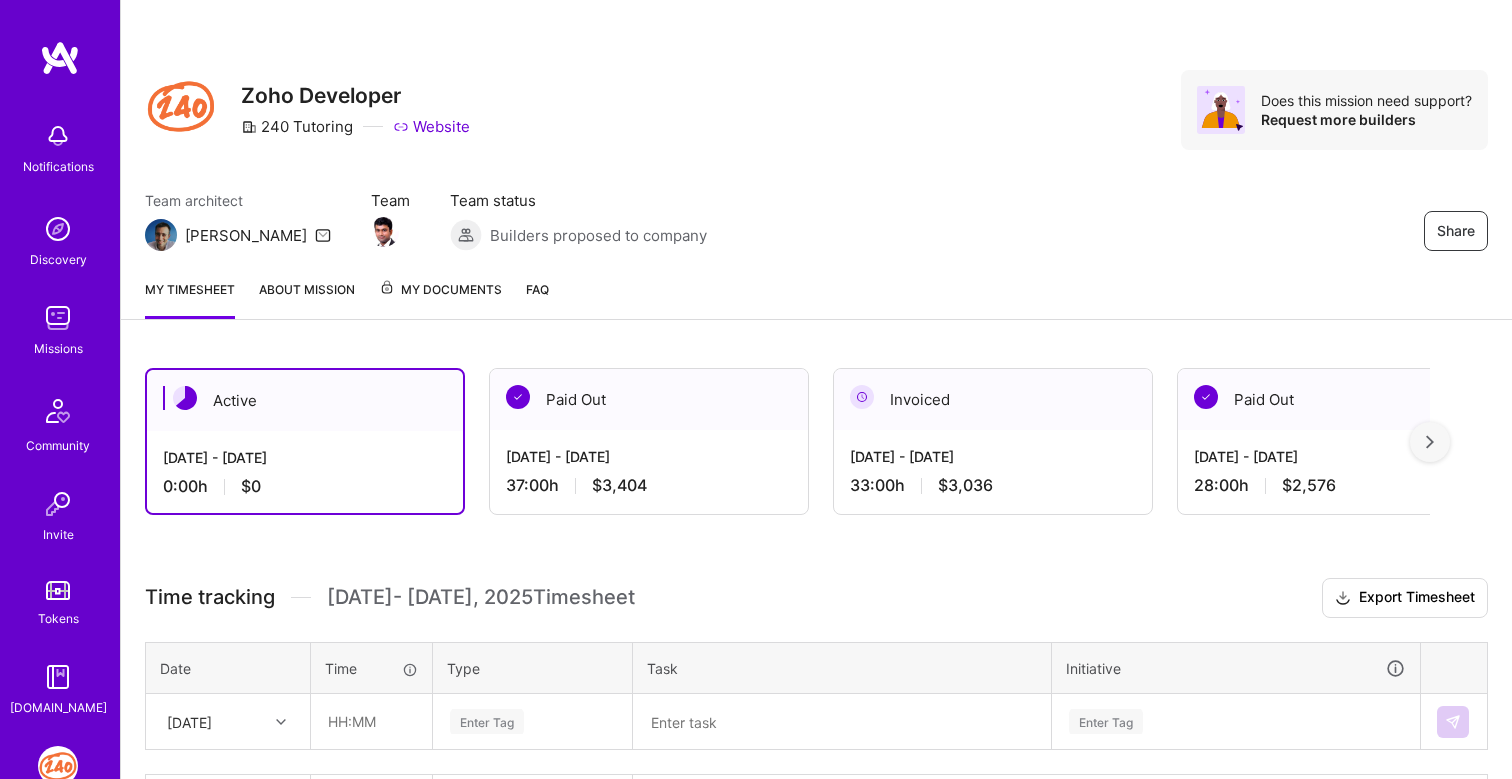 click on "Invoiced" at bounding box center [993, 399] 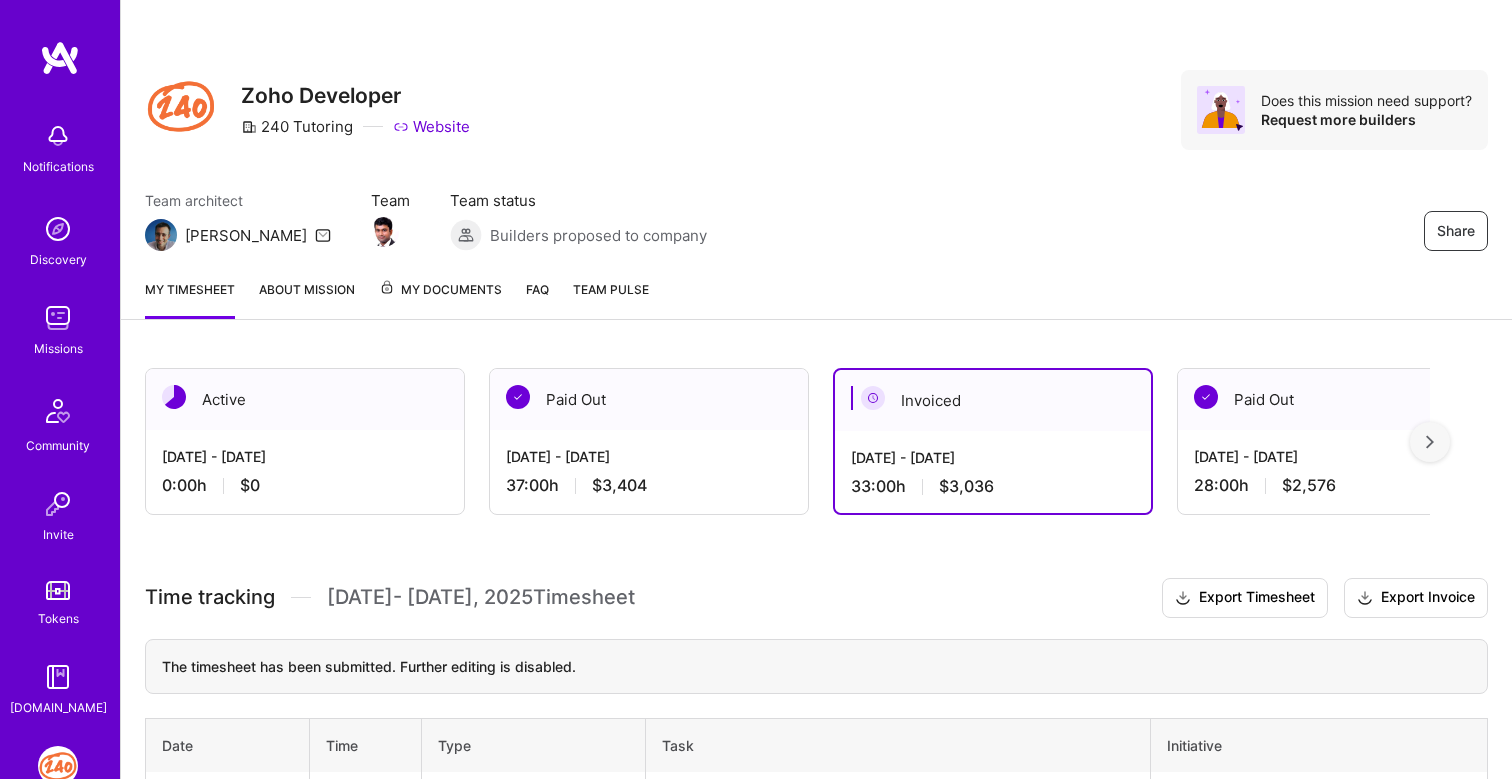 click on "[DATE] - [DATE]" at bounding box center [649, 456] 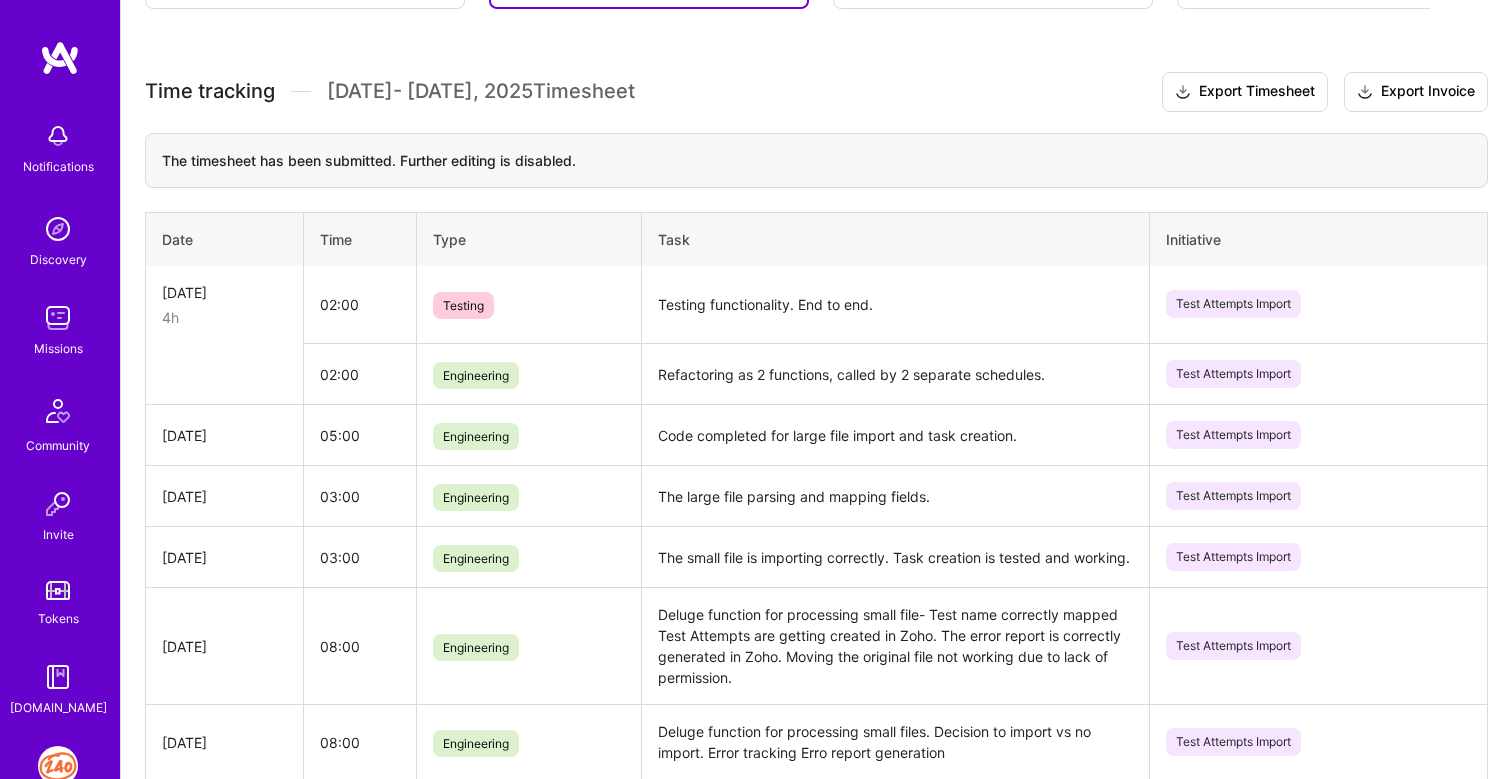 scroll, scrollTop: 0, scrollLeft: 0, axis: both 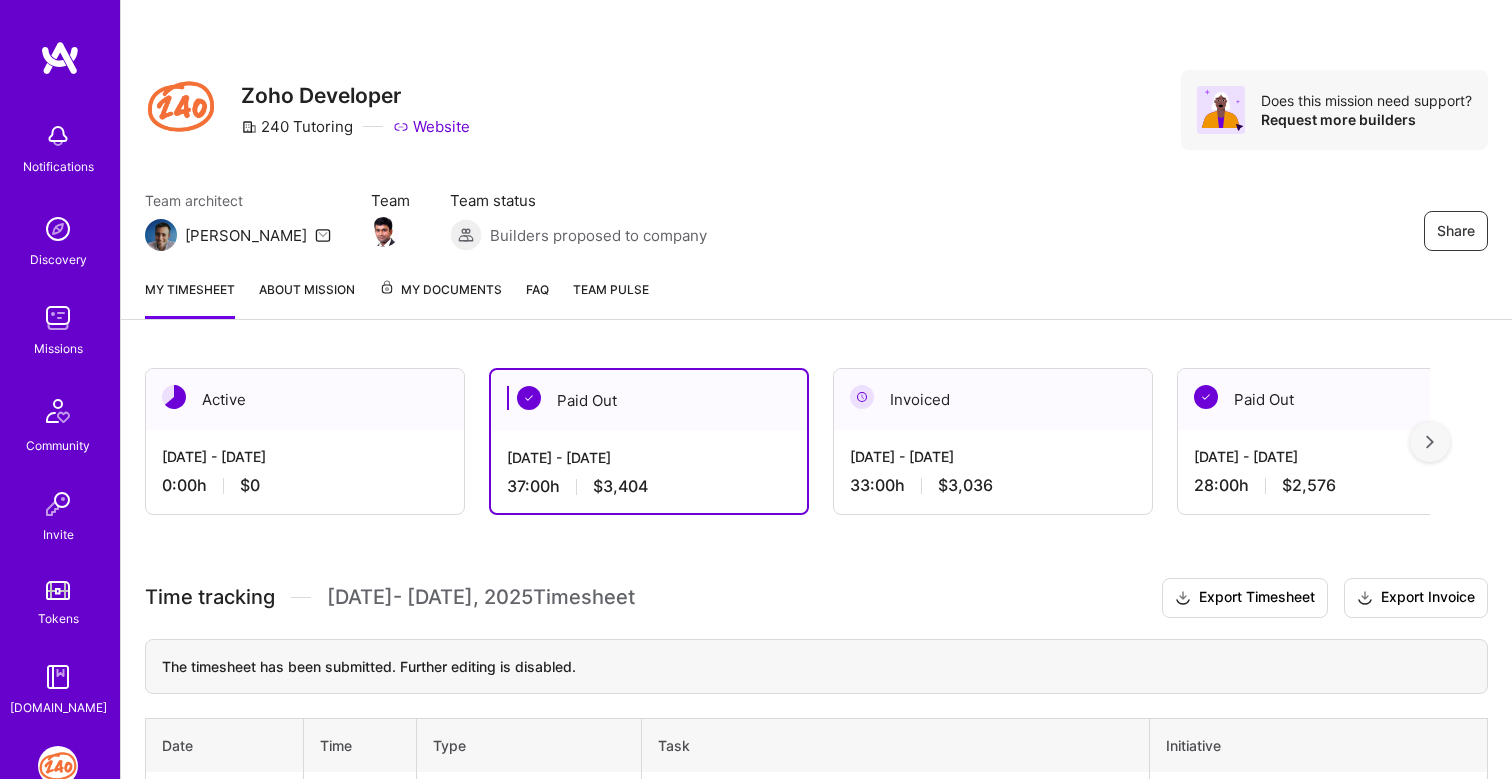 click on "[DATE] - [DATE]" at bounding box center [305, 456] 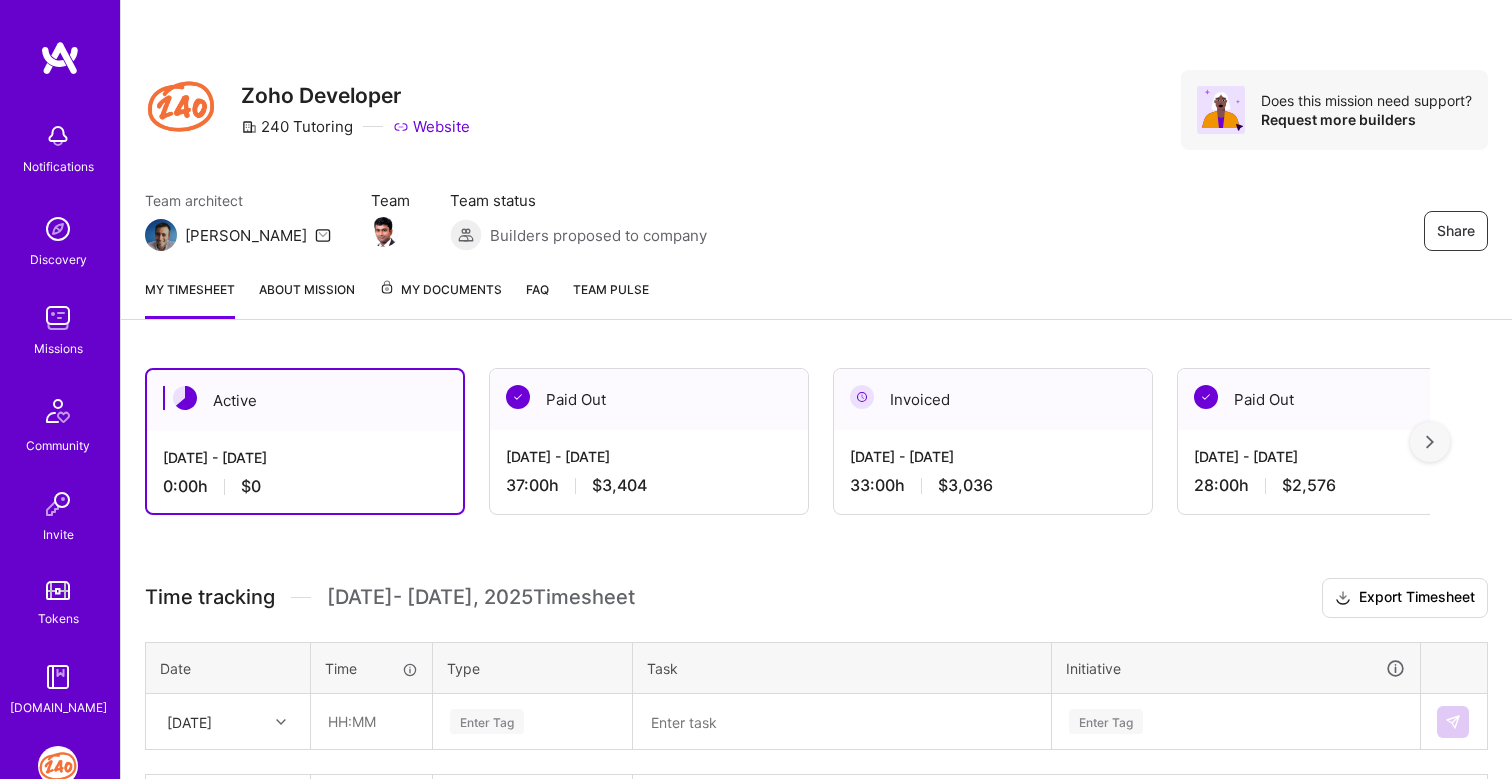 click on "Active" at bounding box center (305, 400) 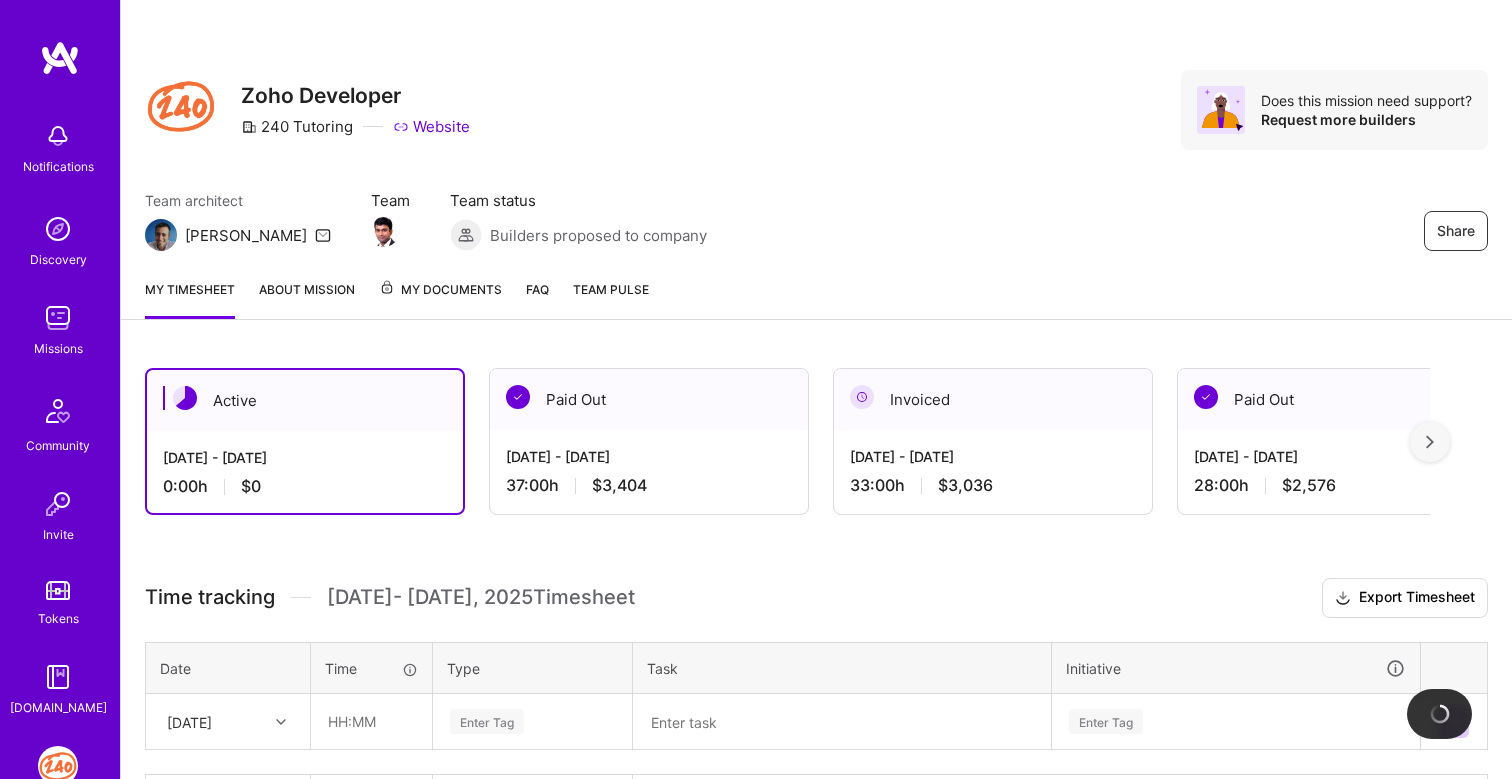 scroll, scrollTop: 147, scrollLeft: 0, axis: vertical 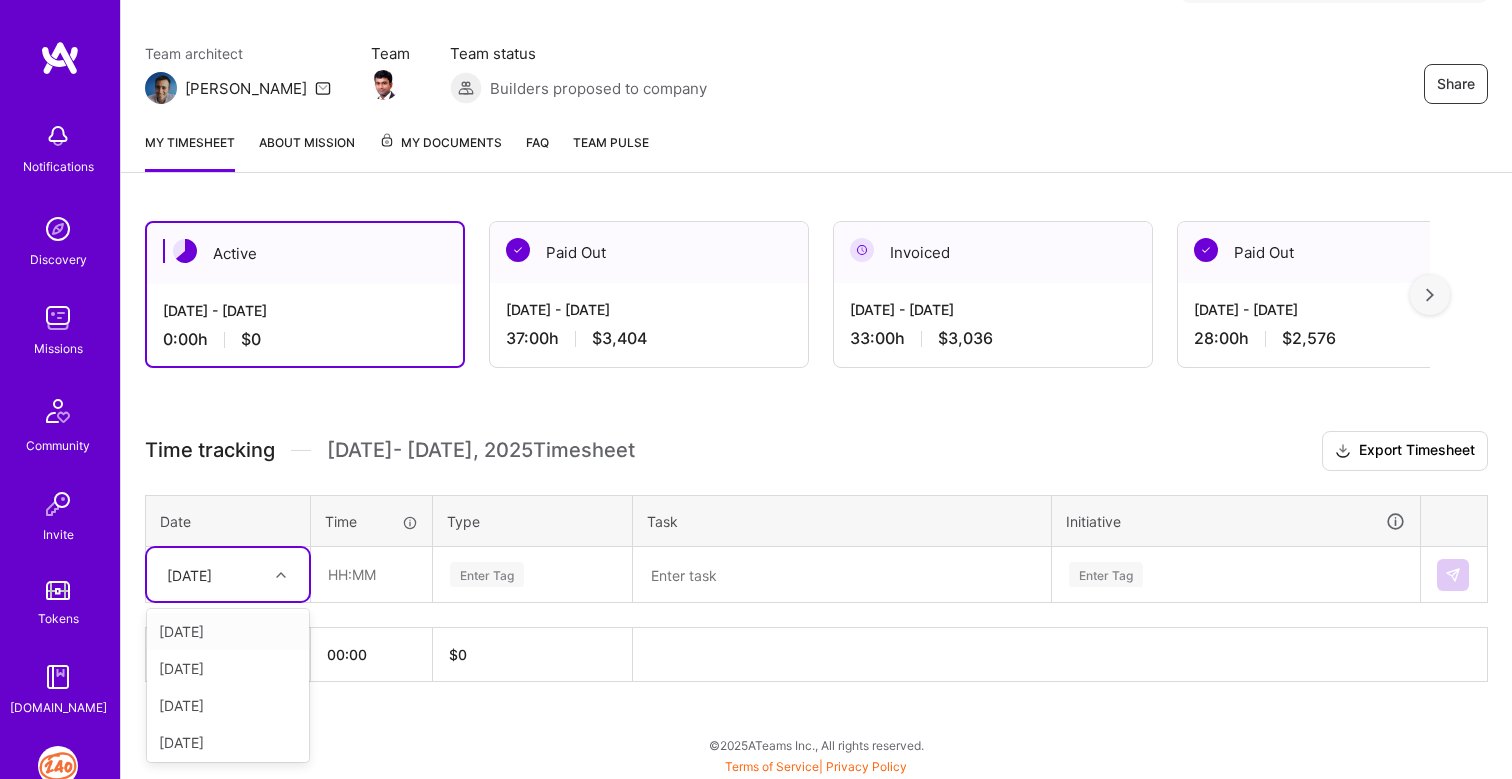 click at bounding box center [281, 575] 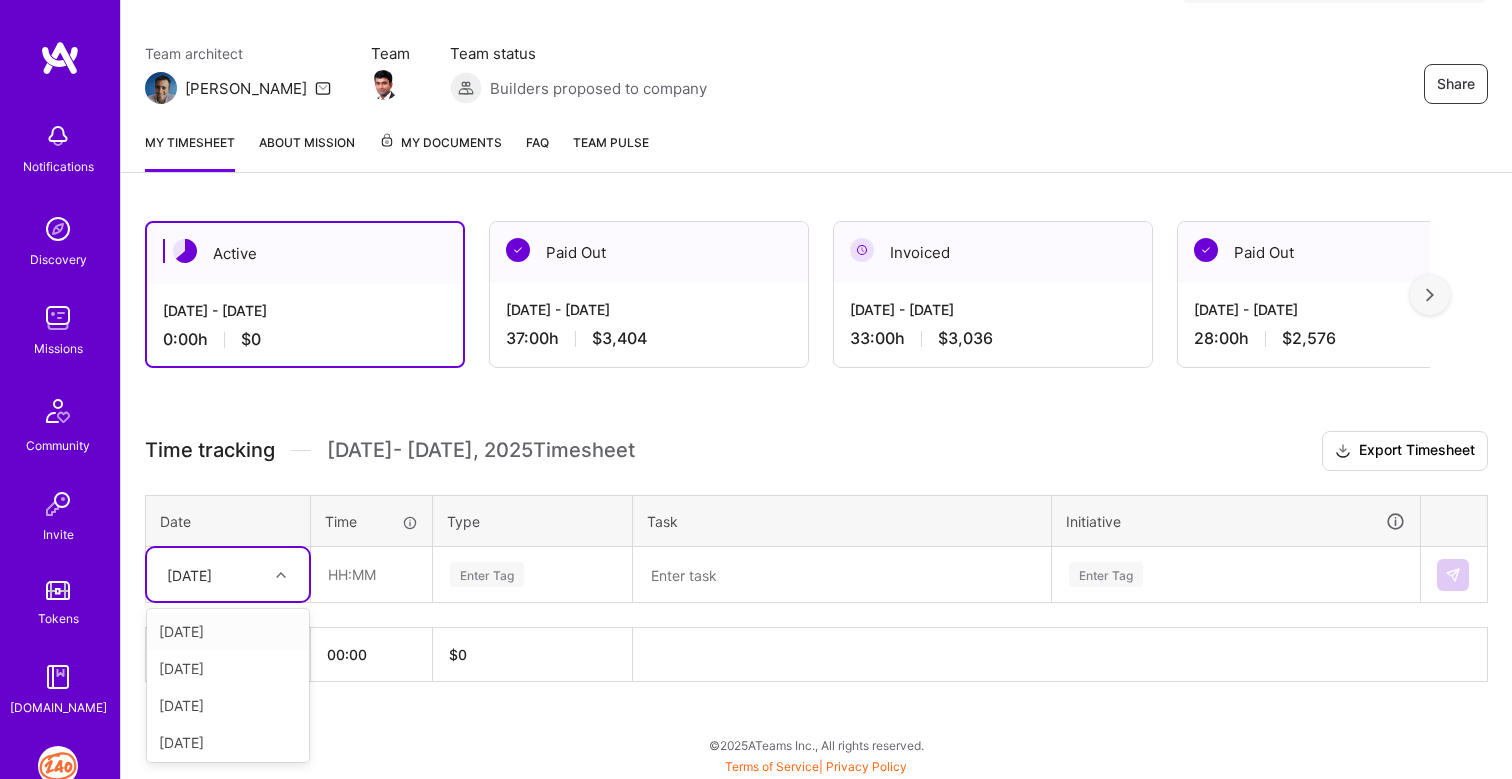 click on "Wed, Jul 16" at bounding box center (228, 631) 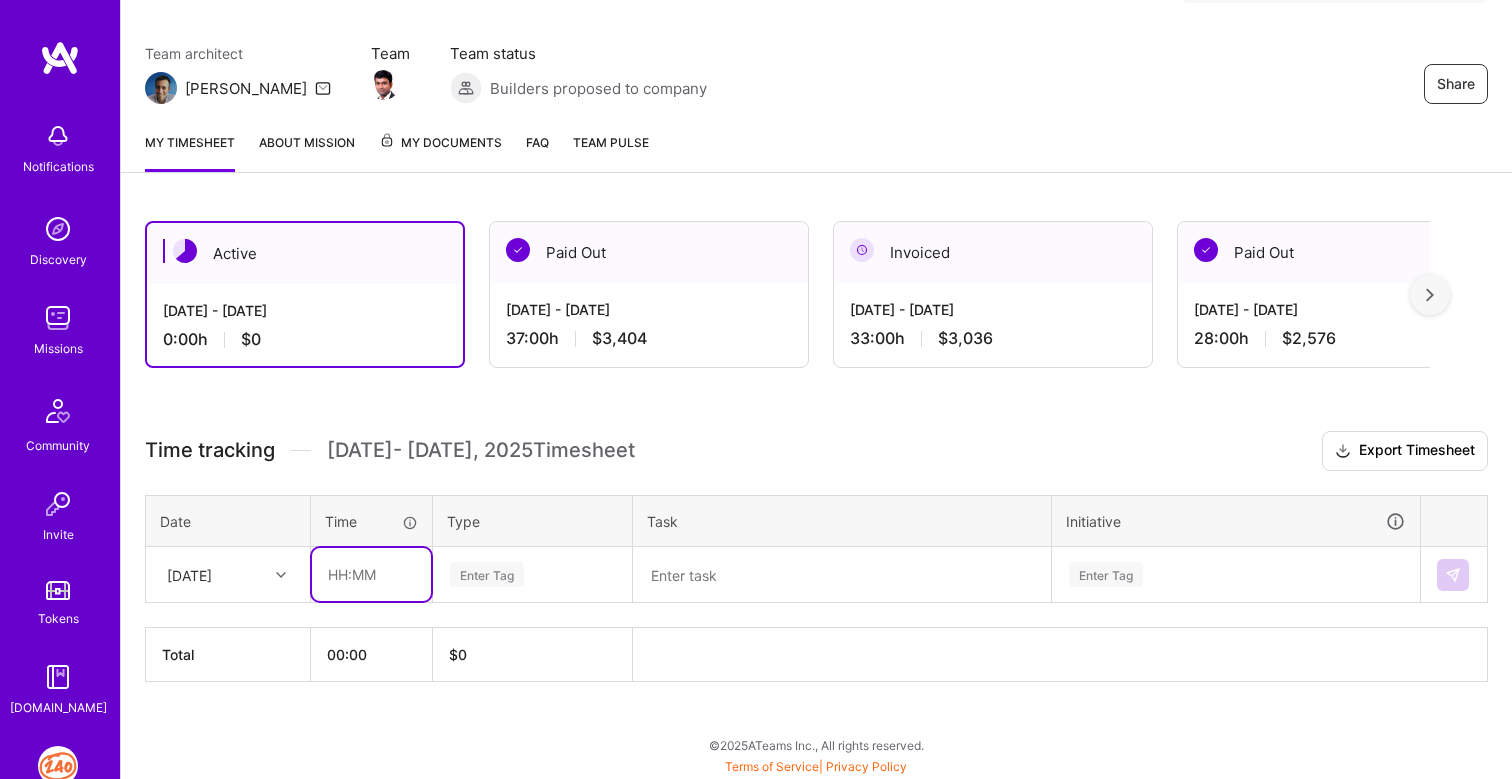click at bounding box center [371, 574] 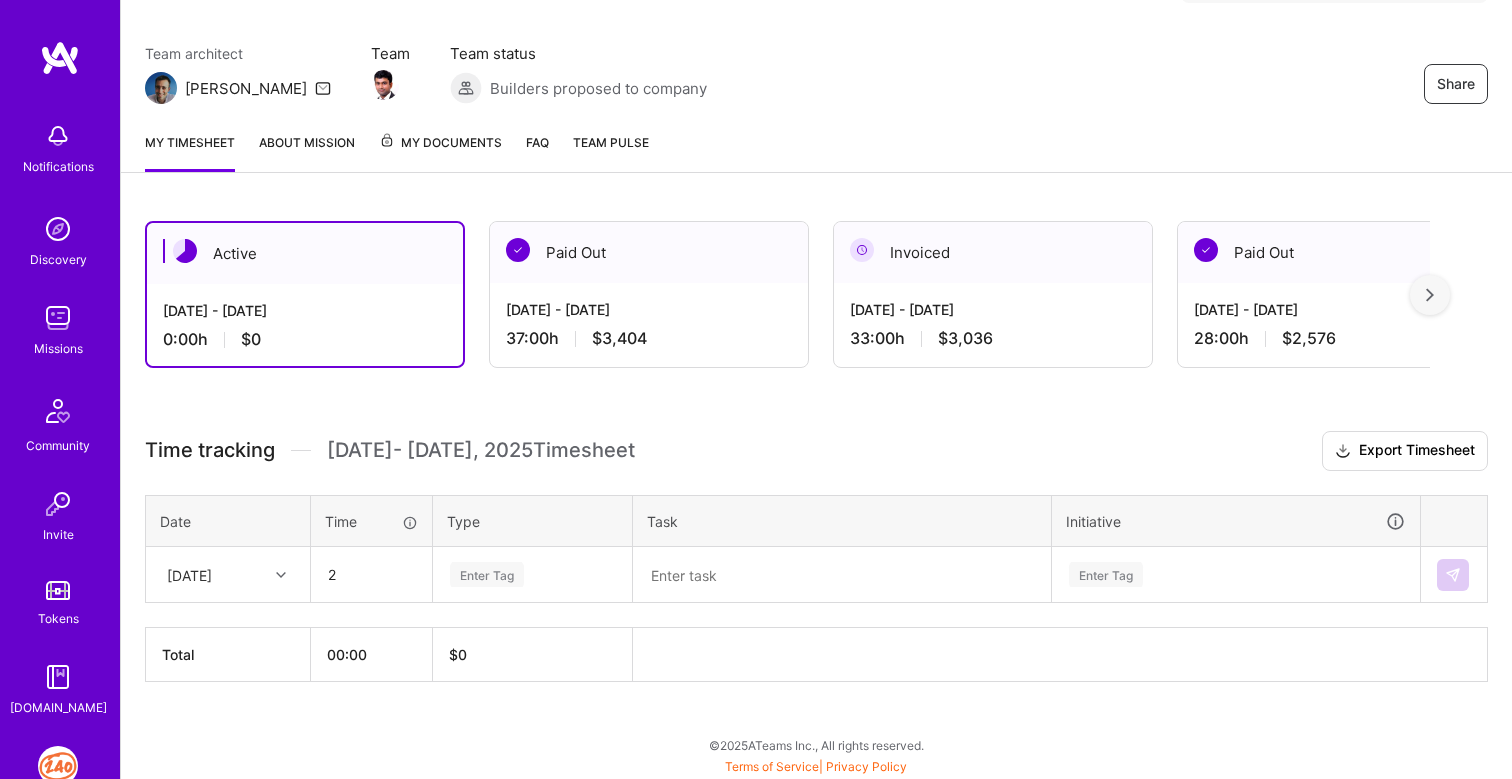 type on "02:00" 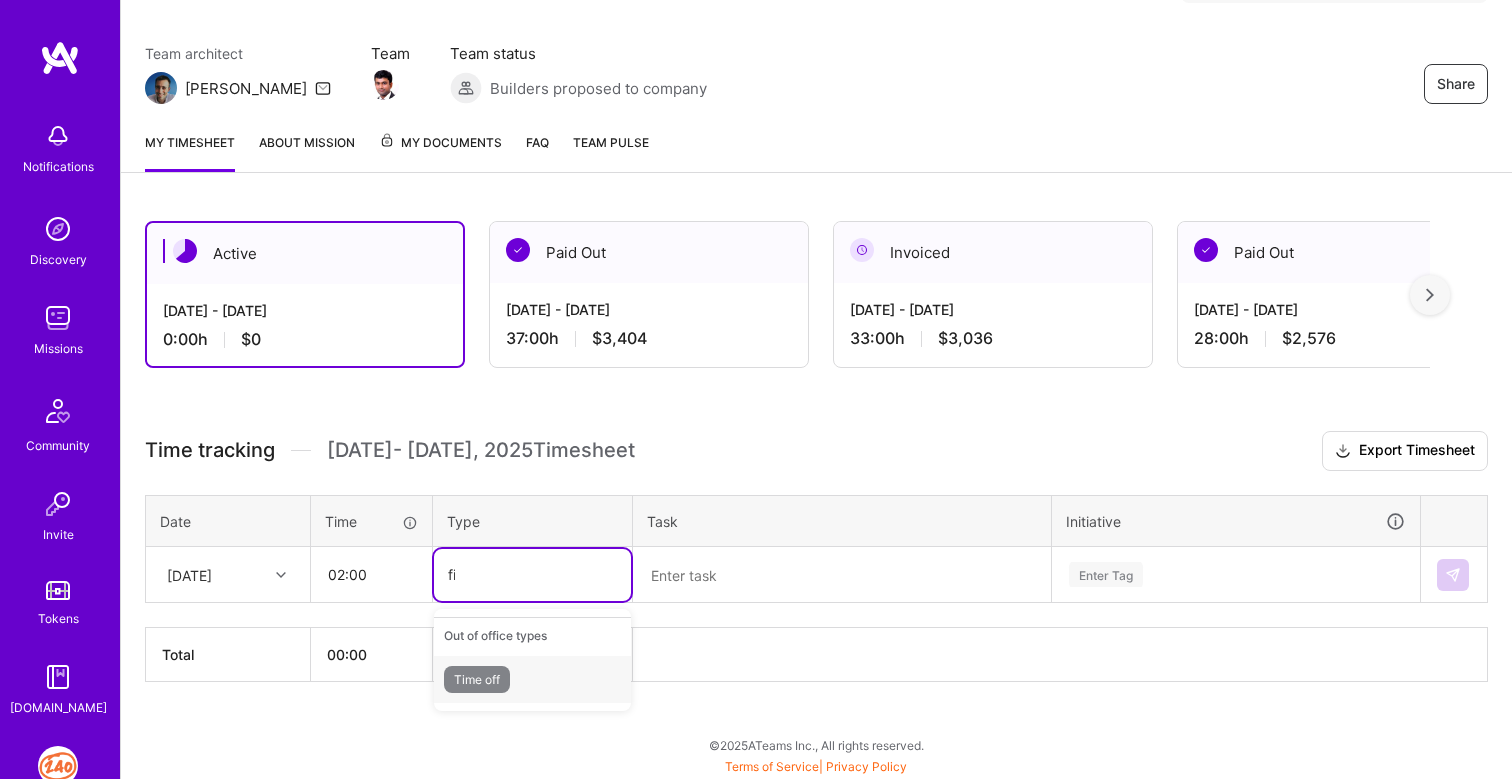 type on "f" 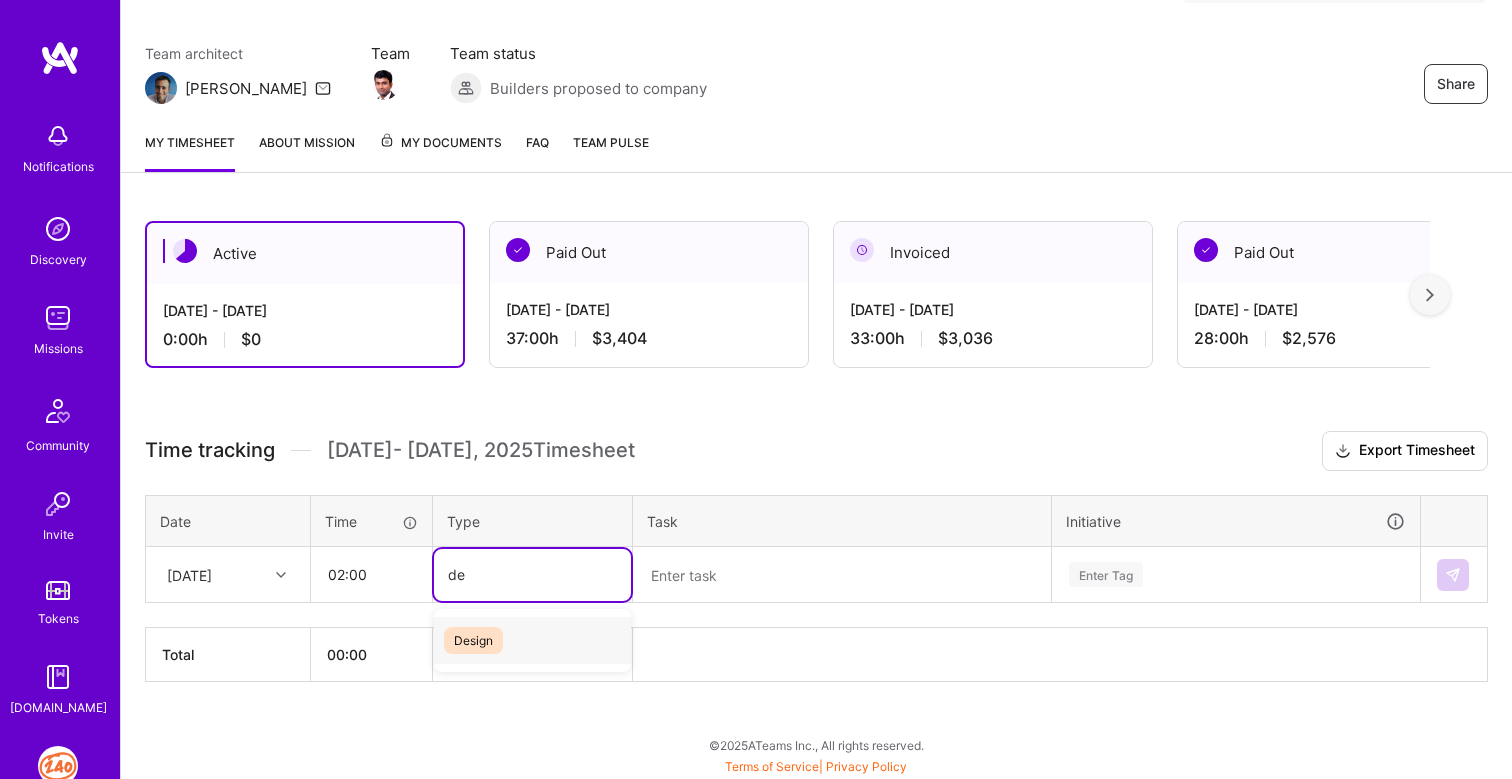 type on "d" 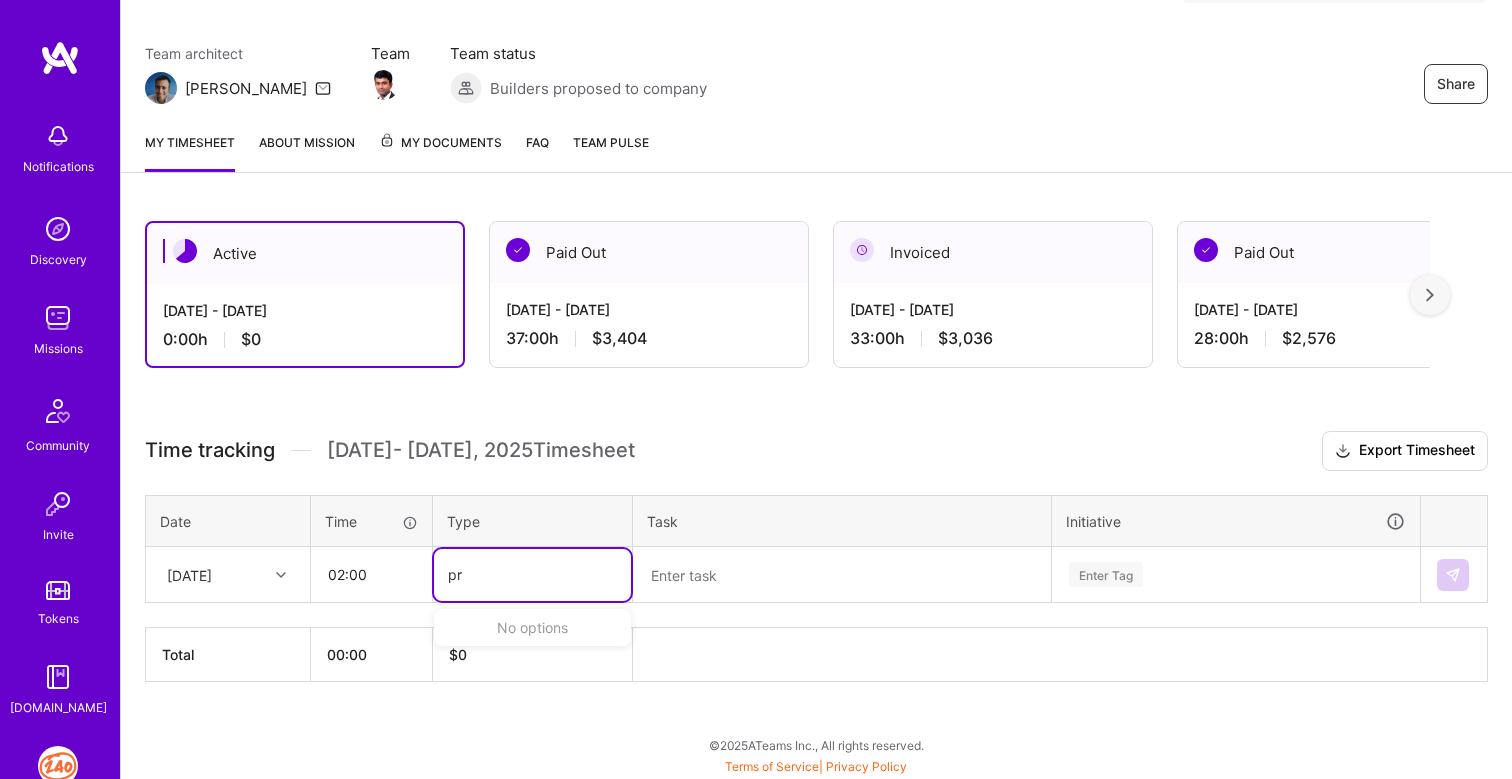 type on "p" 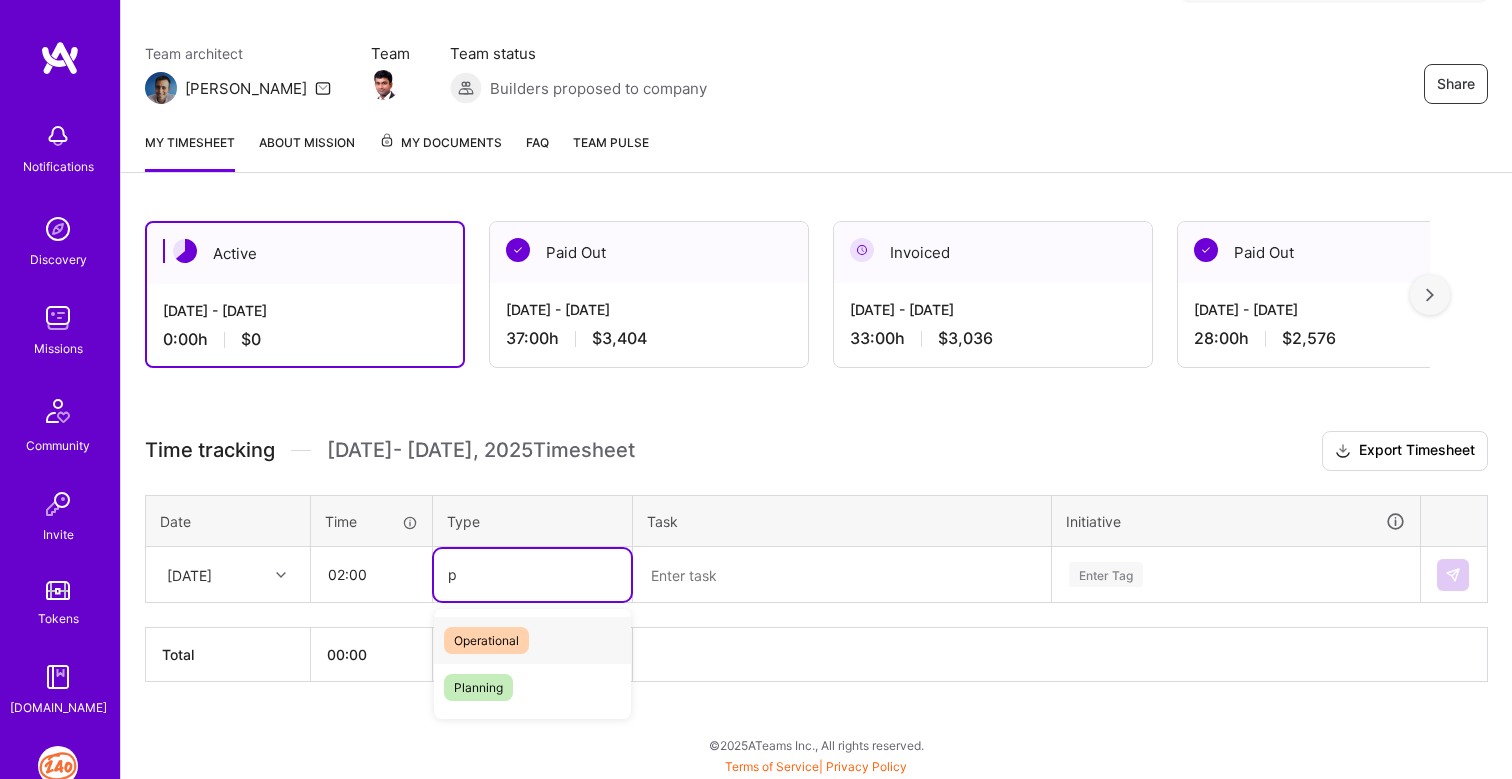 type 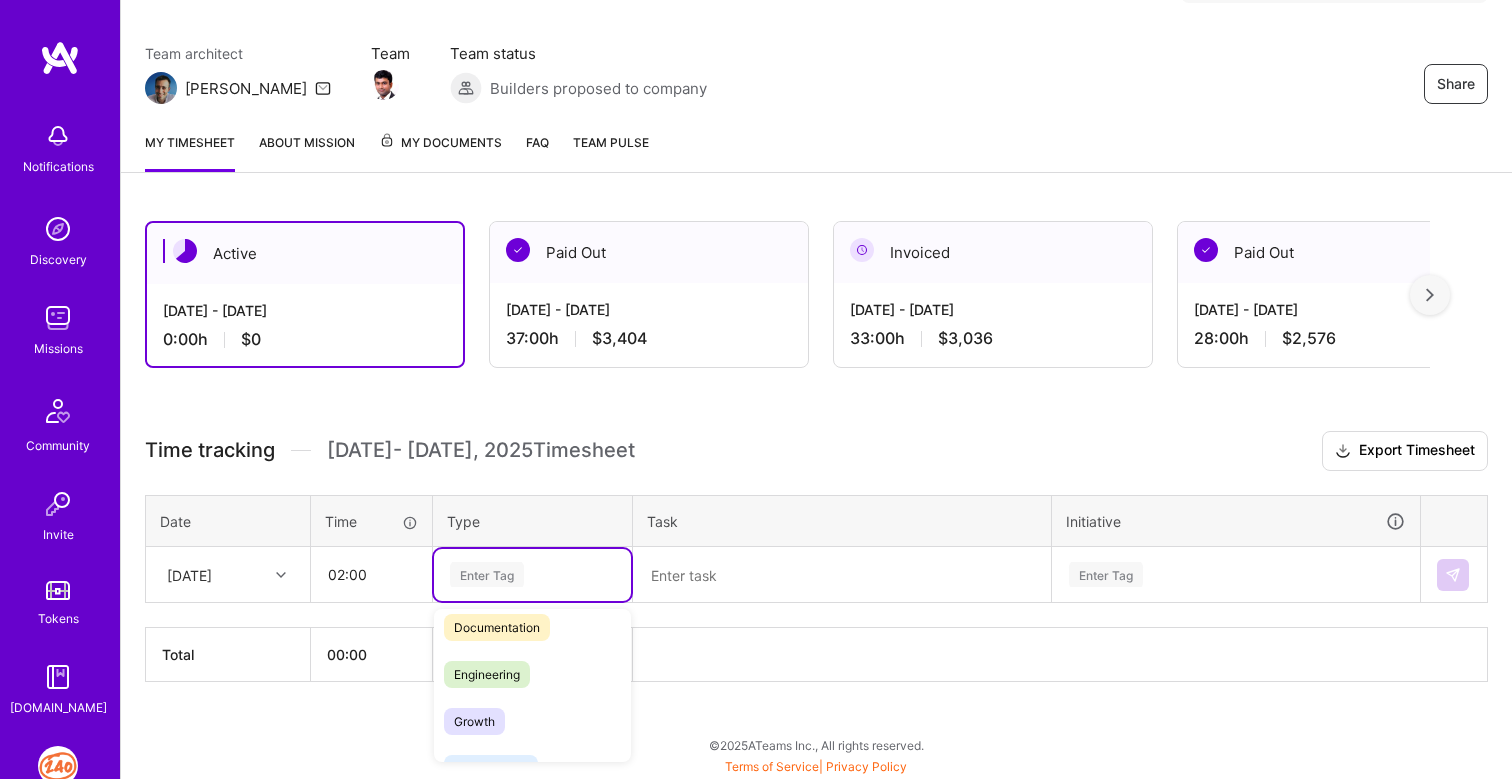 scroll, scrollTop: 92, scrollLeft: 0, axis: vertical 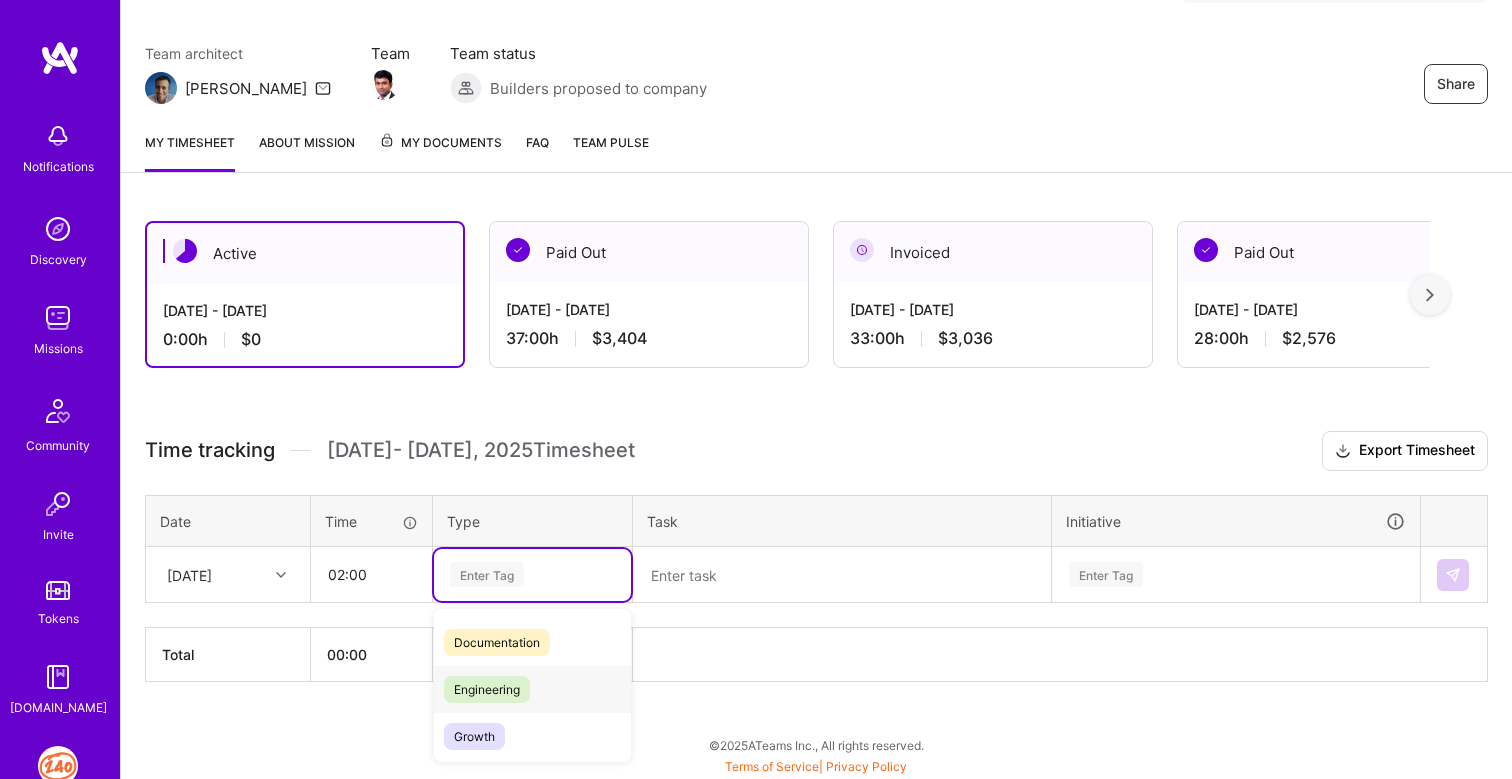 click on "Engineering" at bounding box center (487, 689) 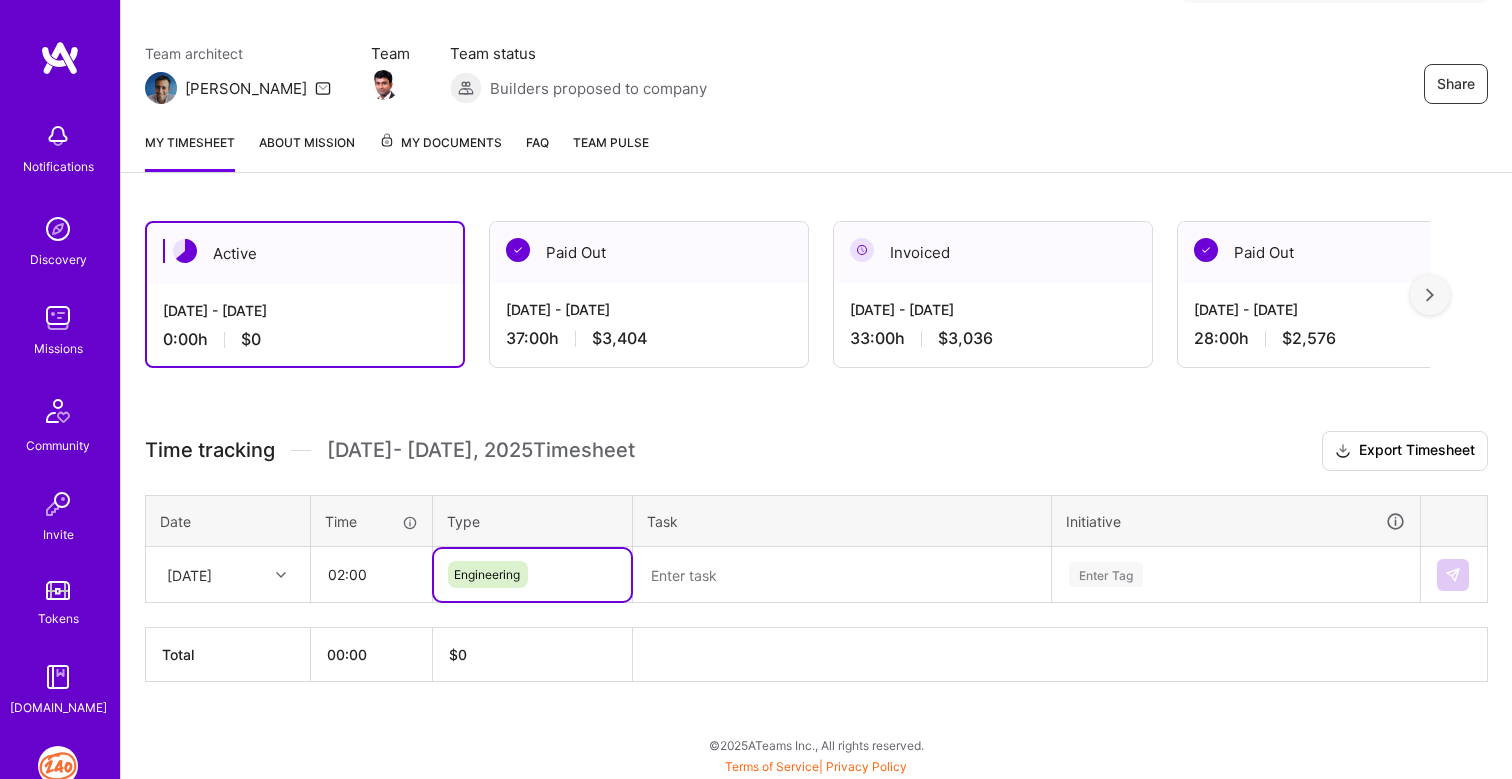 click at bounding box center [842, 575] 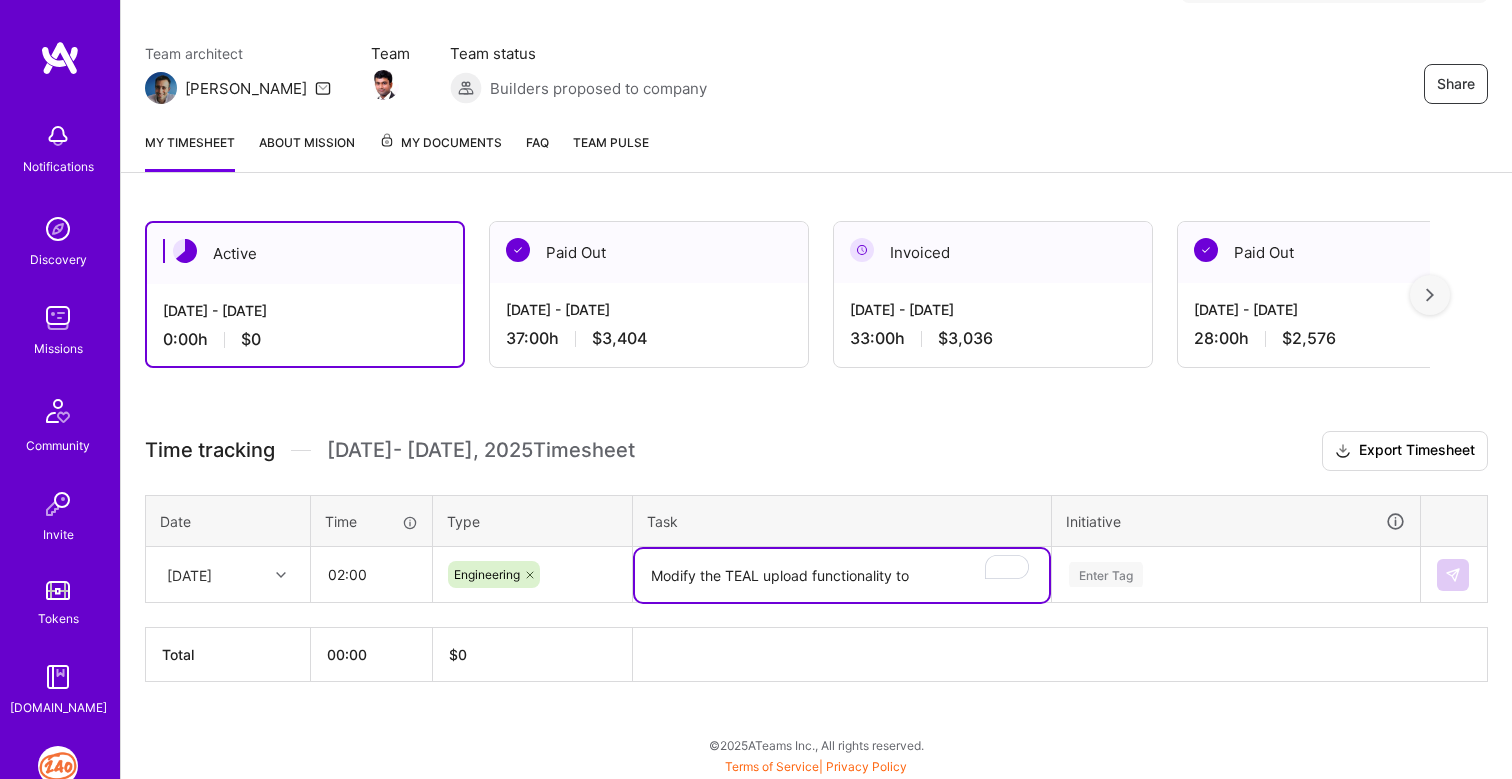 click on "Modify the TEAL upload functionality to" at bounding box center [842, 575] 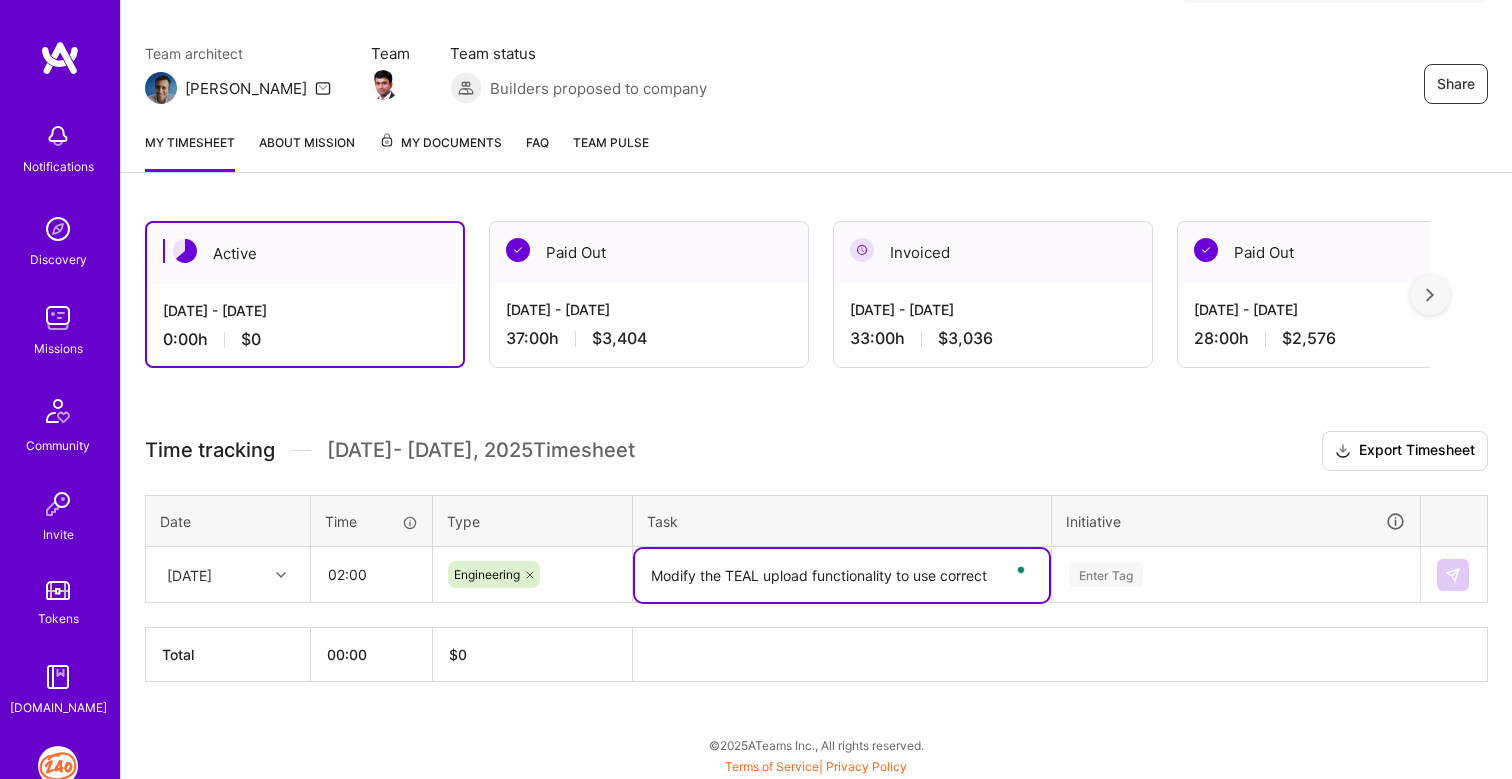 paste on "Cert License Id" 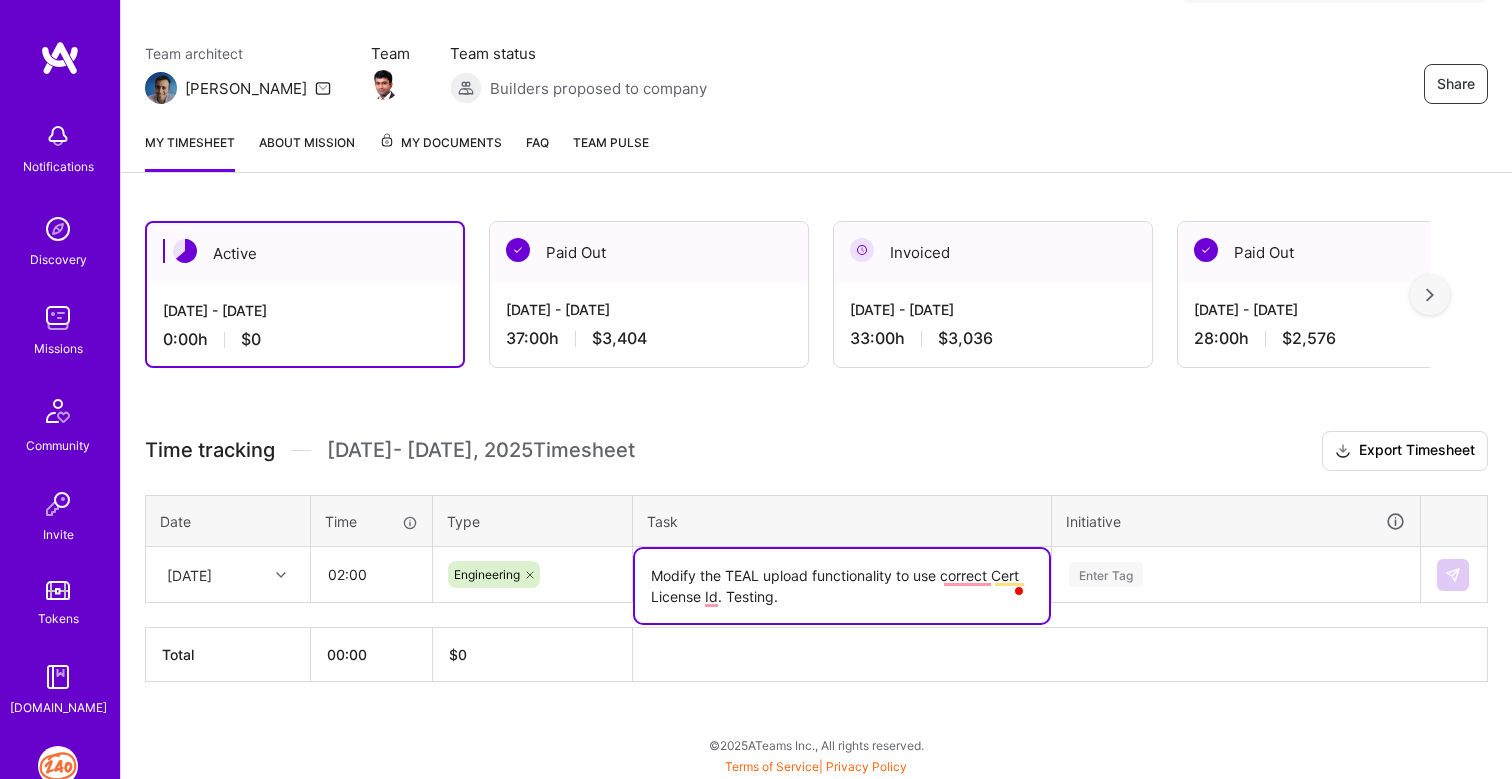 type on "Modify the TEAL upload functionality to use correct Cert License Id. Testing." 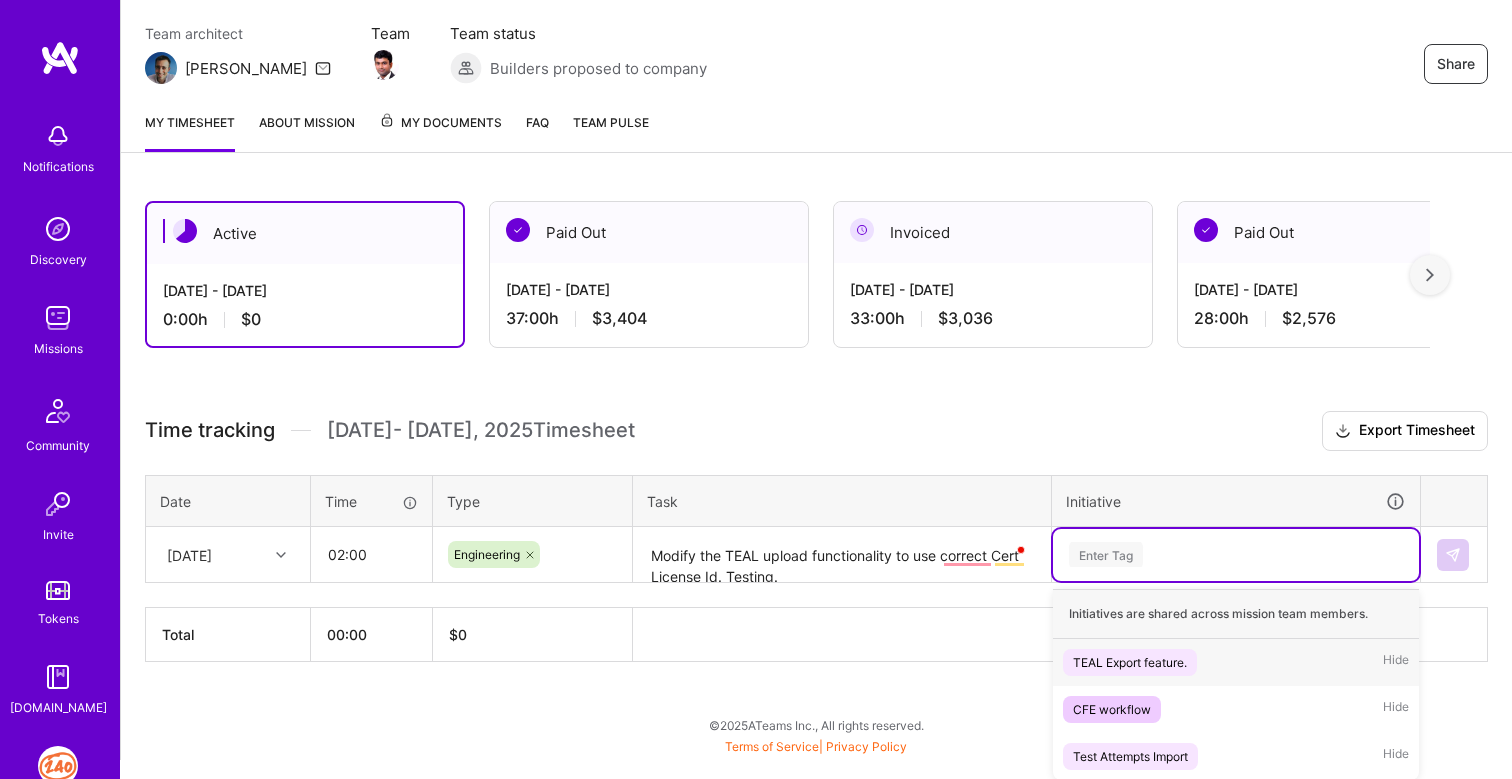 click on "Enter Tag" at bounding box center (1236, 555) 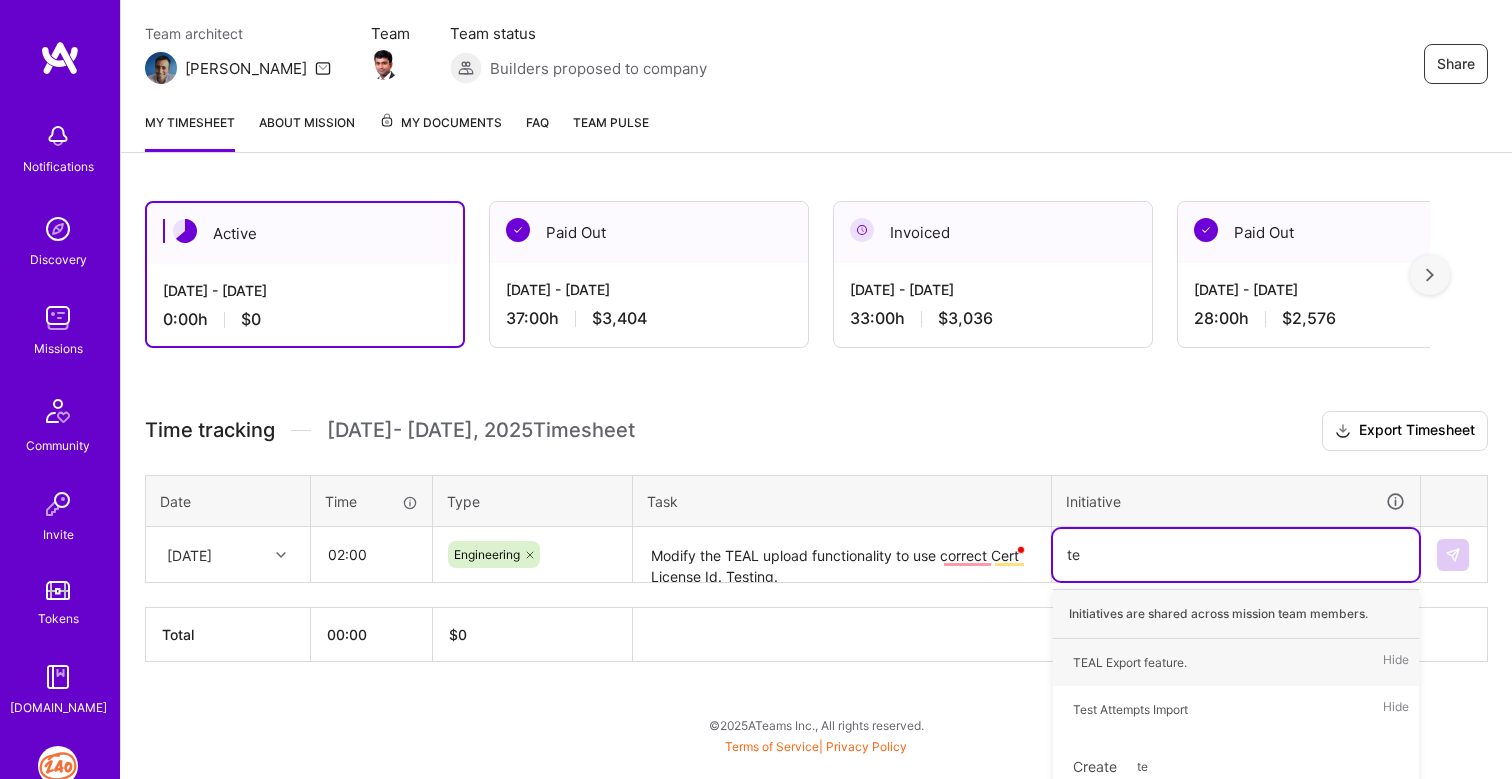type on "tea" 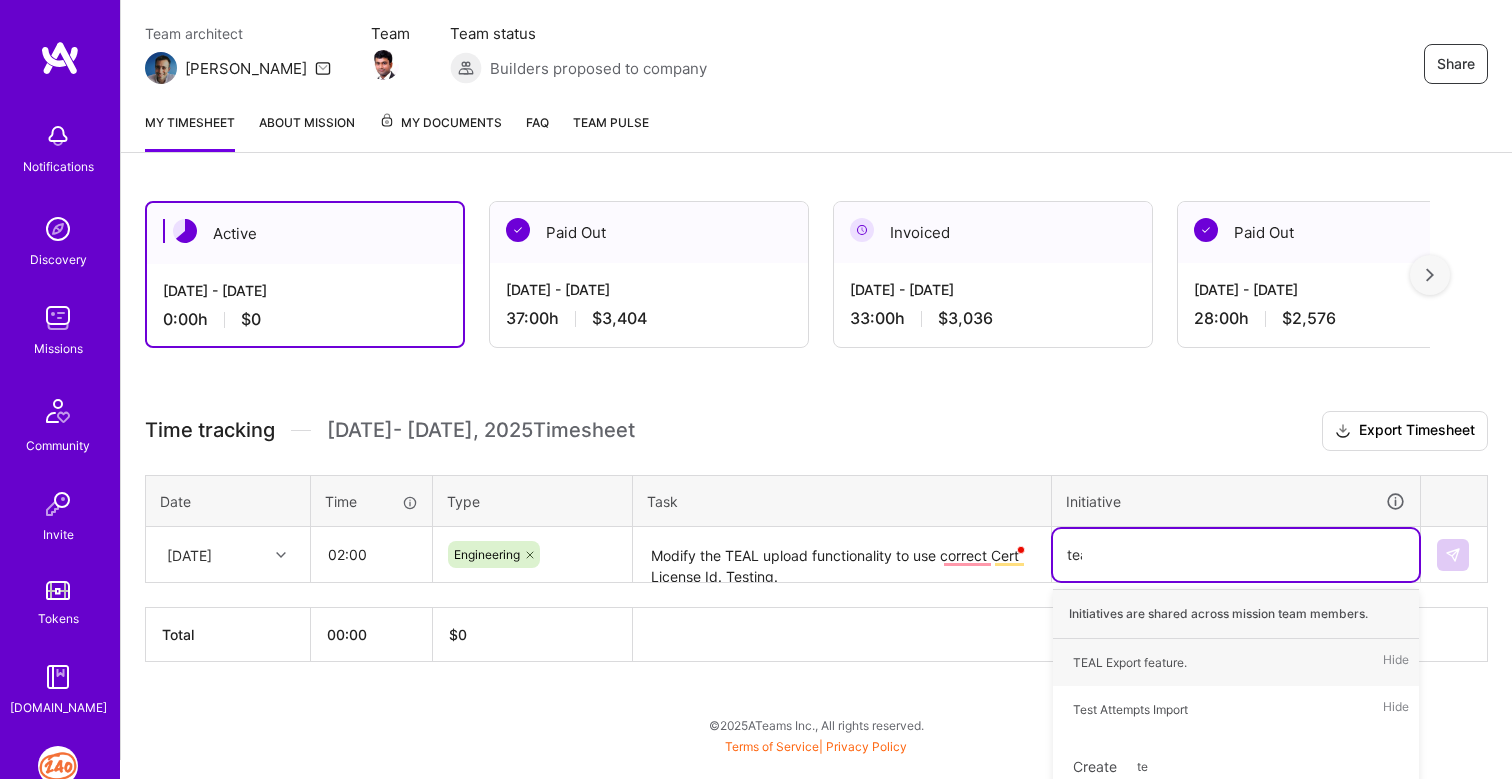 scroll, scrollTop: 147, scrollLeft: 0, axis: vertical 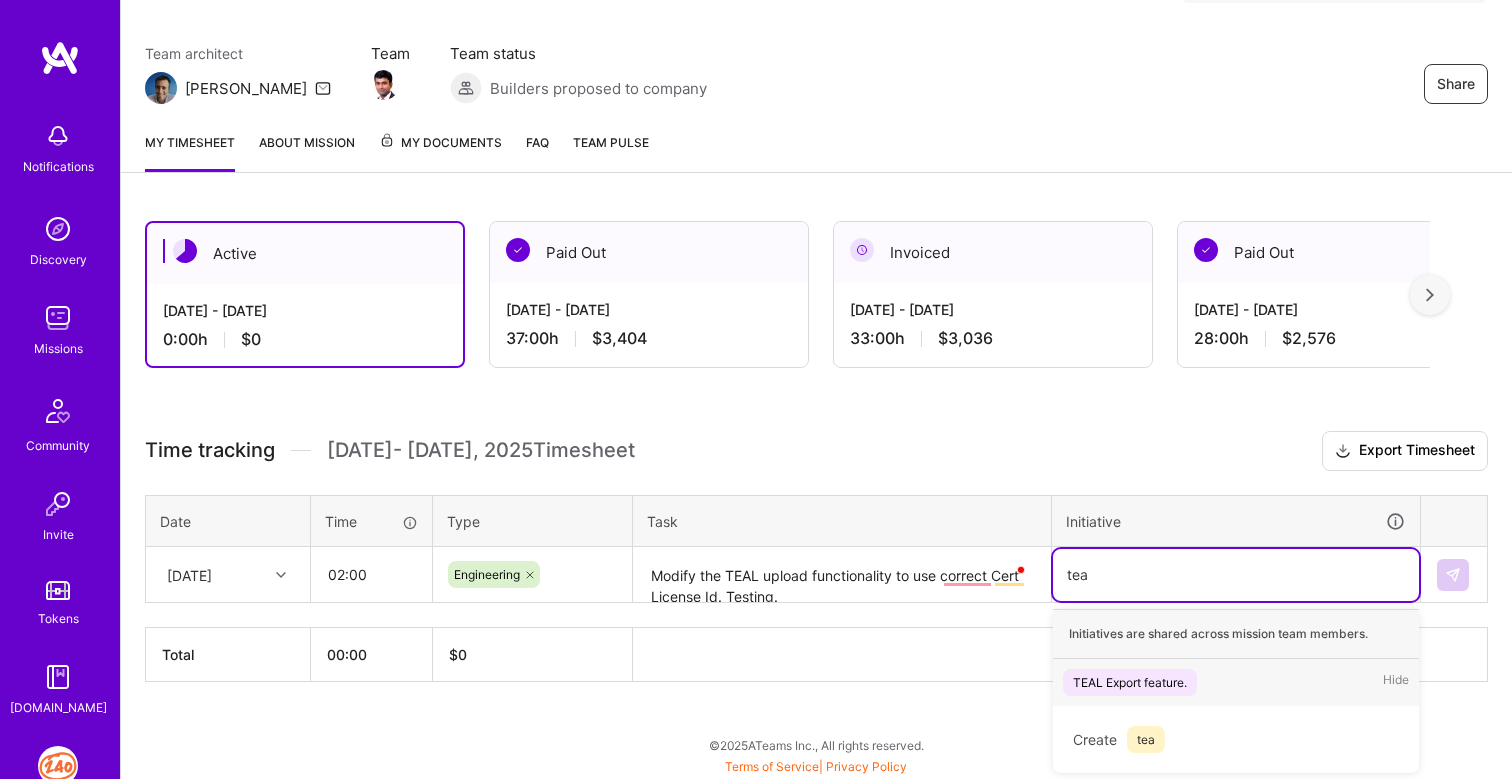click on "TEAL Export feature." at bounding box center (1130, 682) 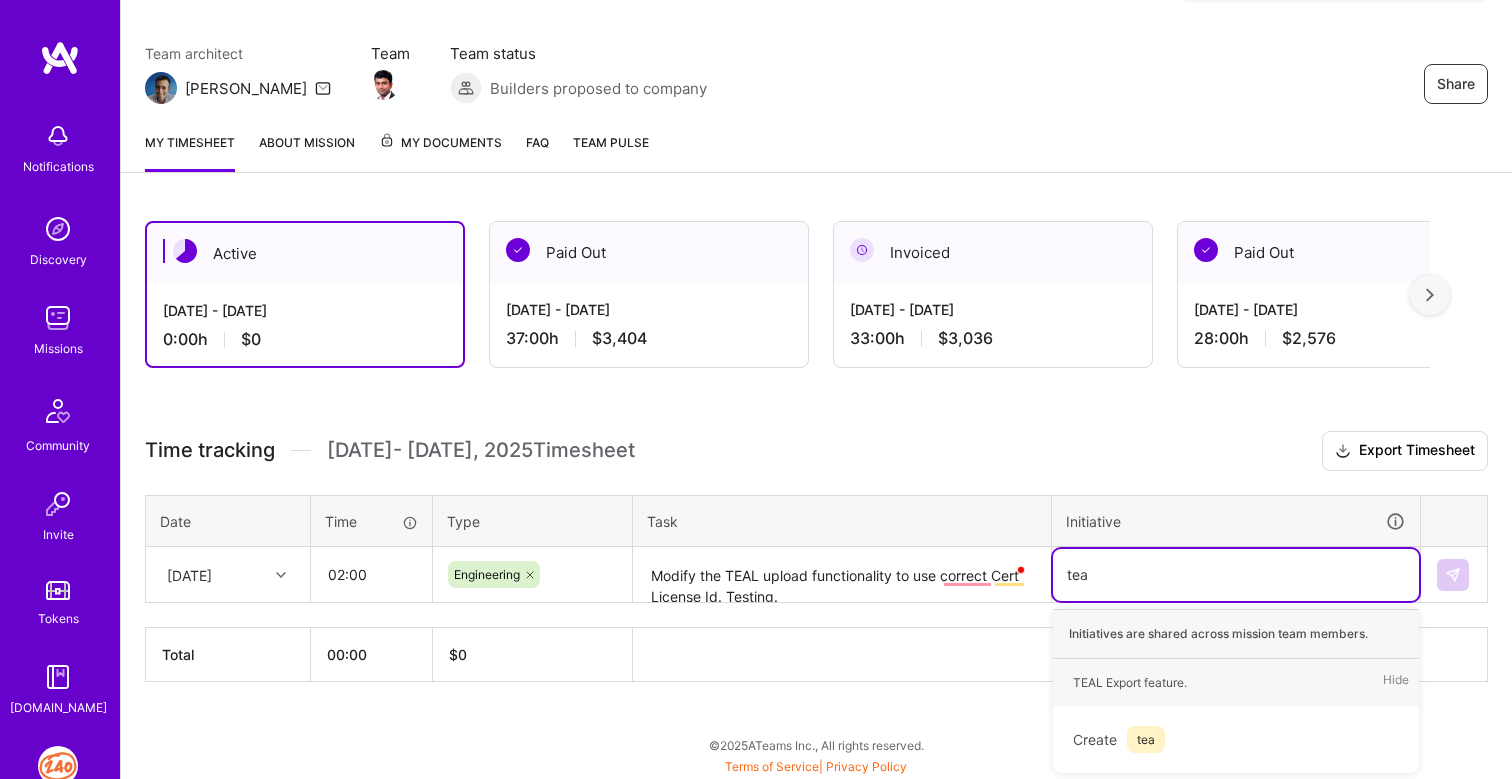 type 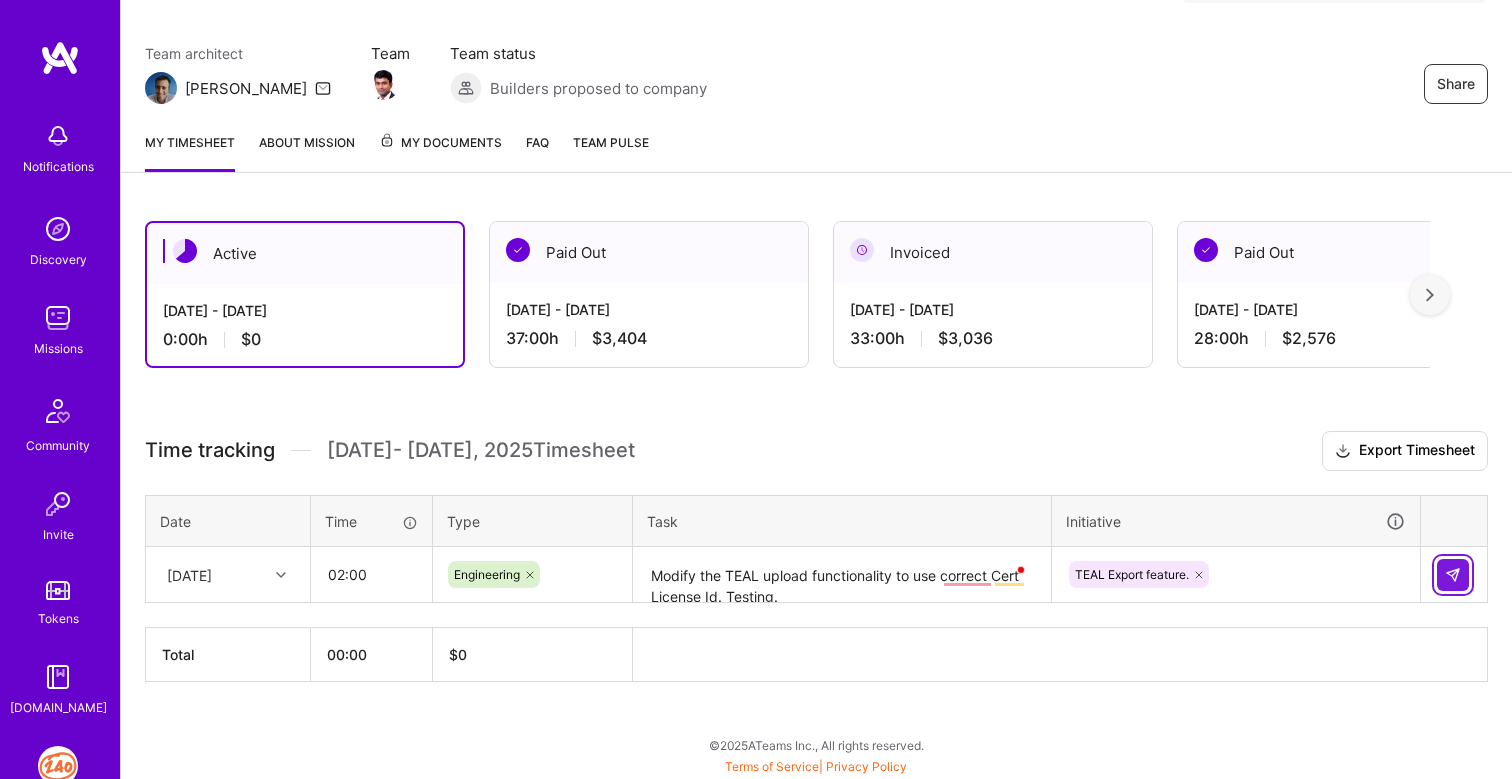 click at bounding box center (1453, 575) 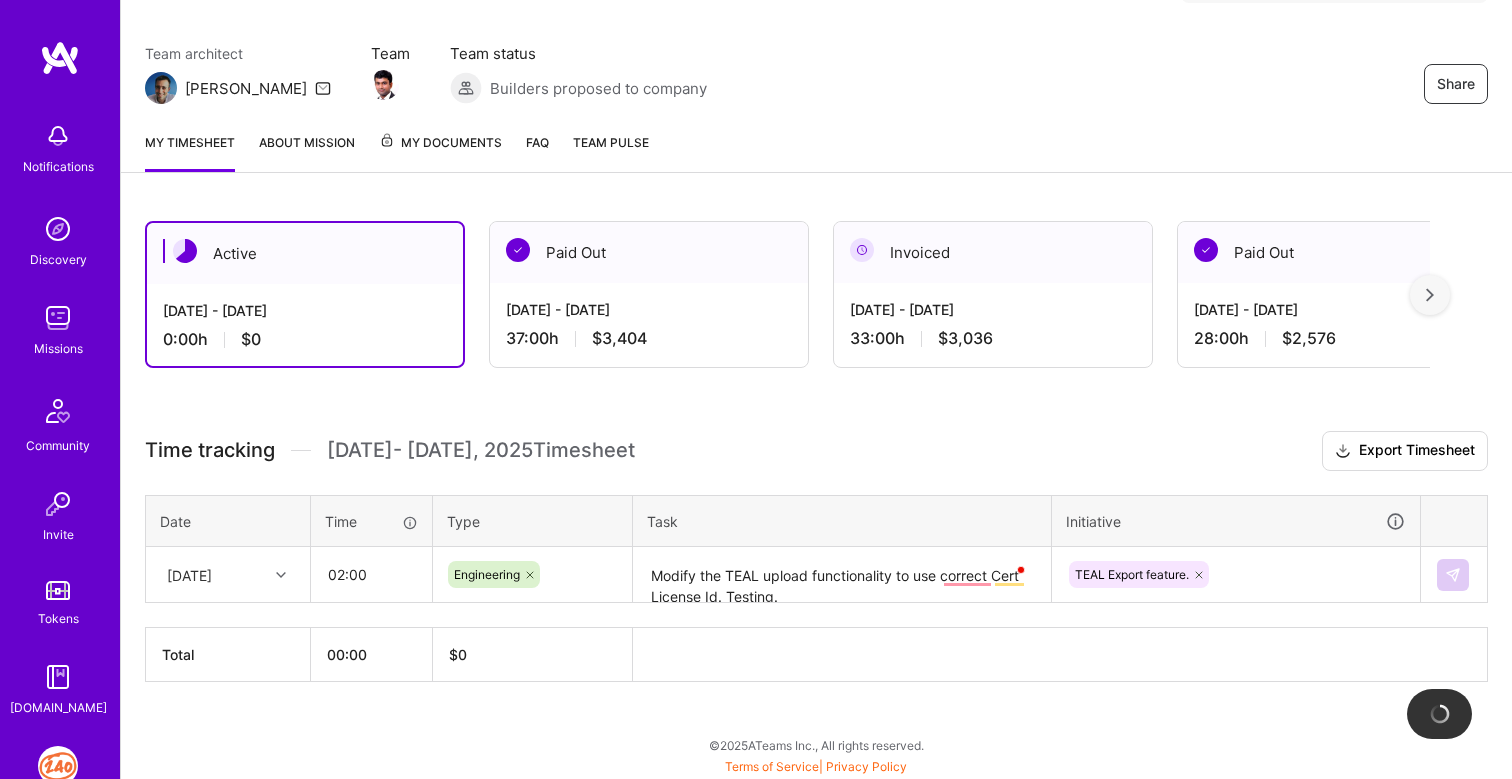 type 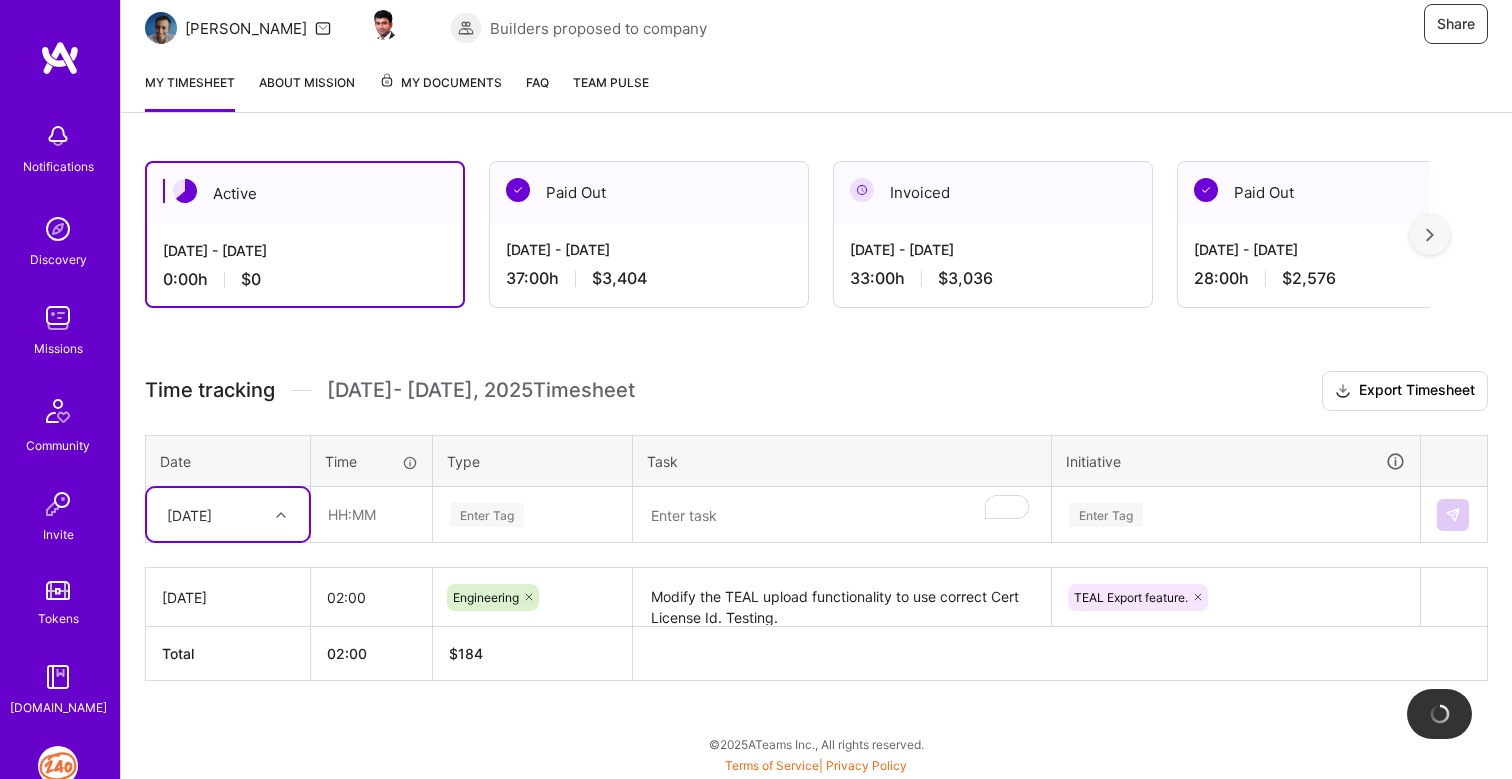 scroll, scrollTop: 206, scrollLeft: 0, axis: vertical 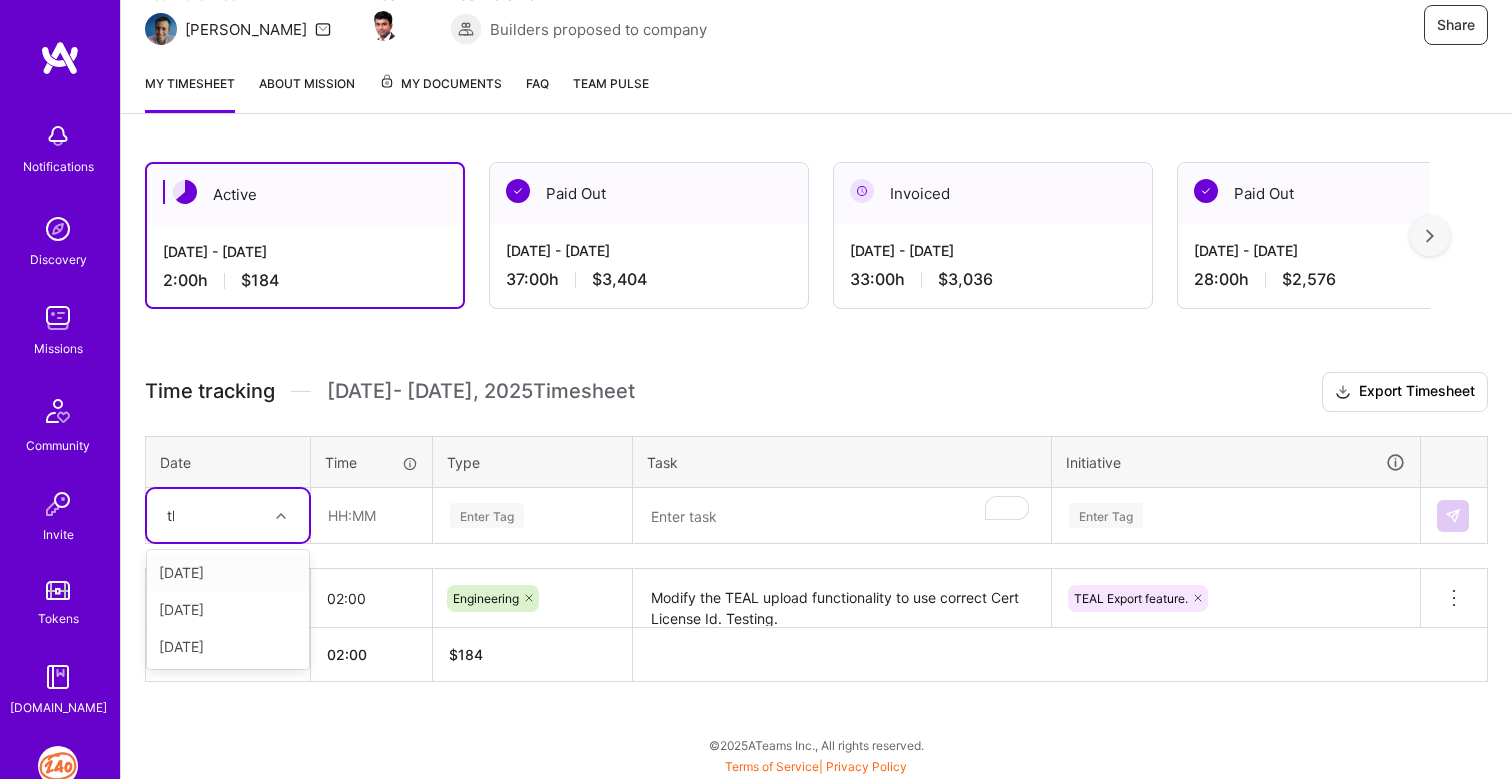 type on "thu" 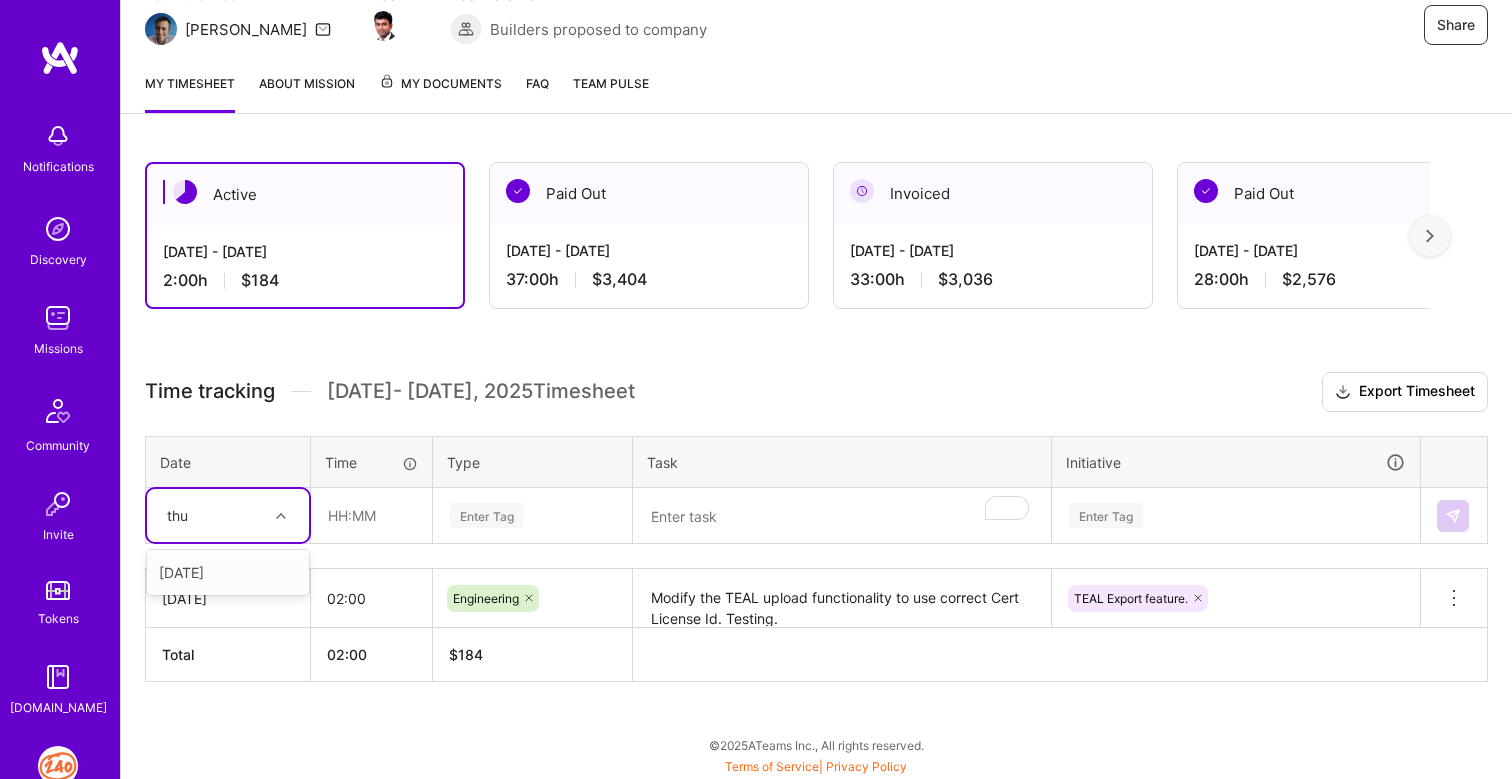 click on "Thu, Jul 17" at bounding box center (228, 572) 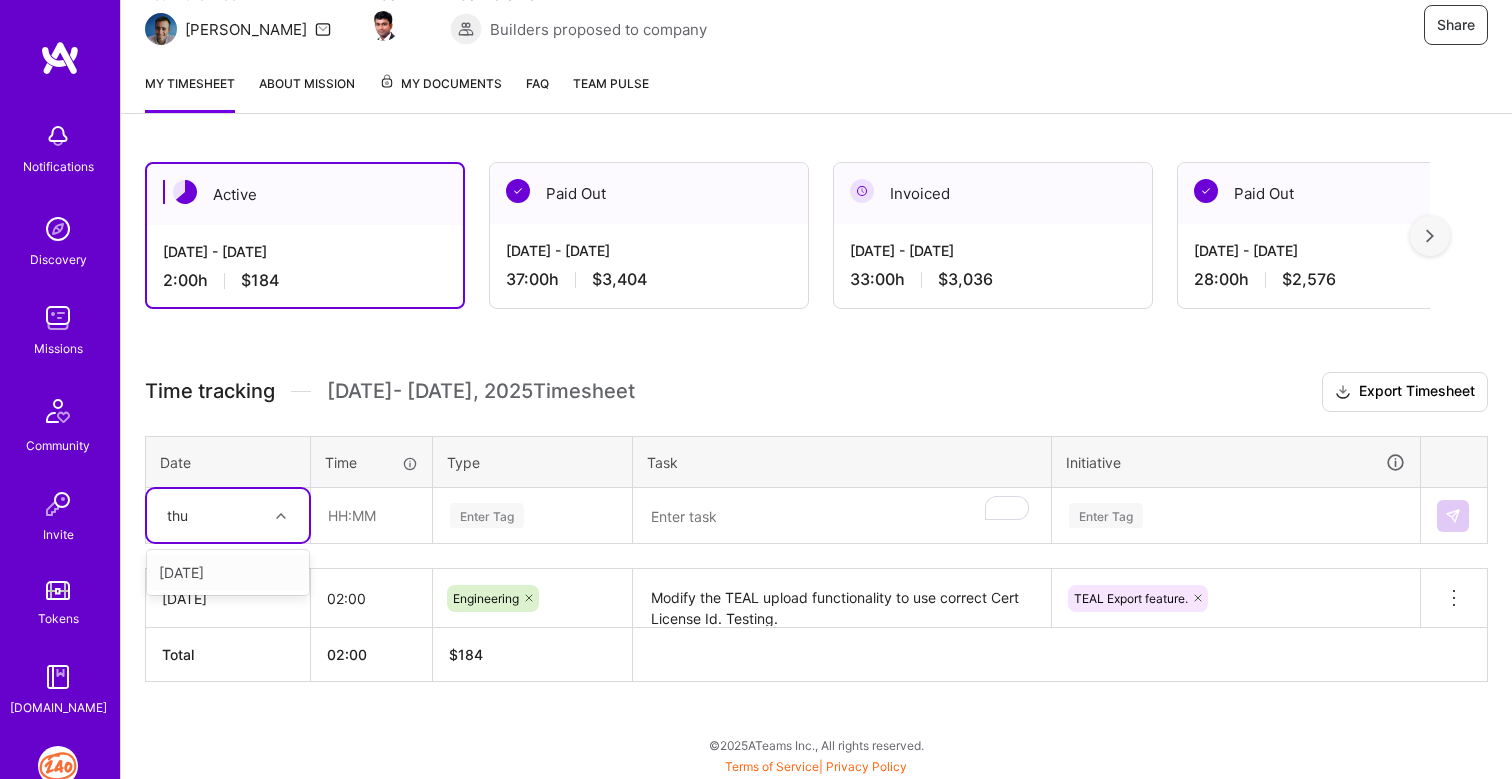 type 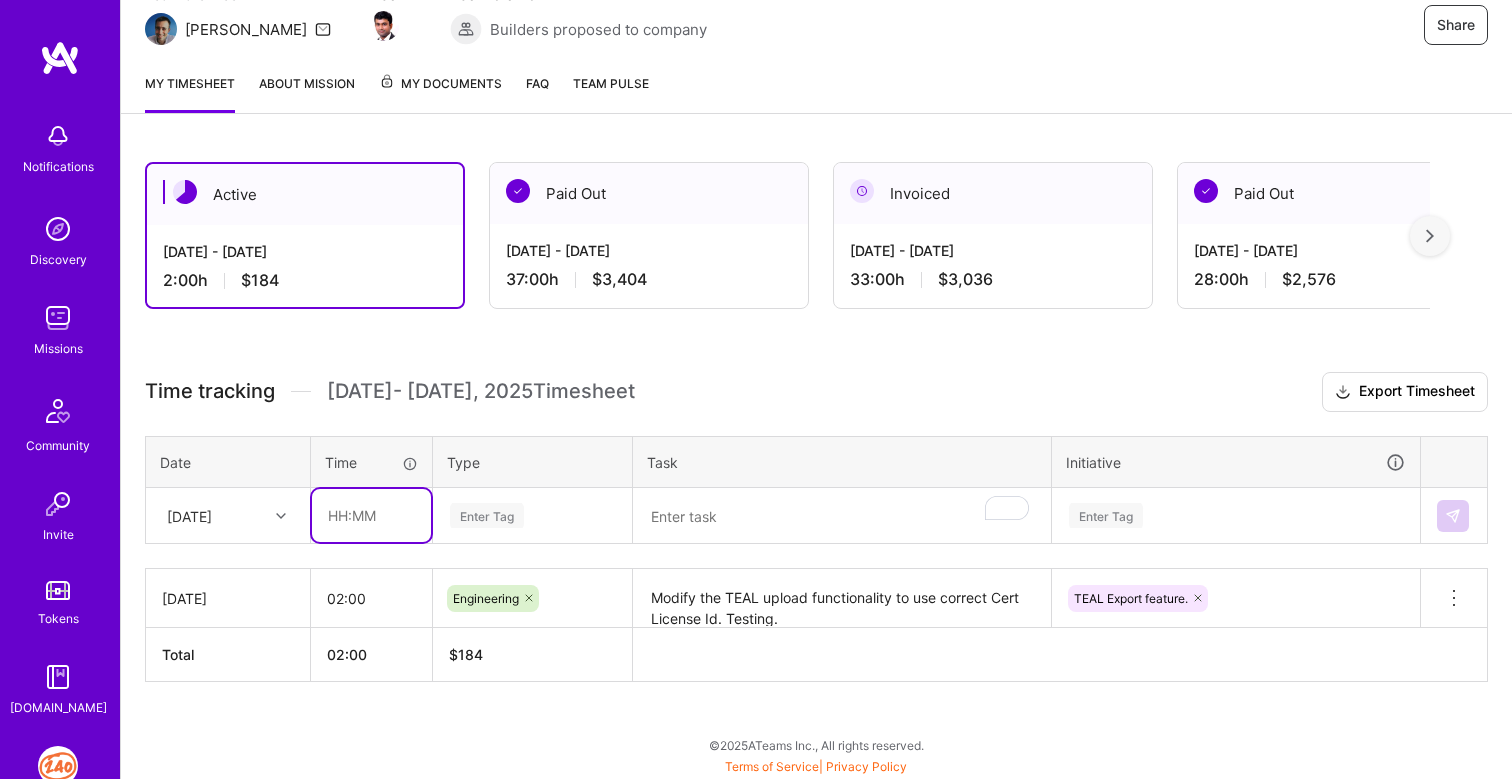 click at bounding box center [371, 515] 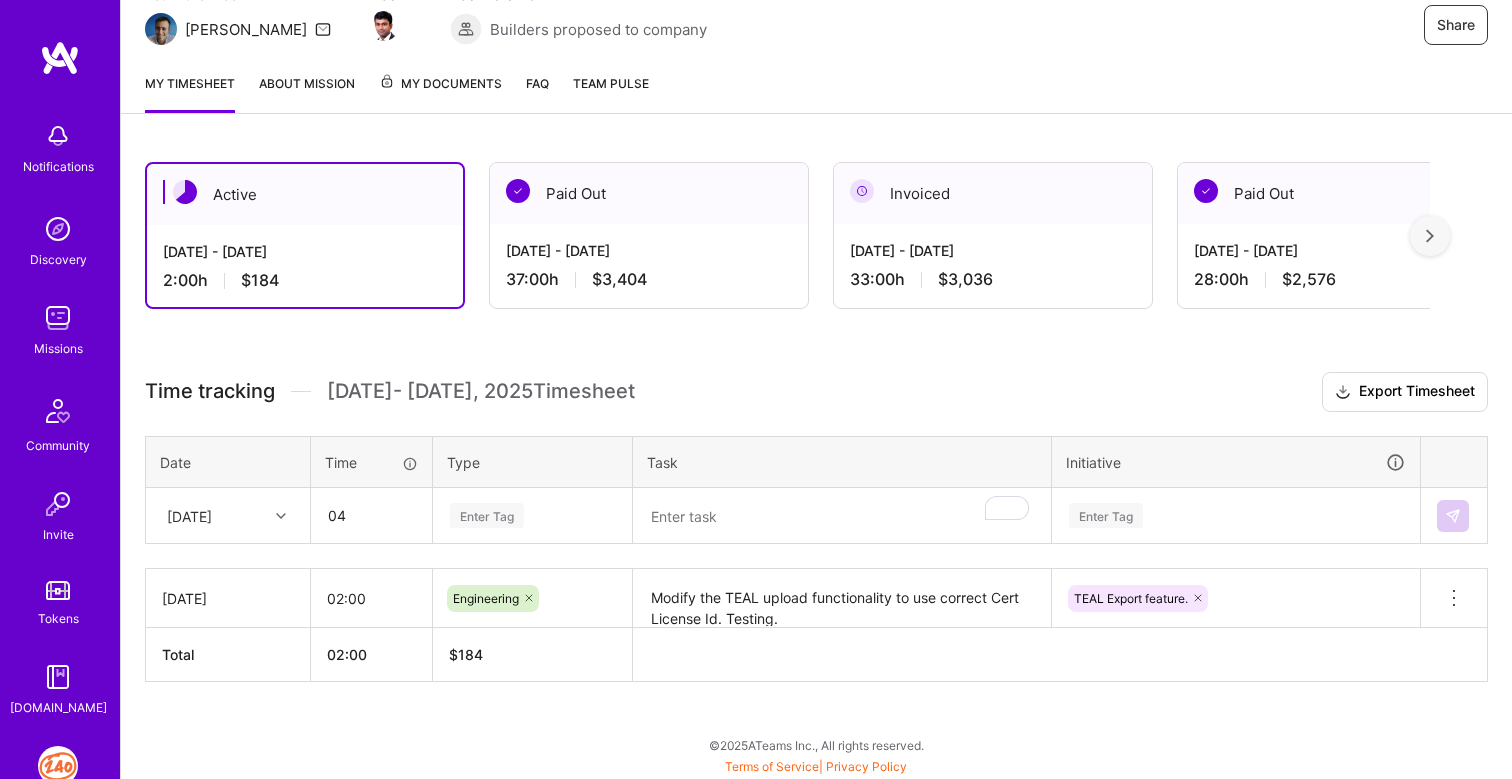 type on "04:00" 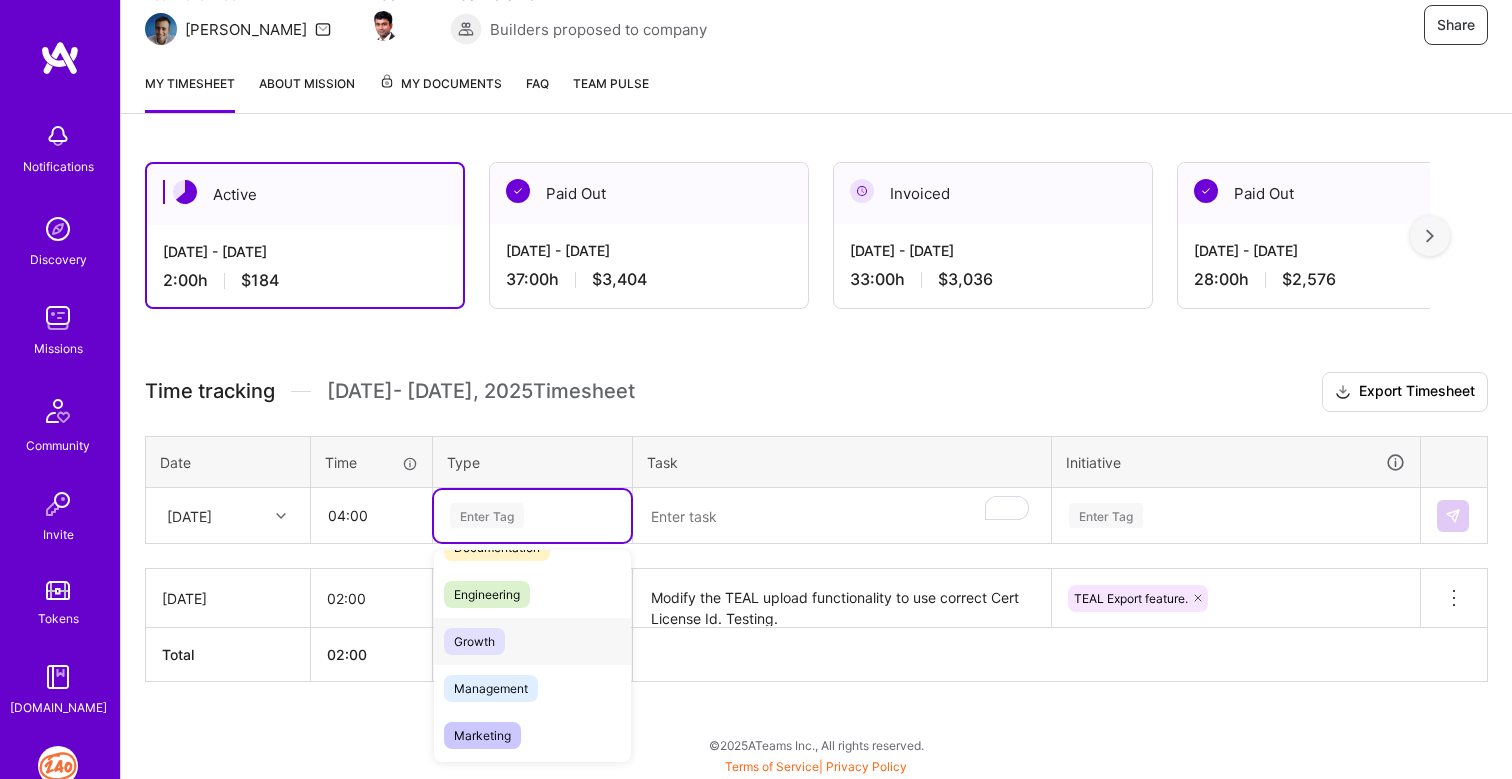 scroll, scrollTop: 129, scrollLeft: 0, axis: vertical 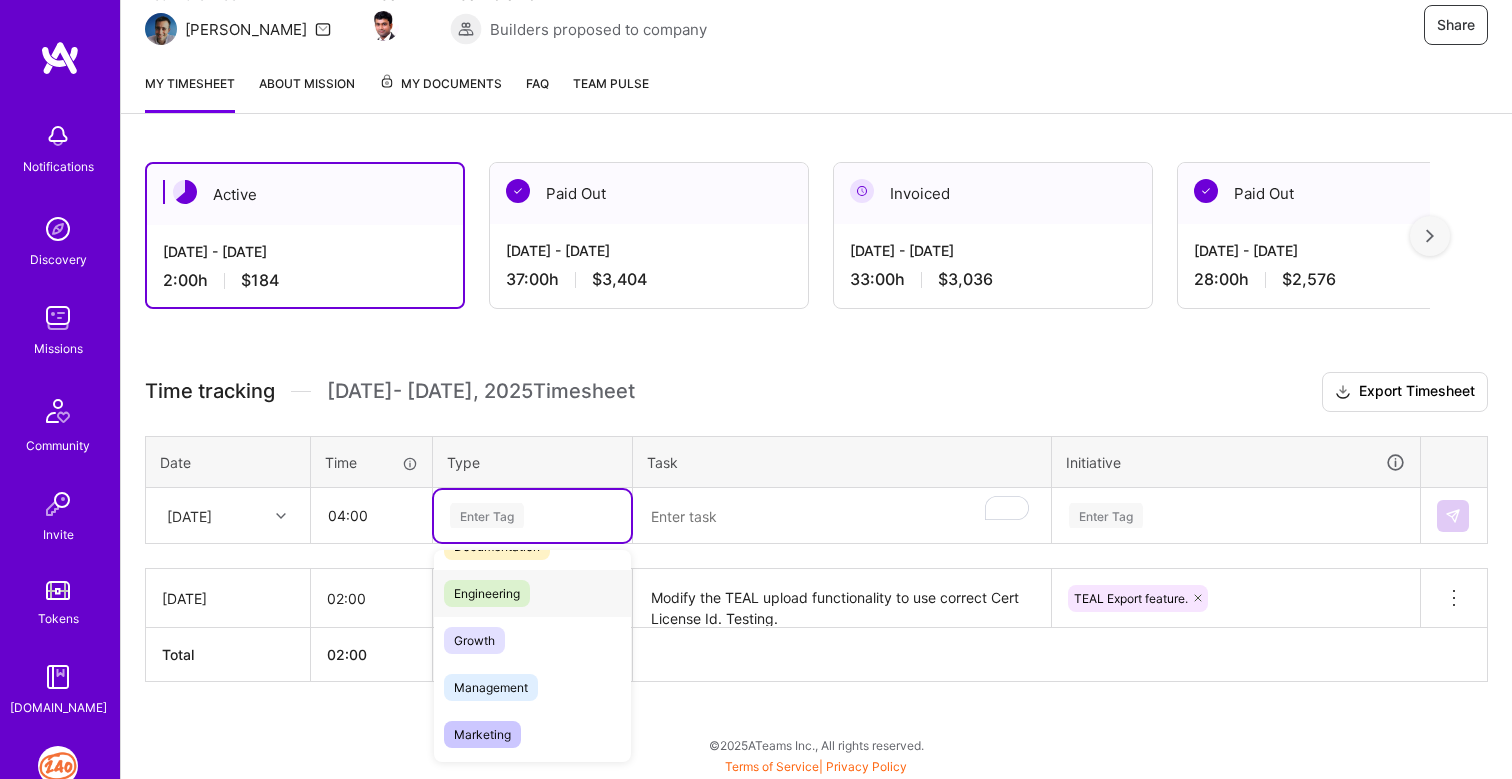 click on "Engineering" at bounding box center (487, 593) 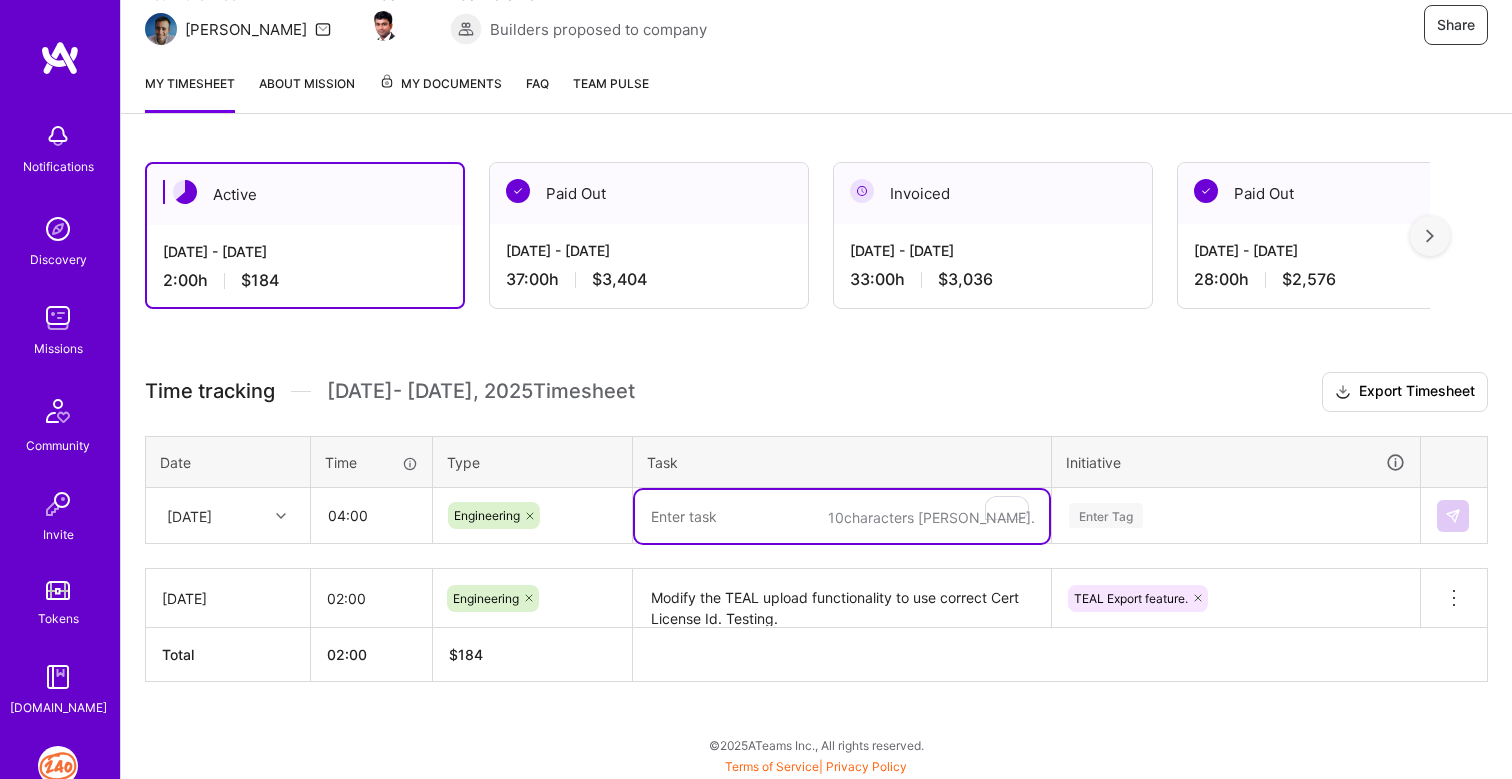 click at bounding box center (842, 516) 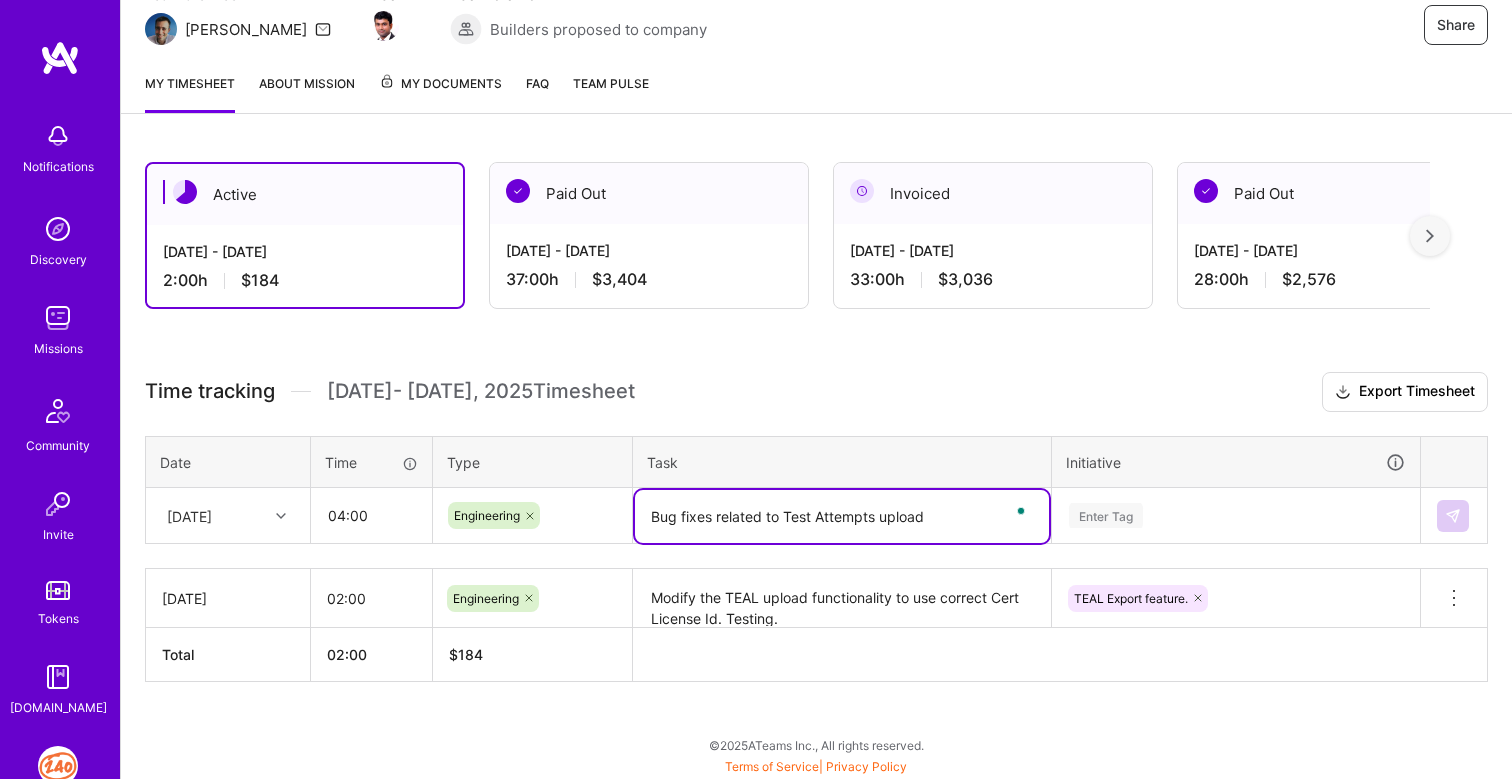 type on "Bug fixes related to Test Attempts upload" 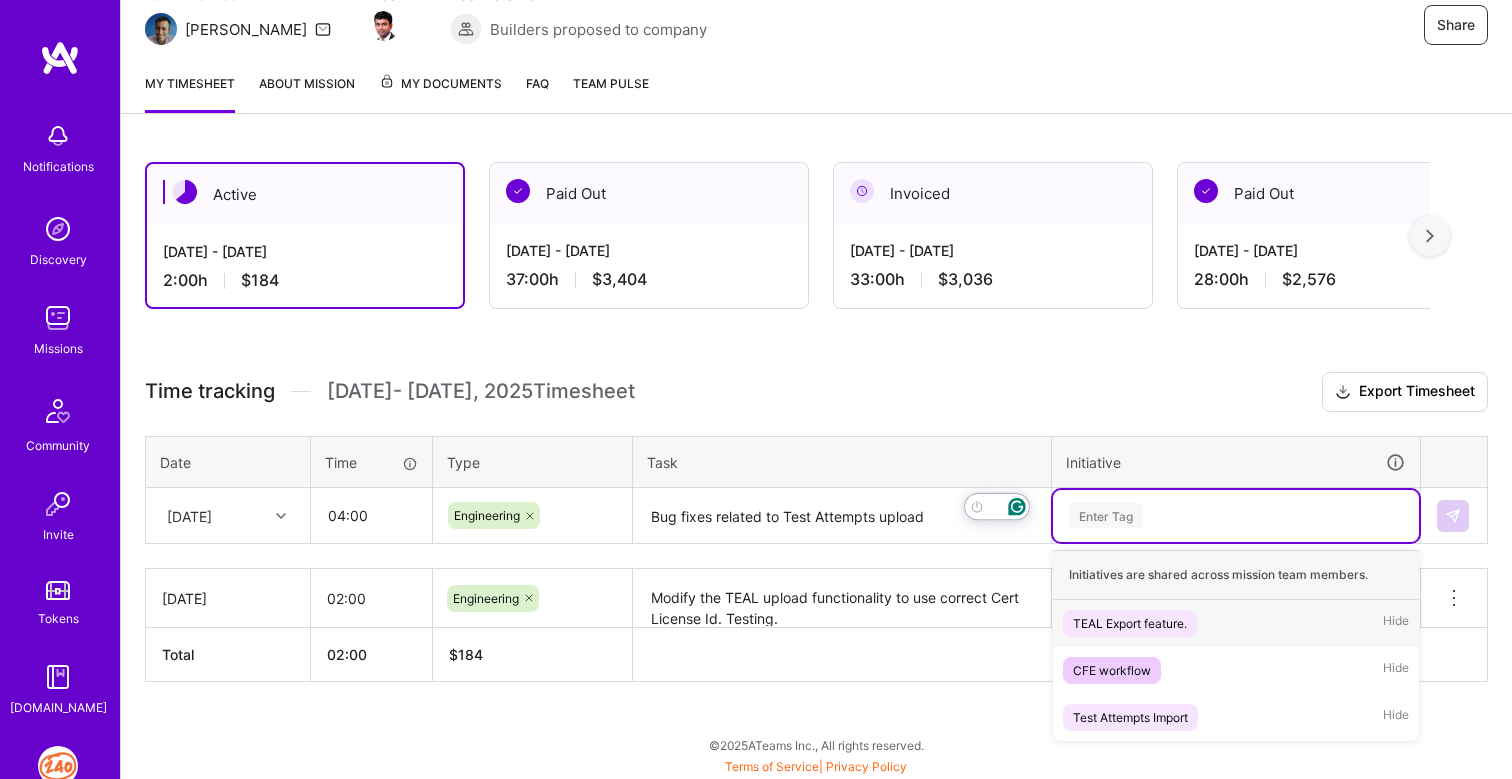 click on "Enter Tag" at bounding box center (1106, 515) 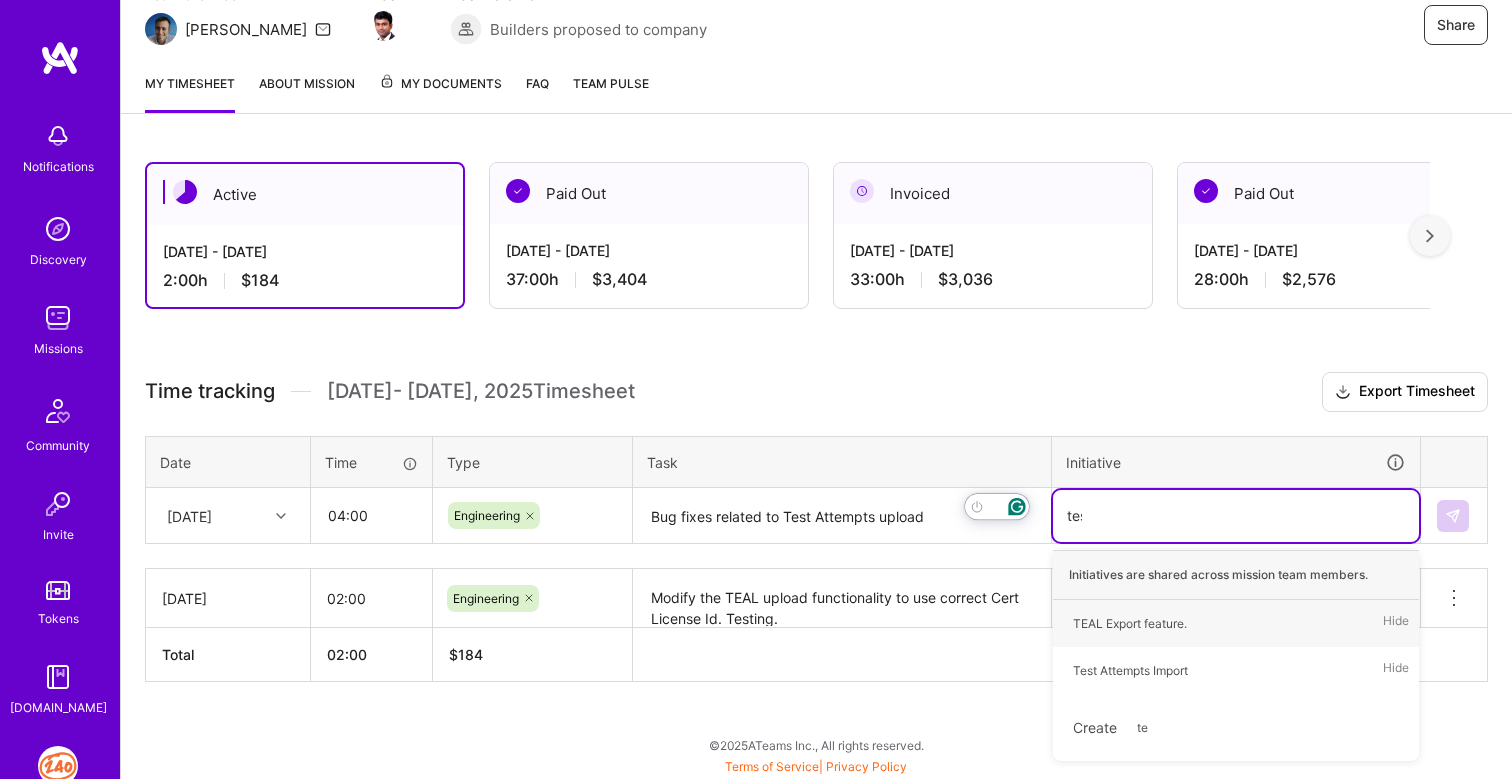 type on "test" 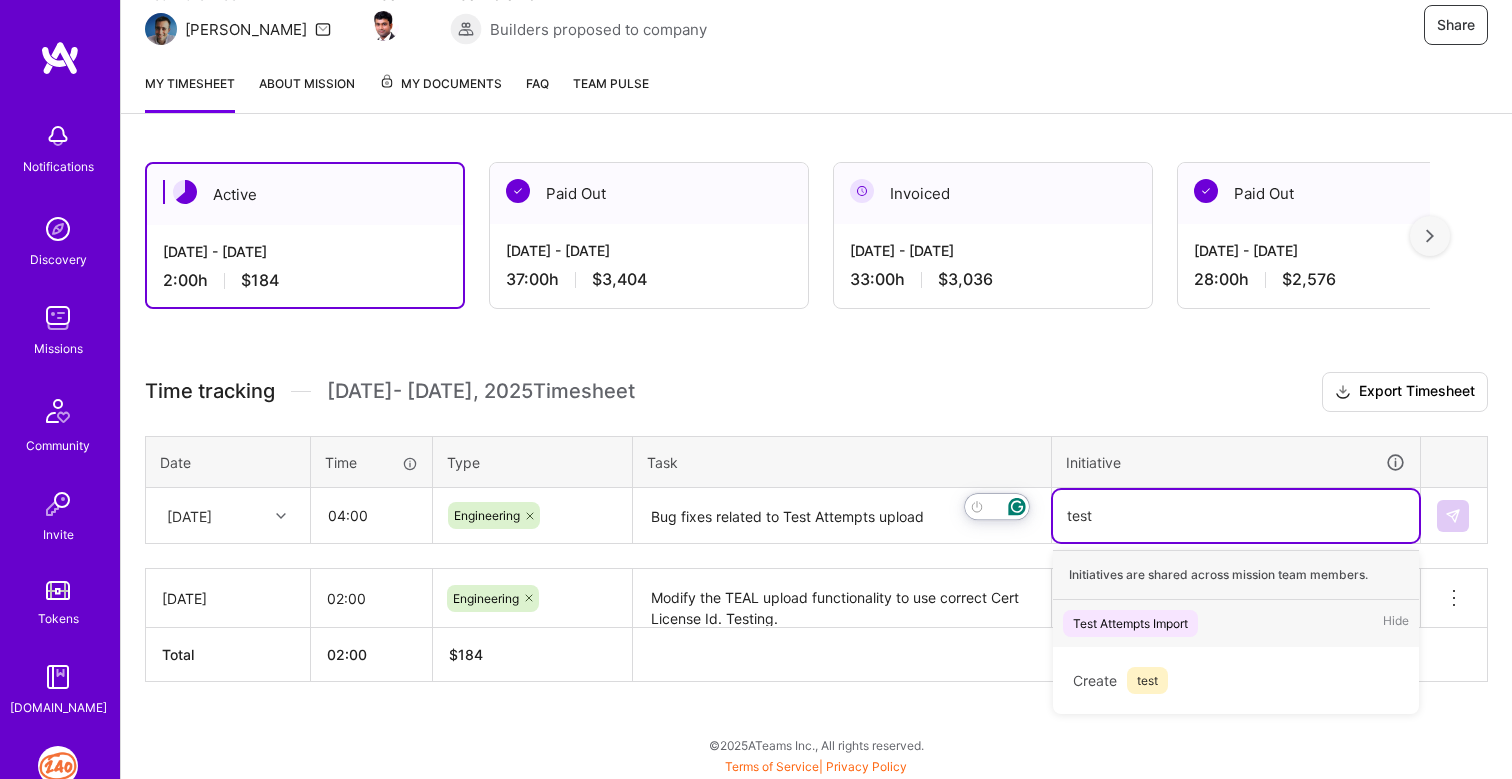 click on "Test Attempts Import" at bounding box center [1130, 623] 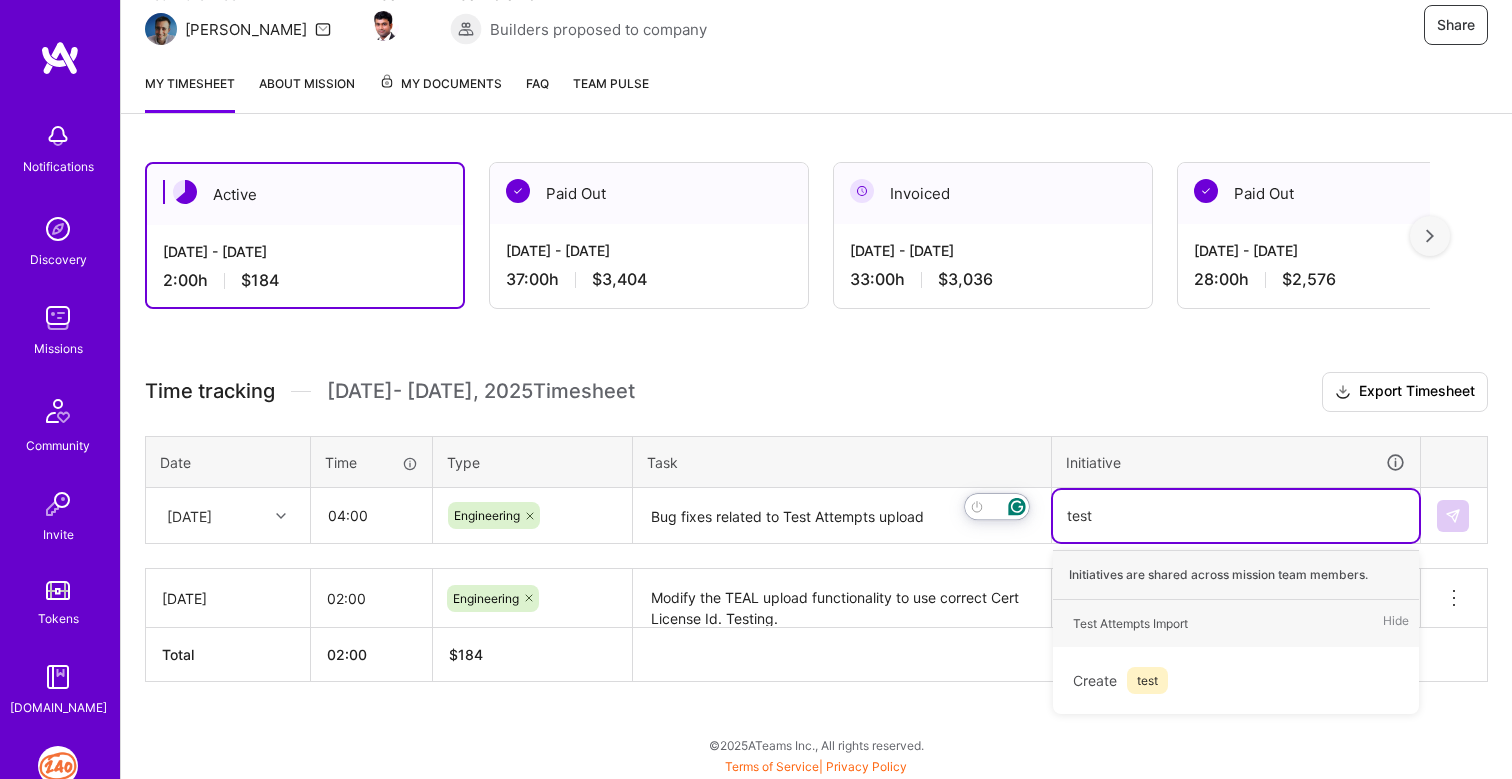 type 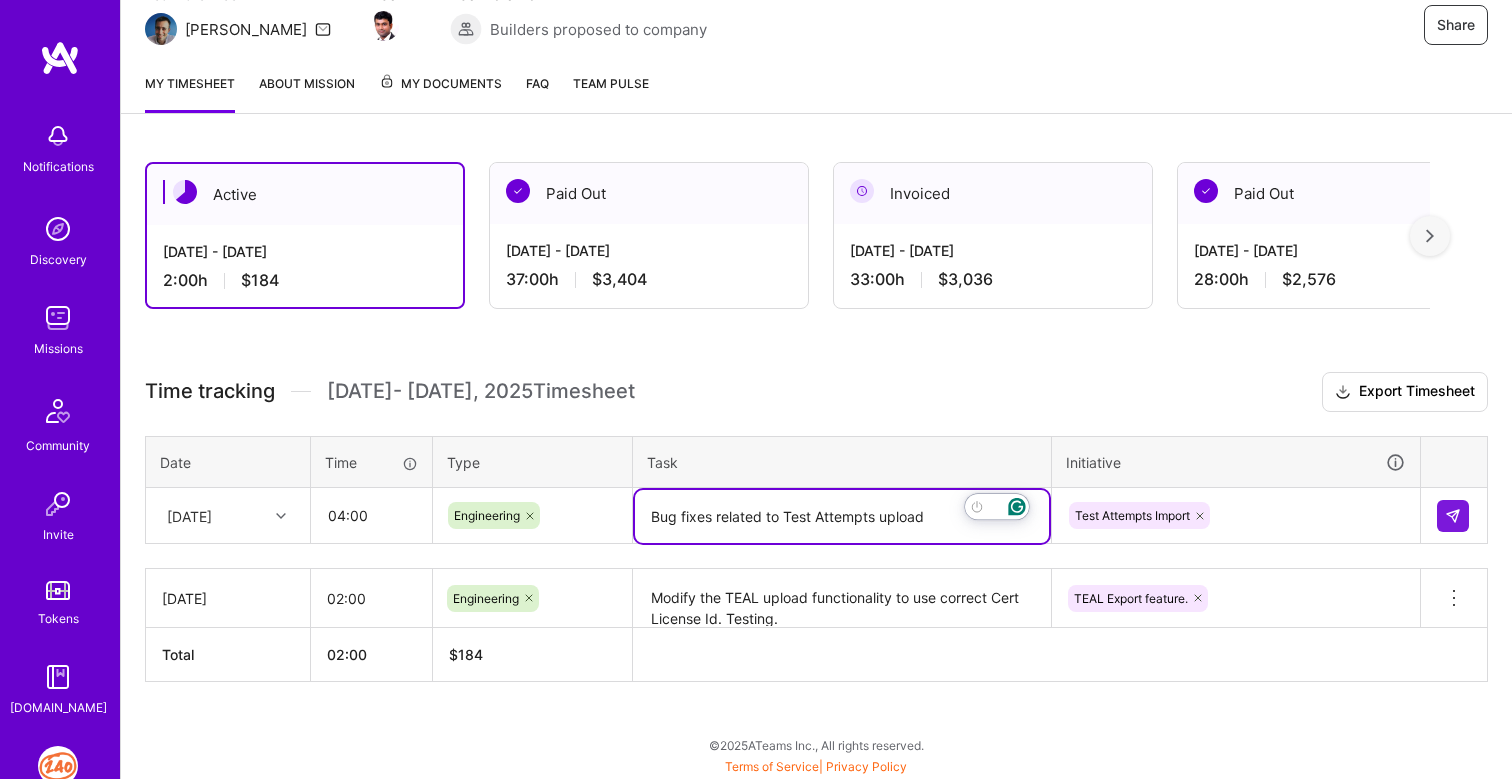 click on "Bug fixes related to Test Attempts upload" at bounding box center (842, 516) 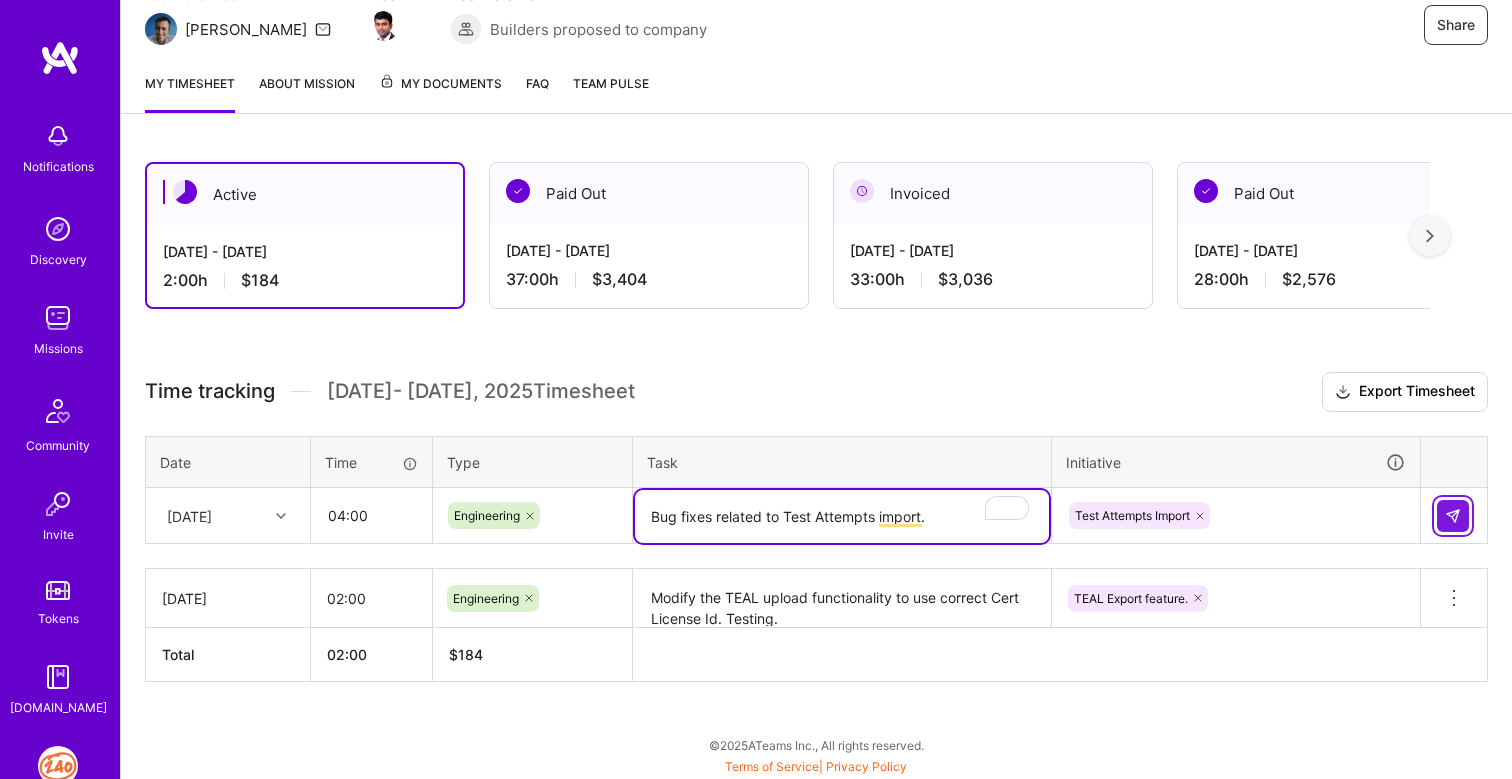 type on "Bug fixes related to Test Attempts import." 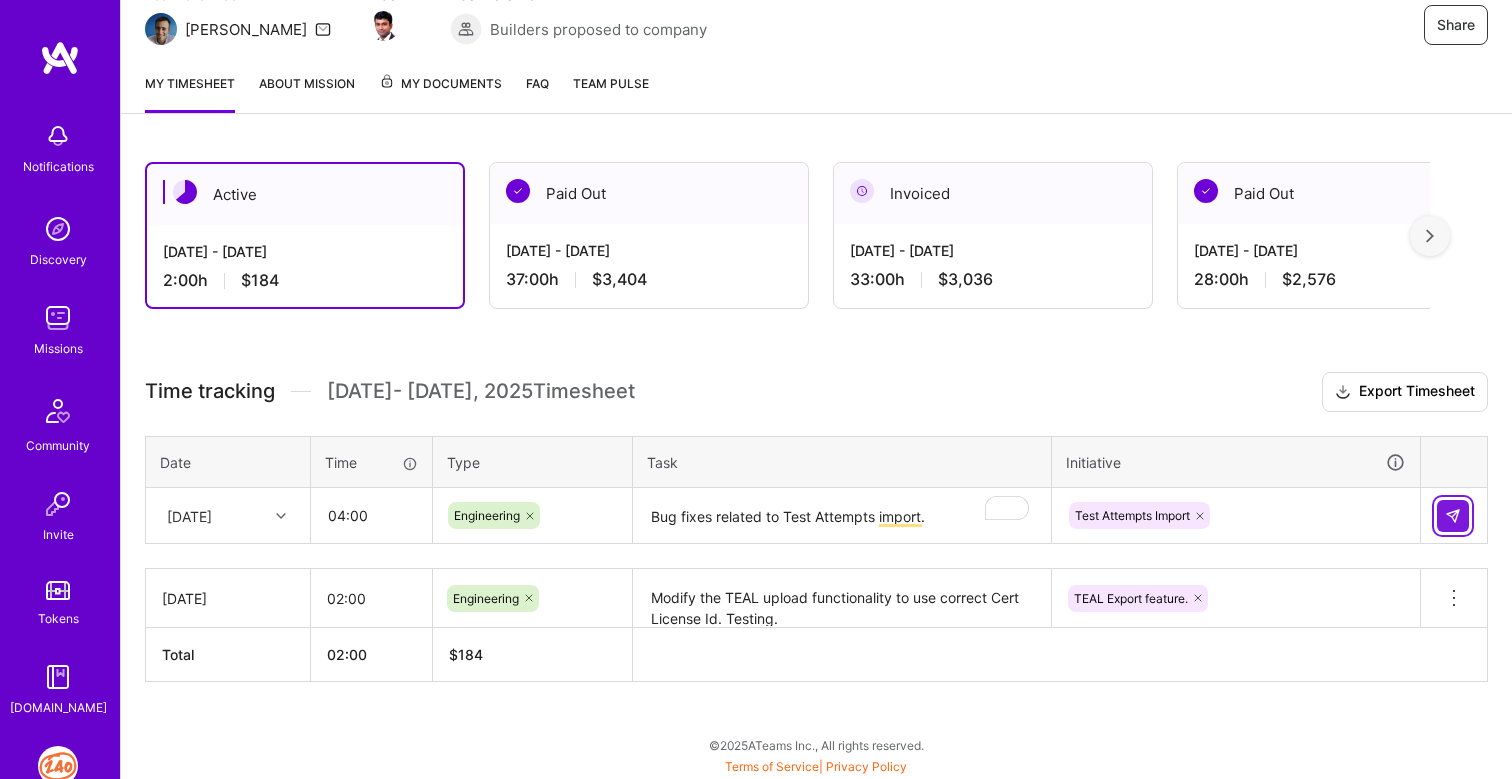 click at bounding box center [1453, 516] 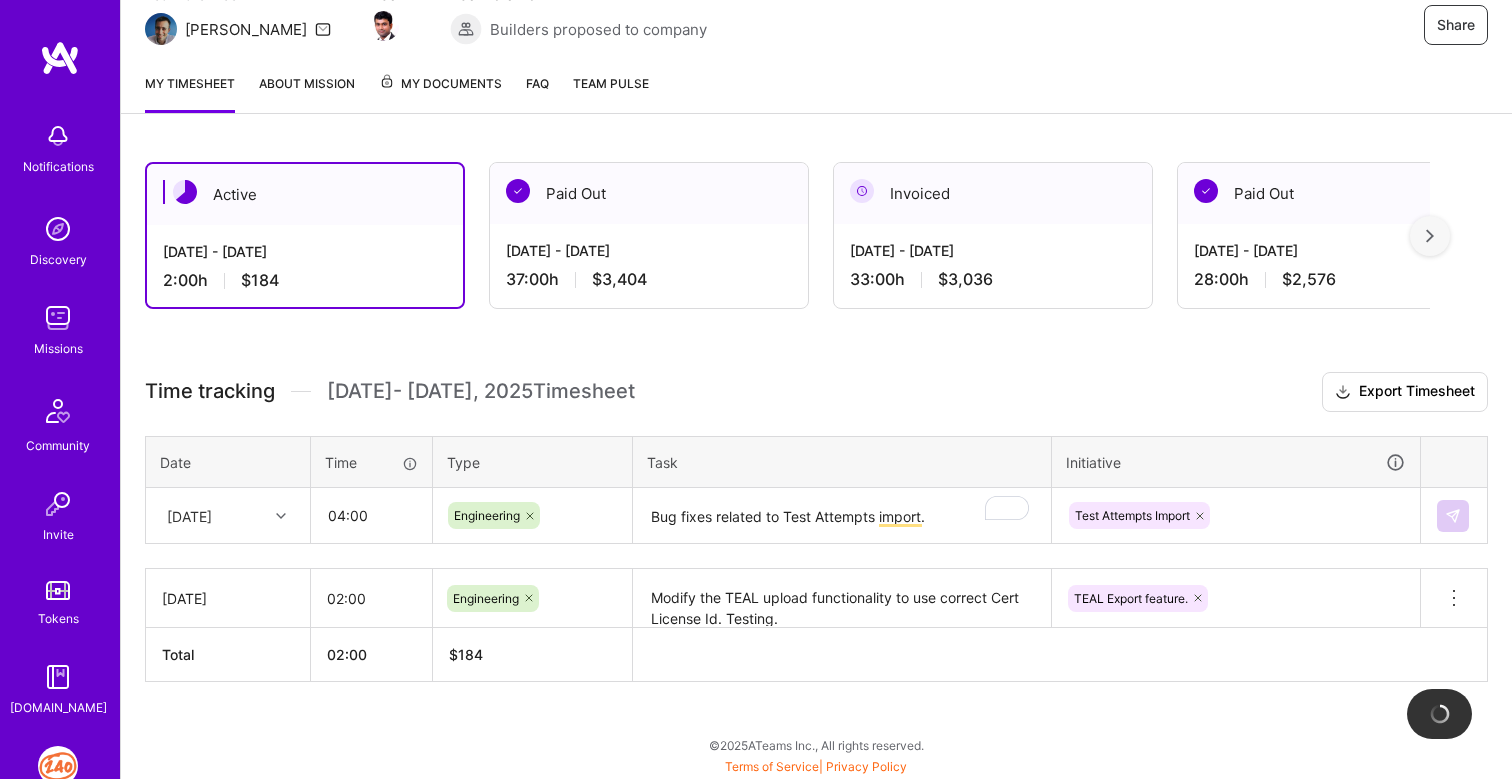type 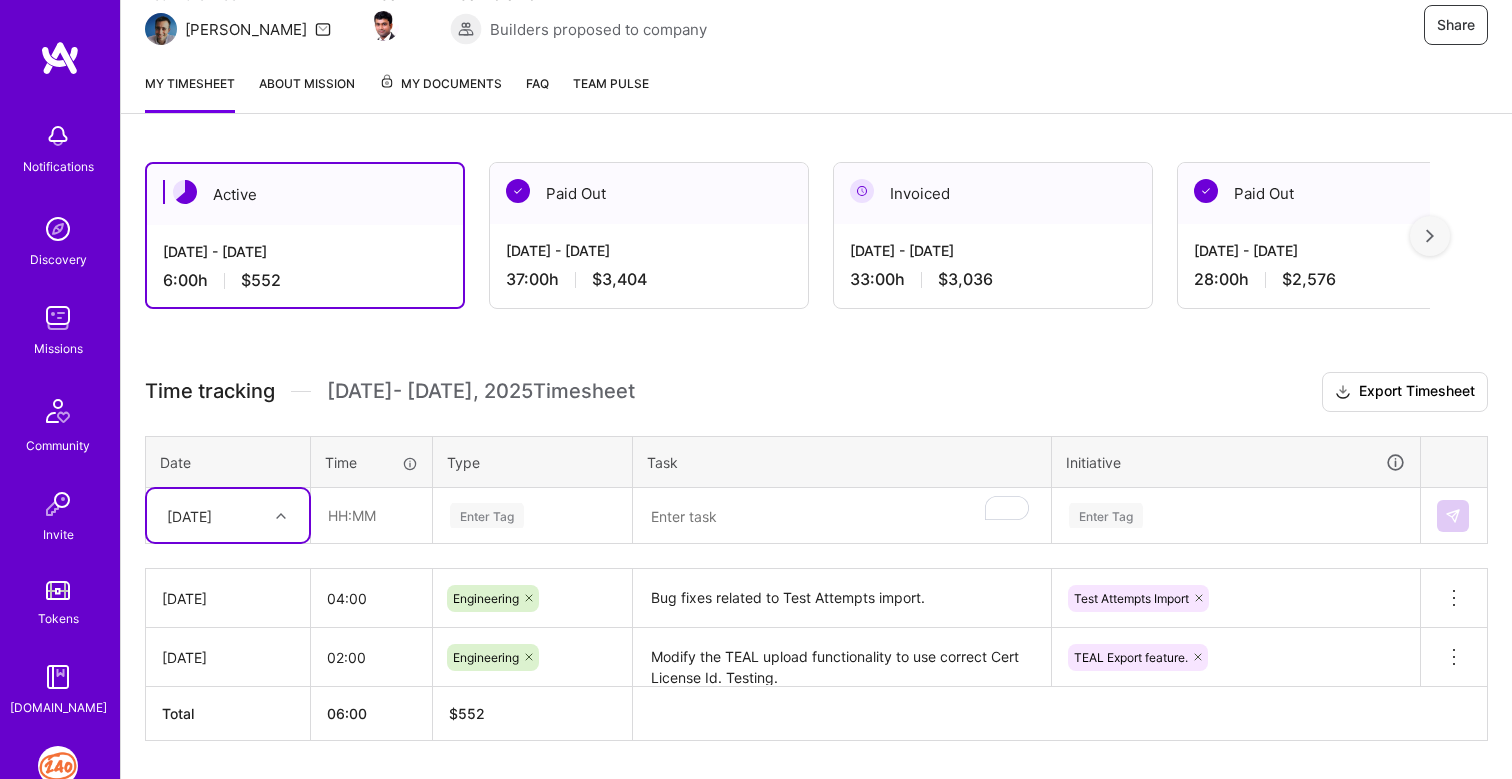 click on "Time tracking Jul 16  -   Jul 31 ,   2025  Timesheet Export Timesheet Date Time Type Task Initiative  option Thu, Jul 17, selected.   Select is focused ,type to refine list, press Down to open the menu,  Thu, Jul 17 Enter Tag Enter Tag Thu, Jul 17 04:00 Engineering
Bug fixes related to Test Attempts import. Test Attempts Import
Delete row Wed, Jul 16 02:00 Engineering
Modify the TEAL upload functionality to use correct Cert License Id. Testing. TEAL Export feature.
Delete row Total 06:00 $ 552" at bounding box center [816, 556] 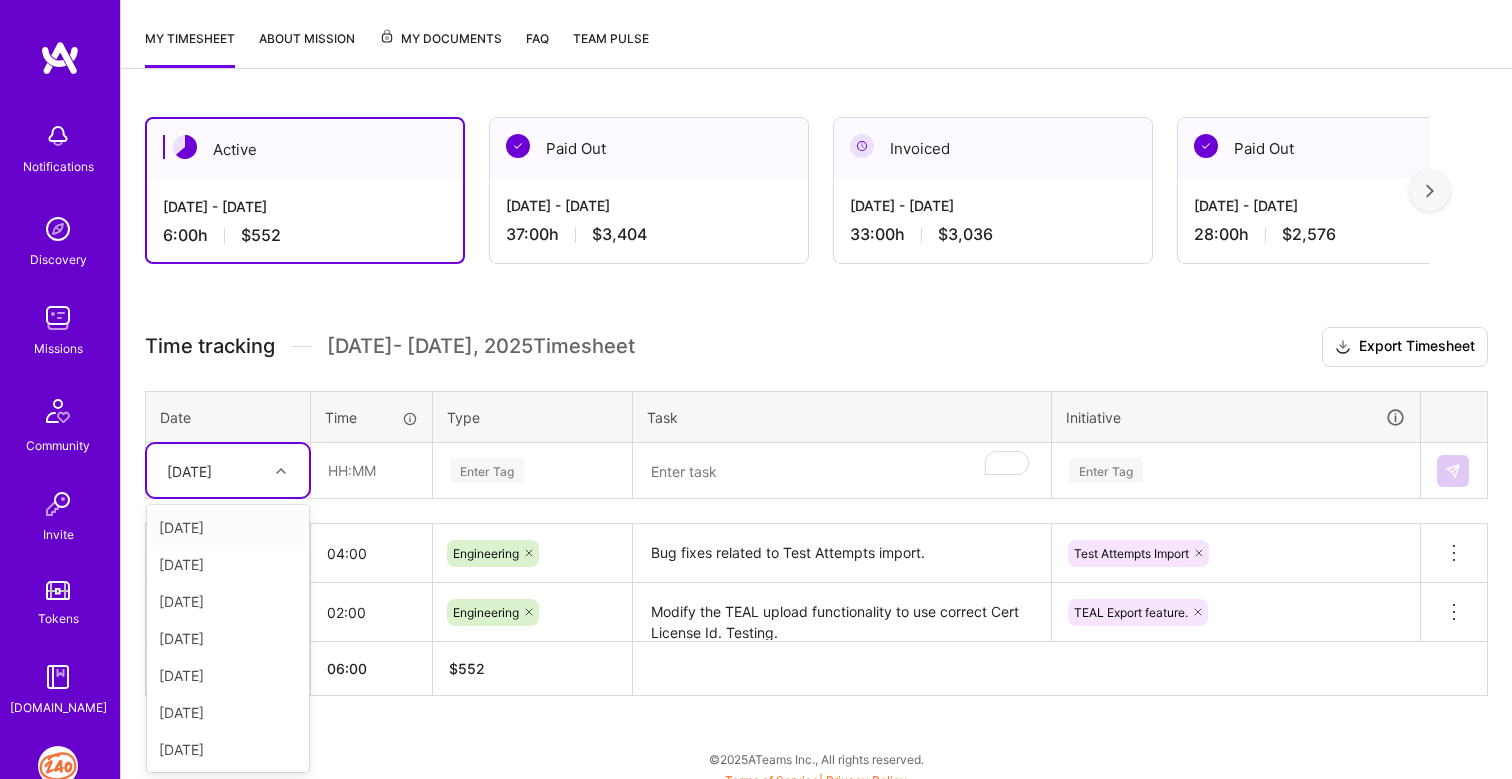 scroll, scrollTop: 251, scrollLeft: 0, axis: vertical 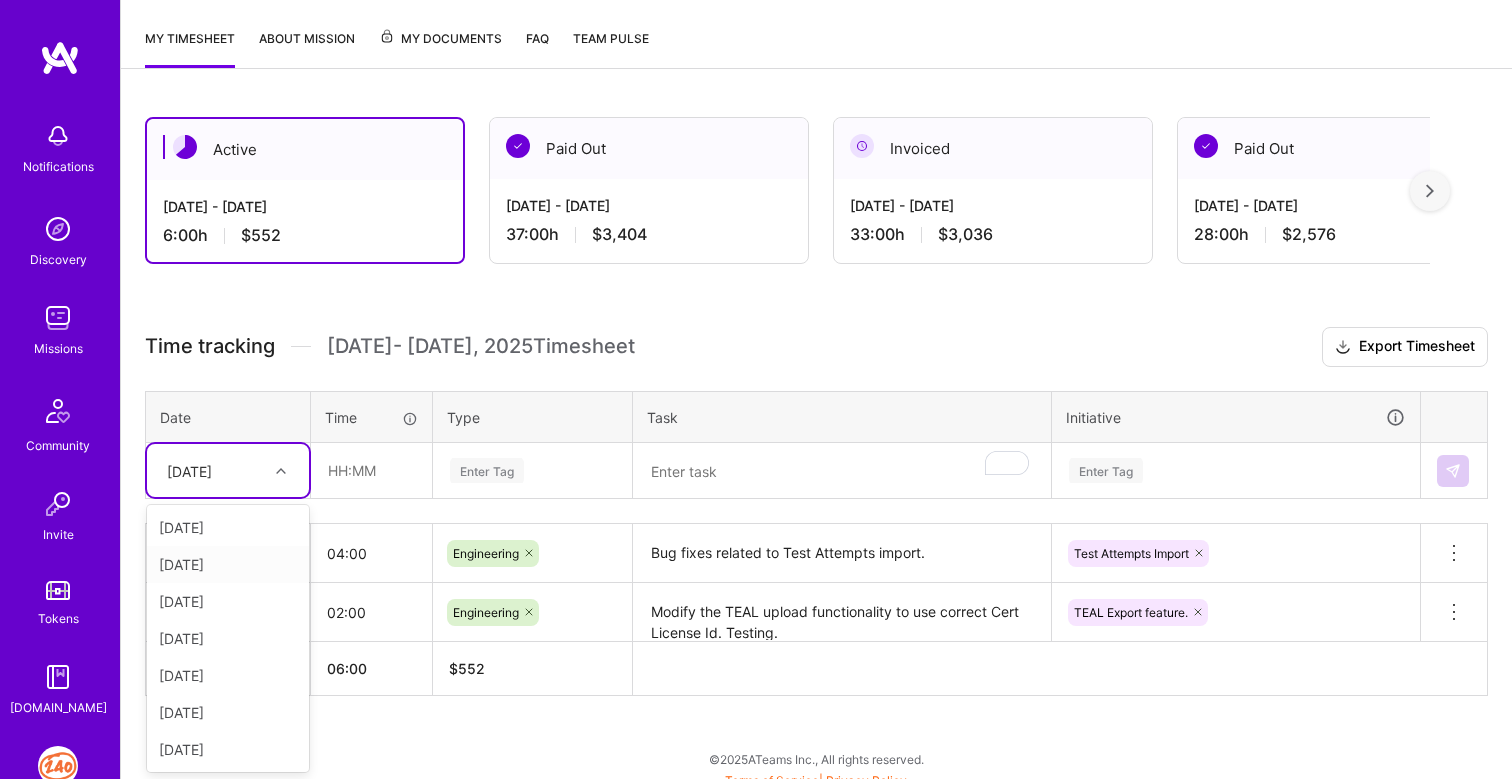 click on "Fri, Jul 18" at bounding box center (228, 564) 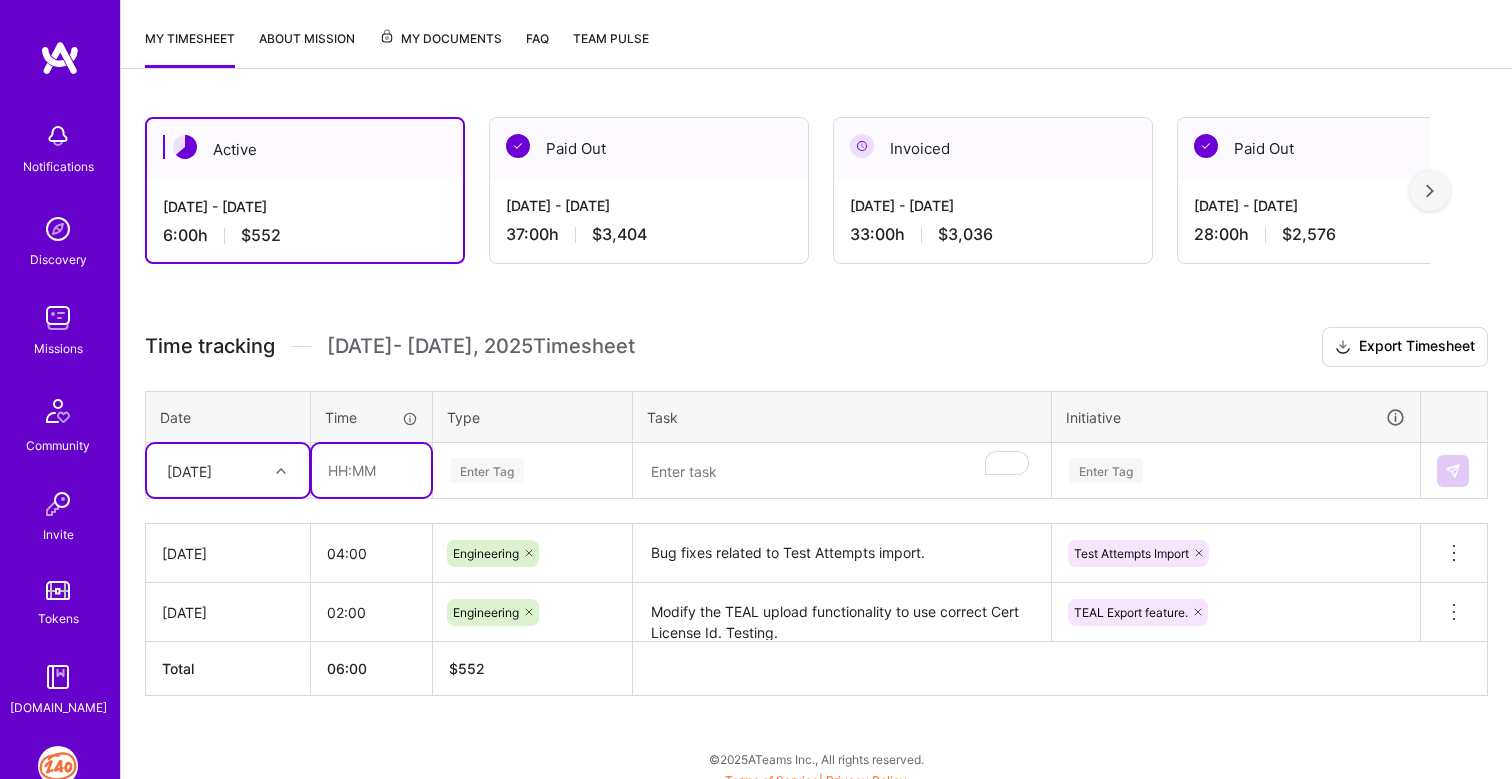 click at bounding box center [371, 470] 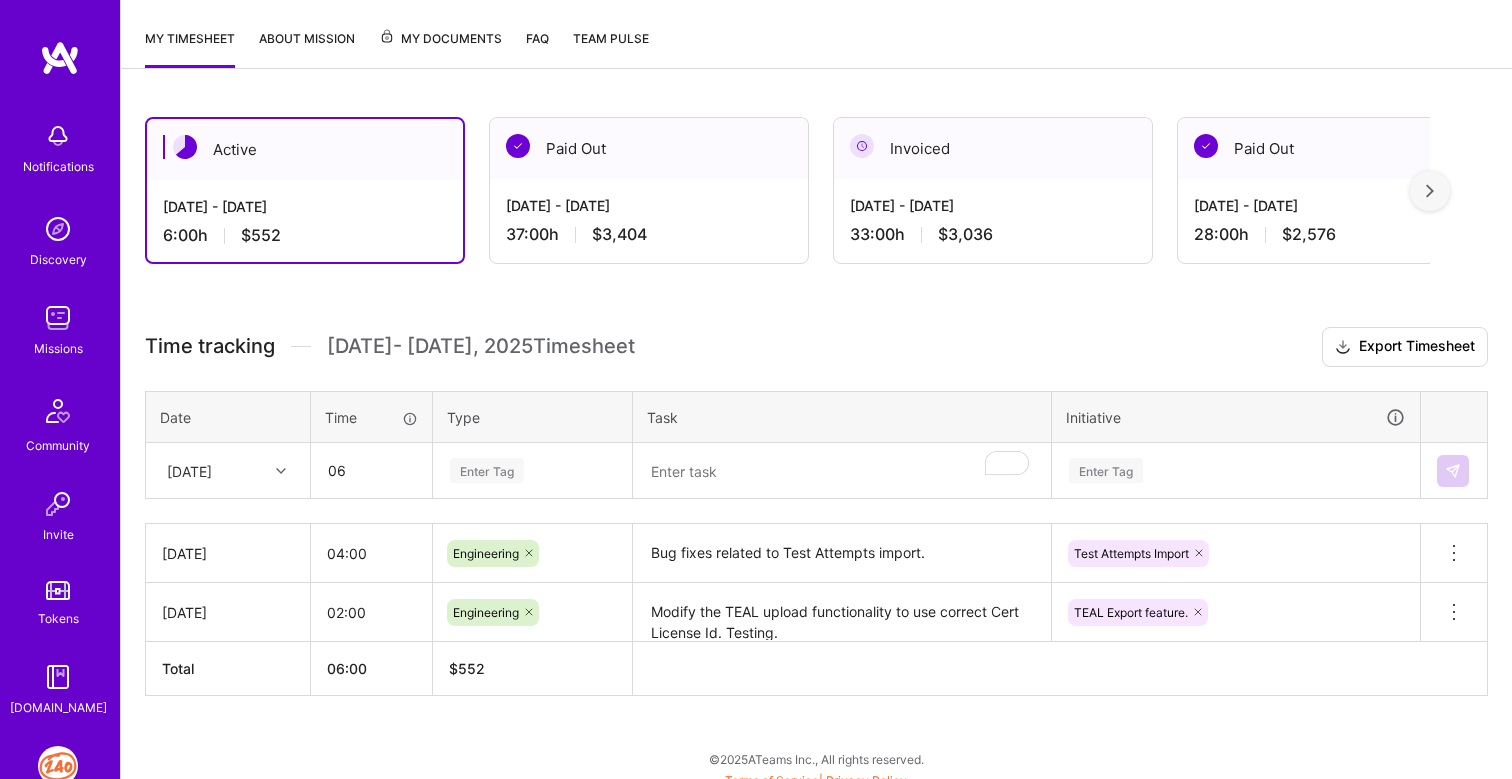 type on "06:00" 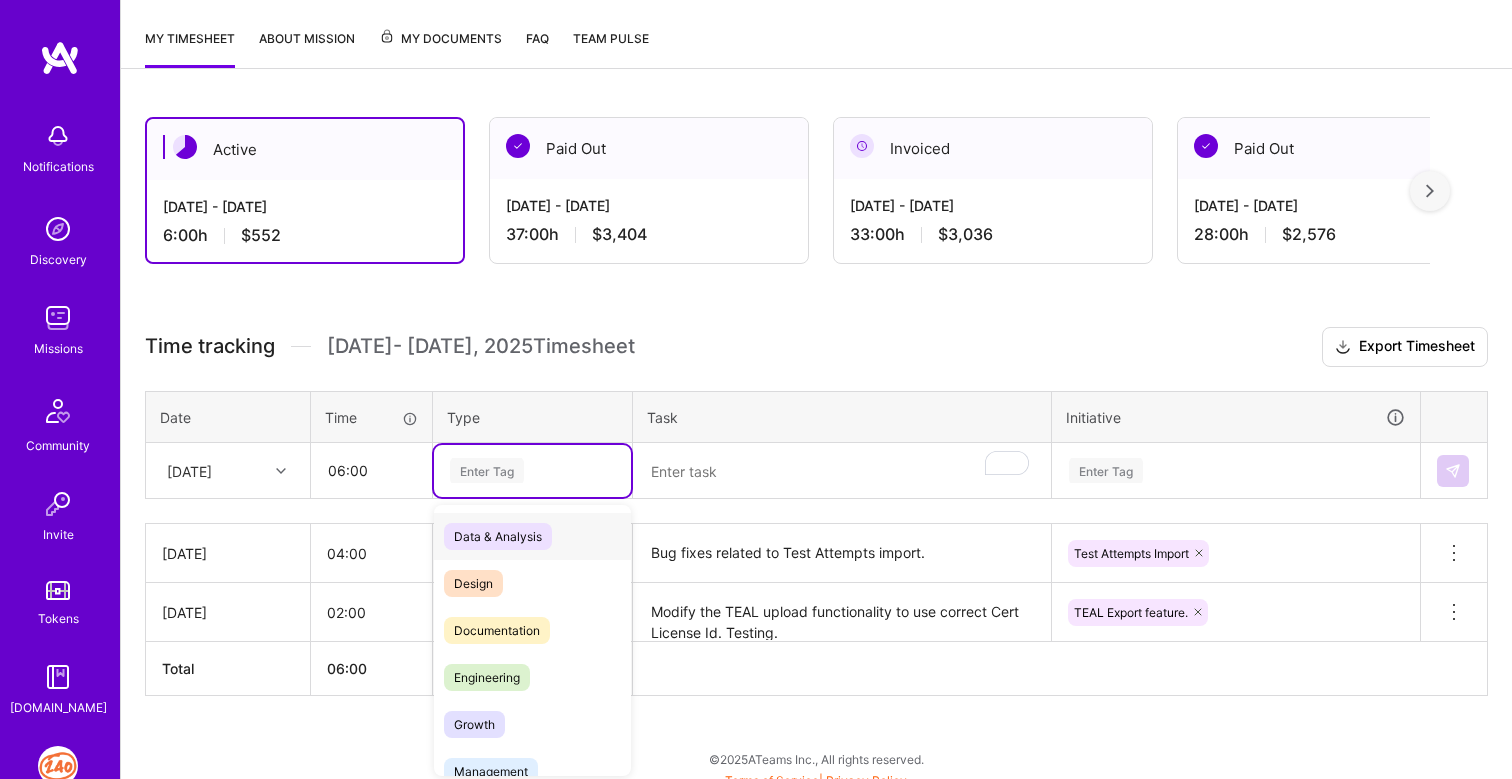 scroll, scrollTop: 265, scrollLeft: 0, axis: vertical 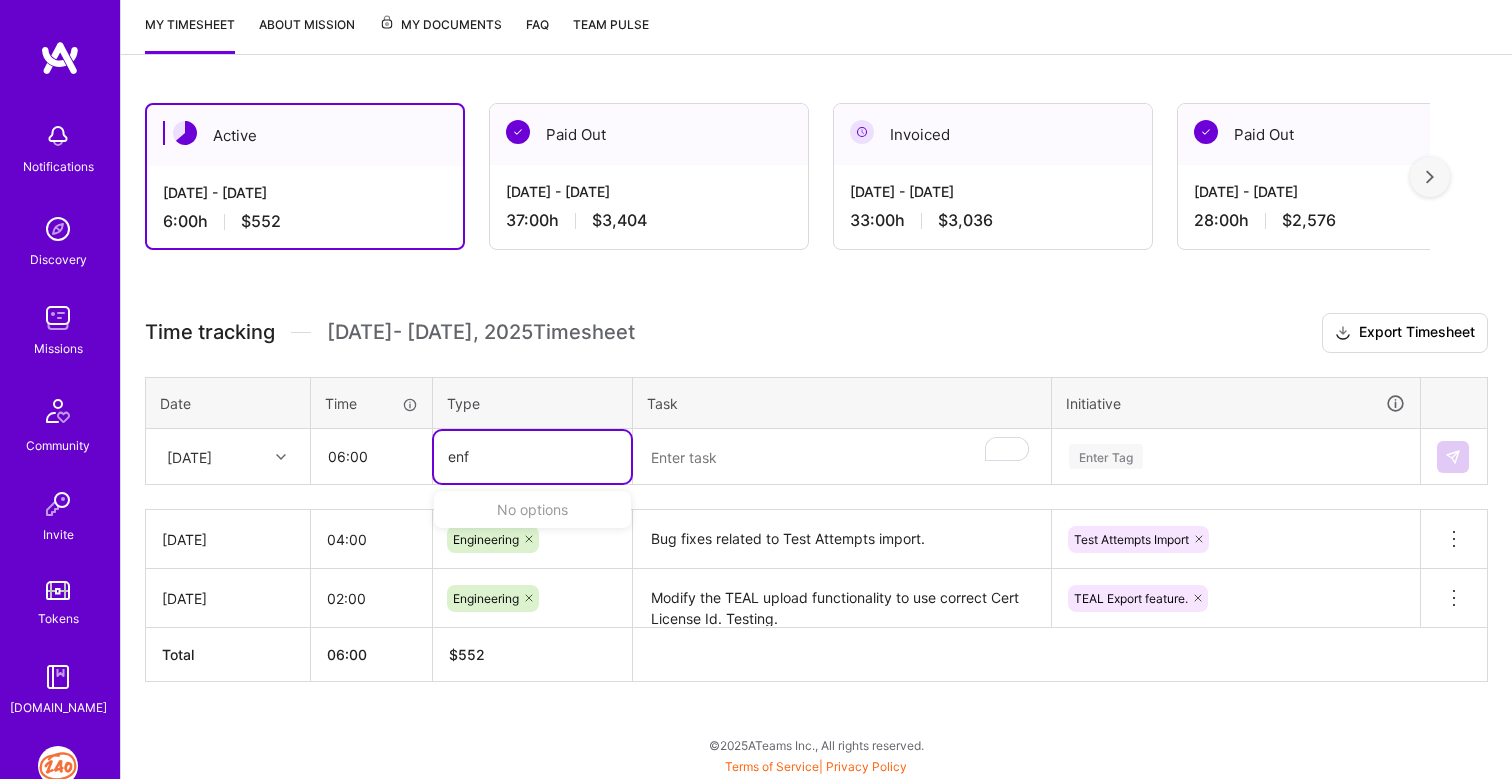 click on "No options" at bounding box center (532, 509) 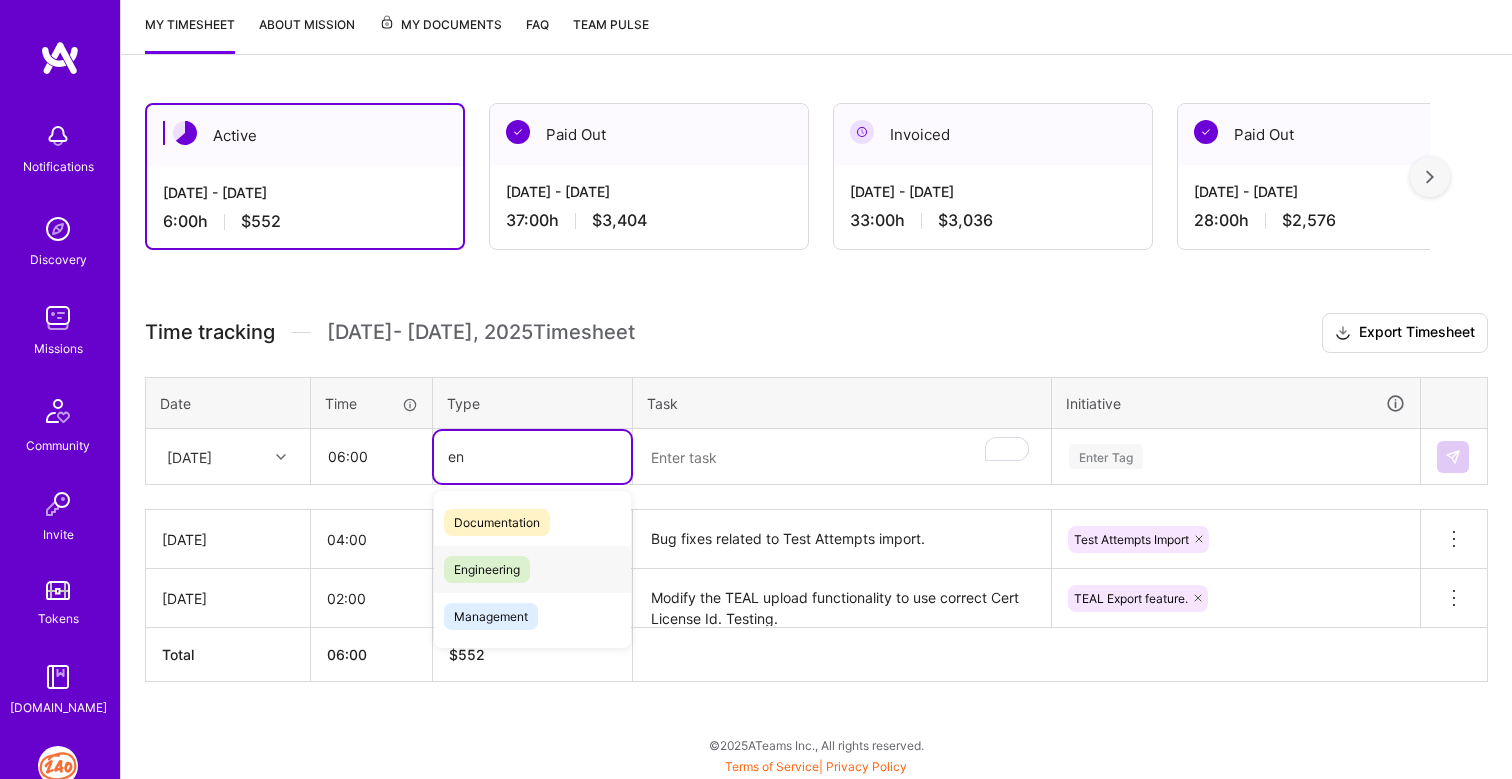 click on "Engineering" at bounding box center (487, 569) 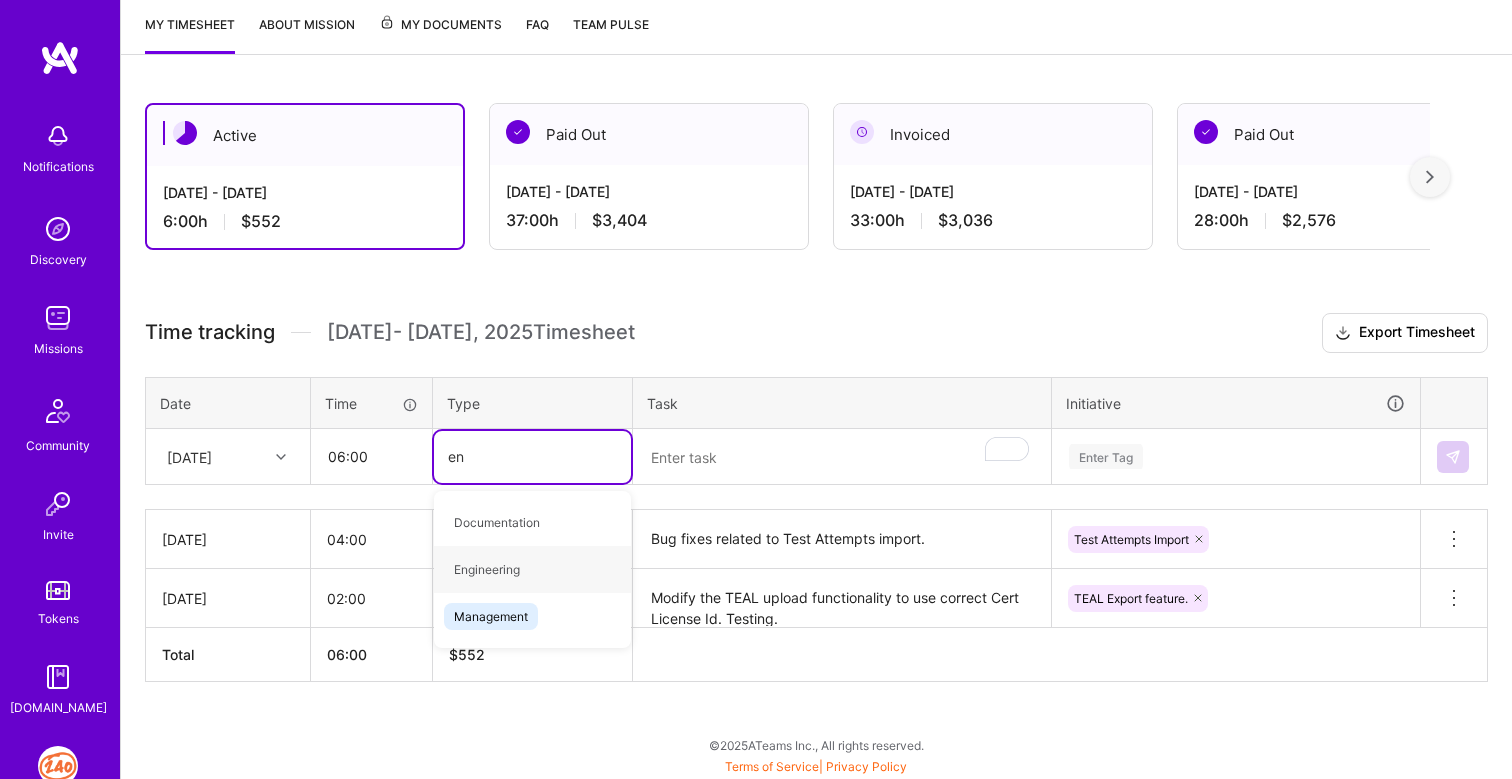 type 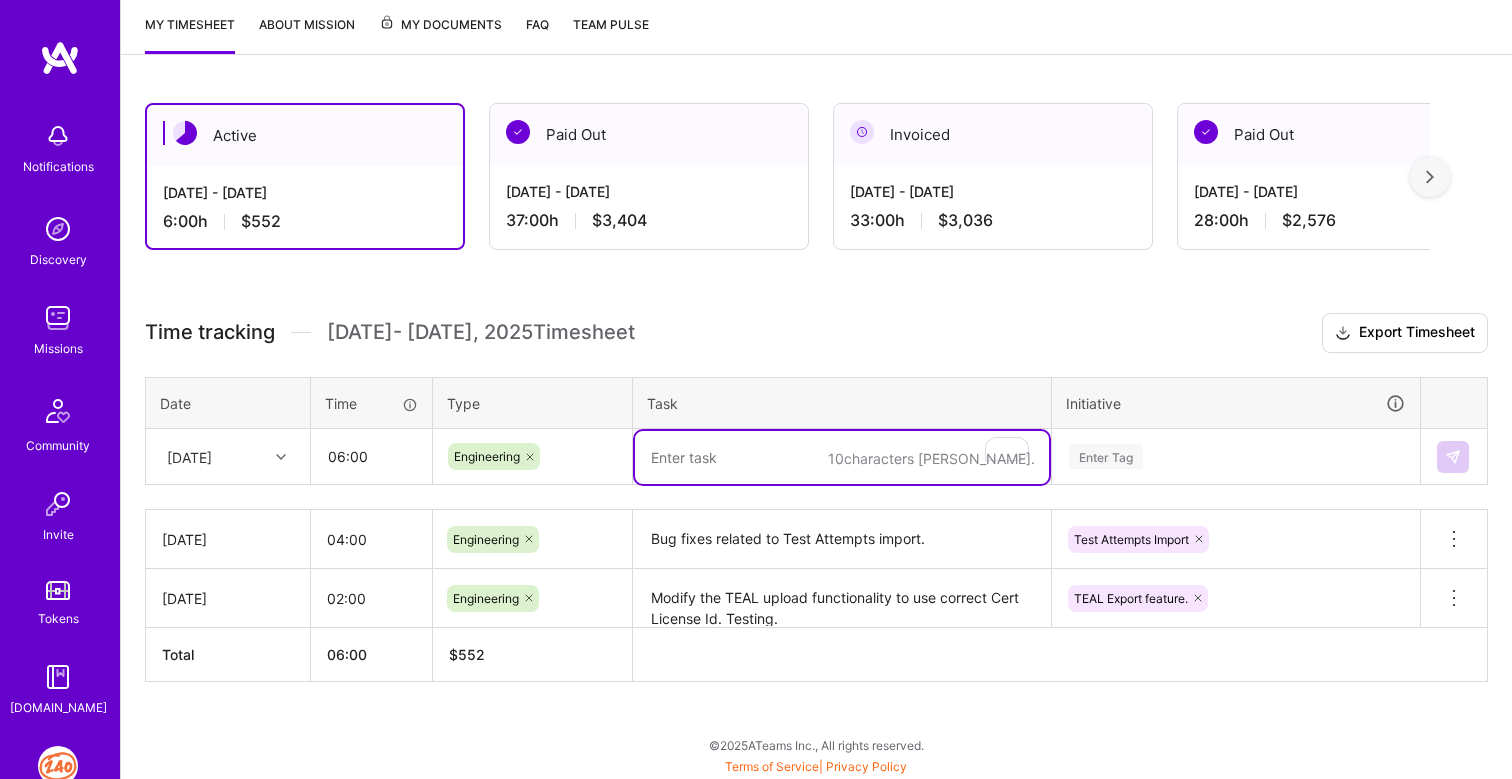 click at bounding box center [842, 457] 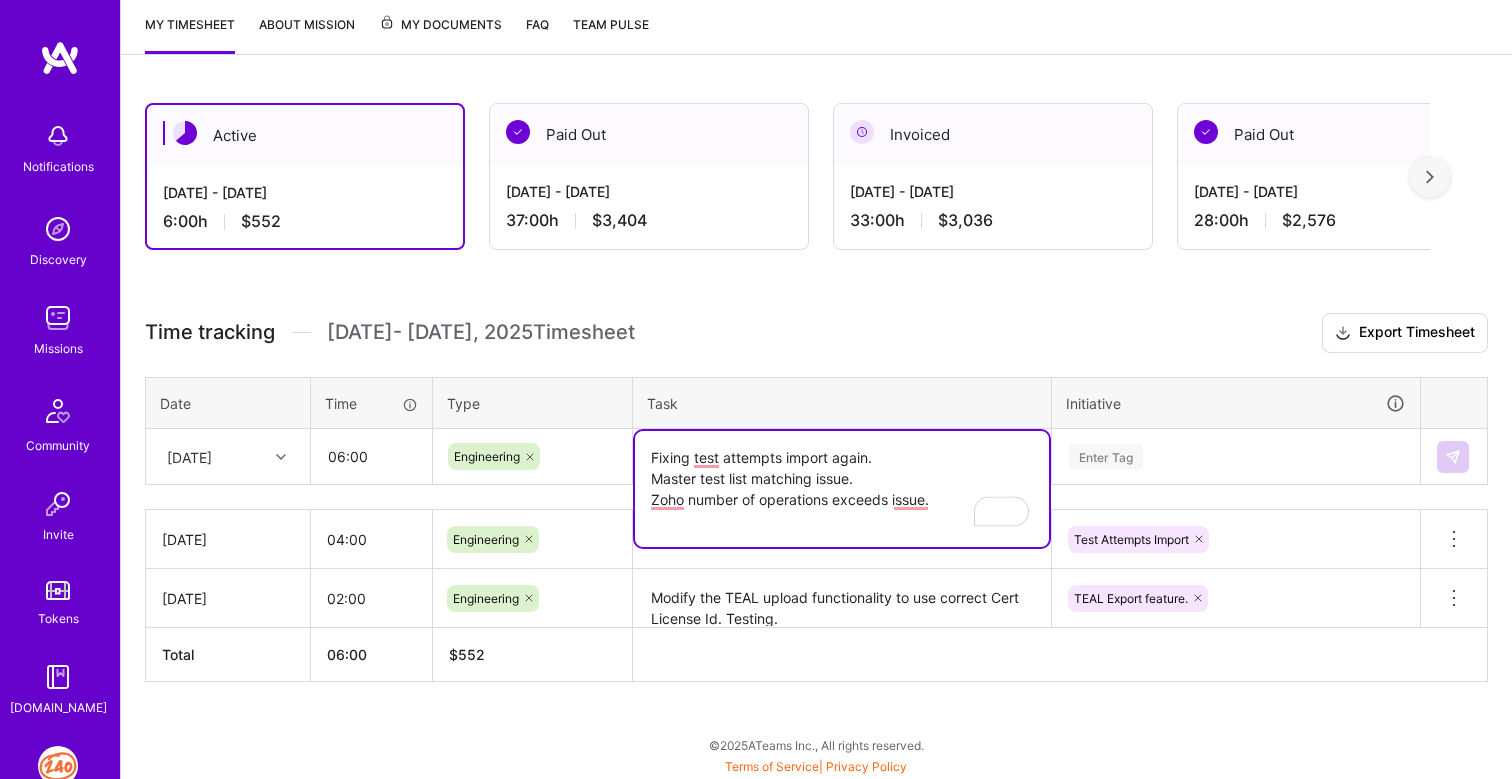 scroll, scrollTop: 0, scrollLeft: 0, axis: both 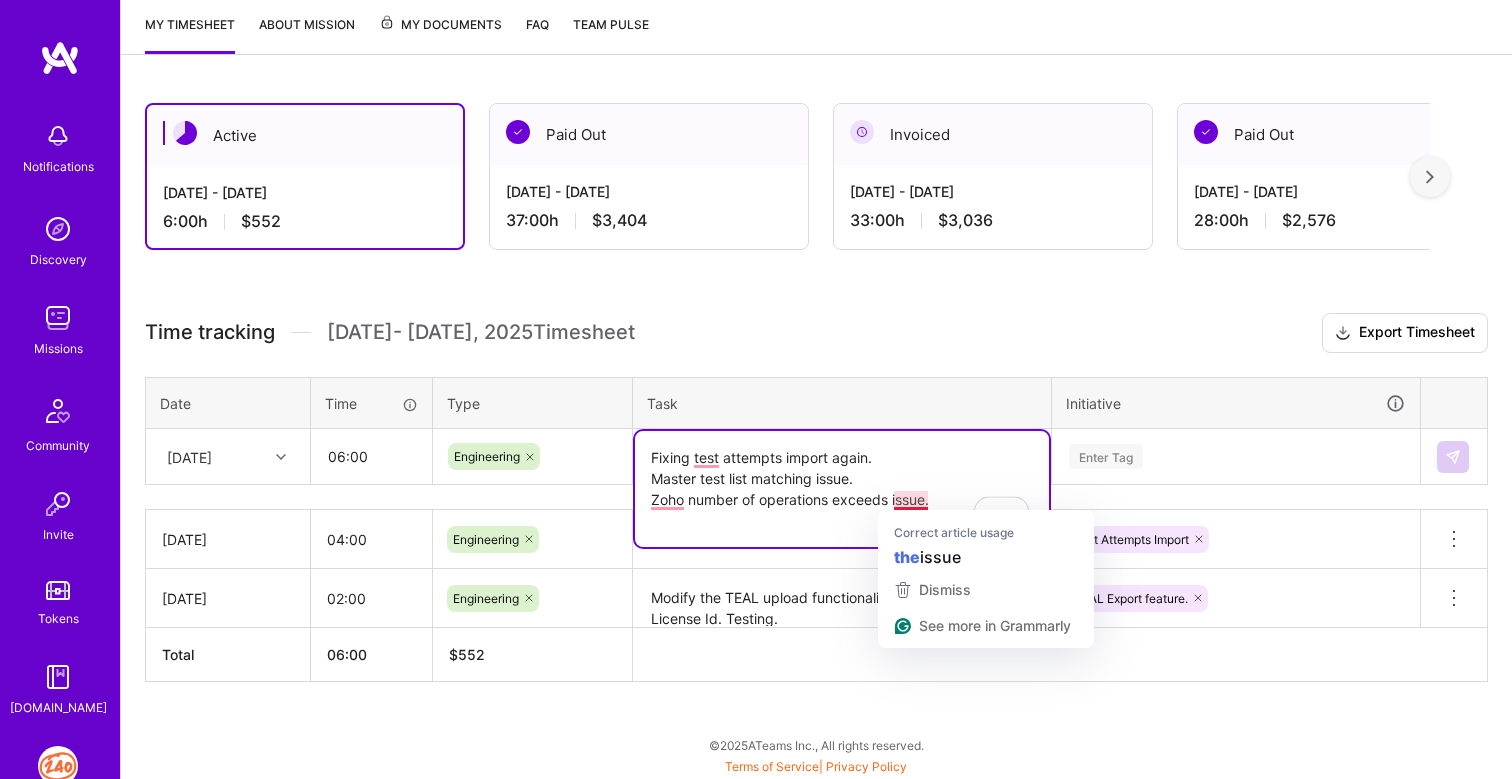 click on "Fixing test attempts import again.
Master test list matching issue.
Zoho number of operations exceeds issue." at bounding box center (842, 489) 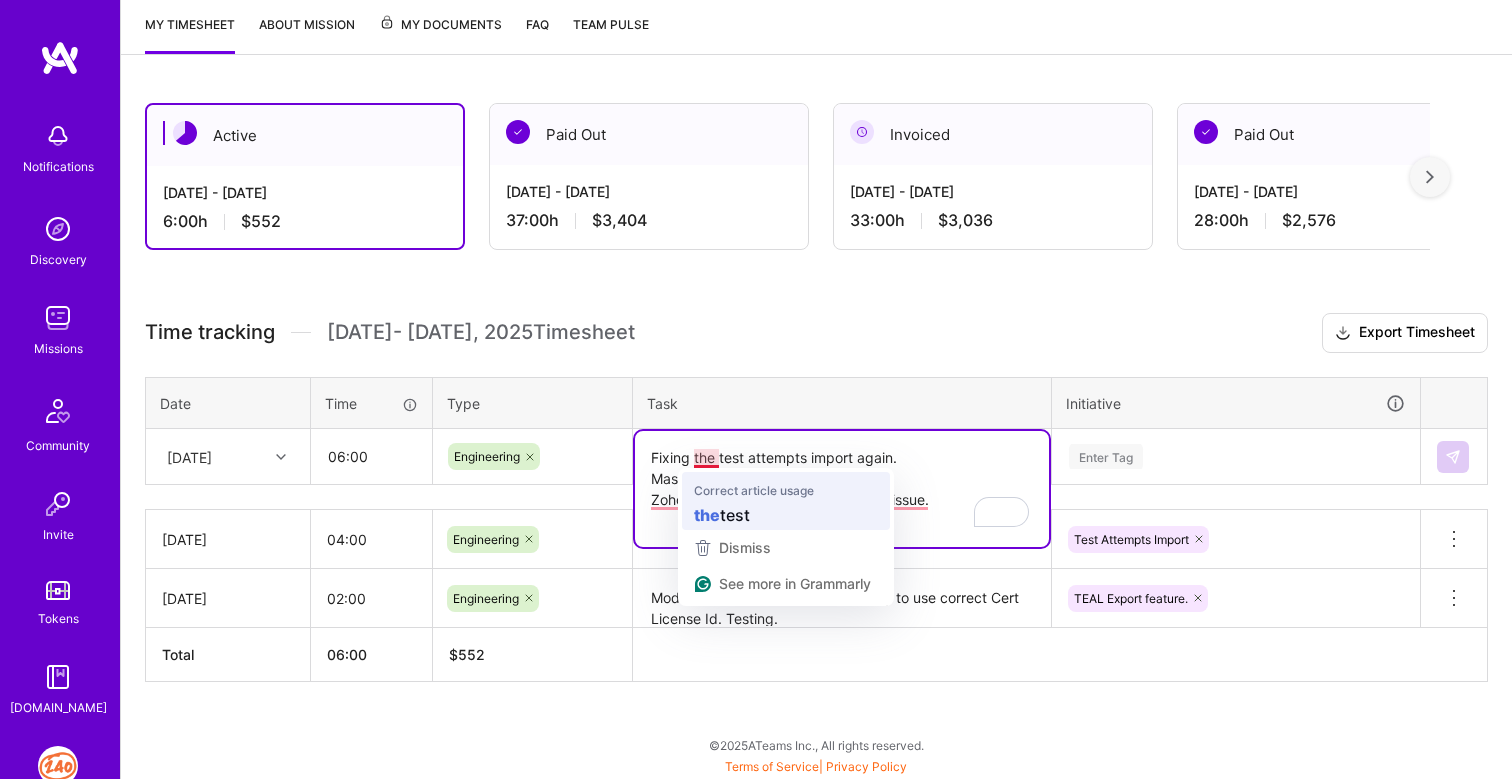 scroll, scrollTop: 0, scrollLeft: 0, axis: both 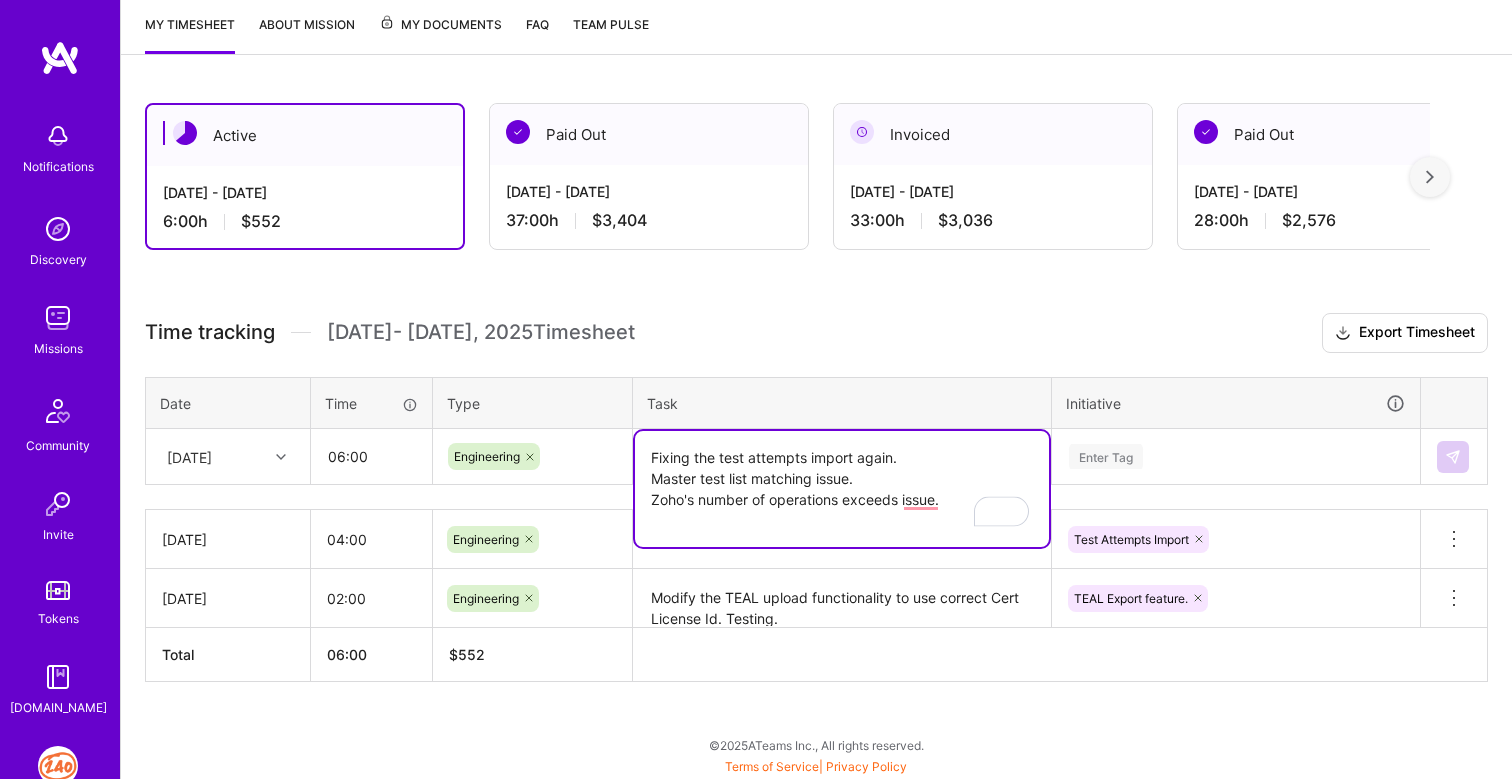 click on "Fixing the test attempts import again.
Master test list matching issue.
Zoho's number of operations exceeds issue." at bounding box center (842, 489) 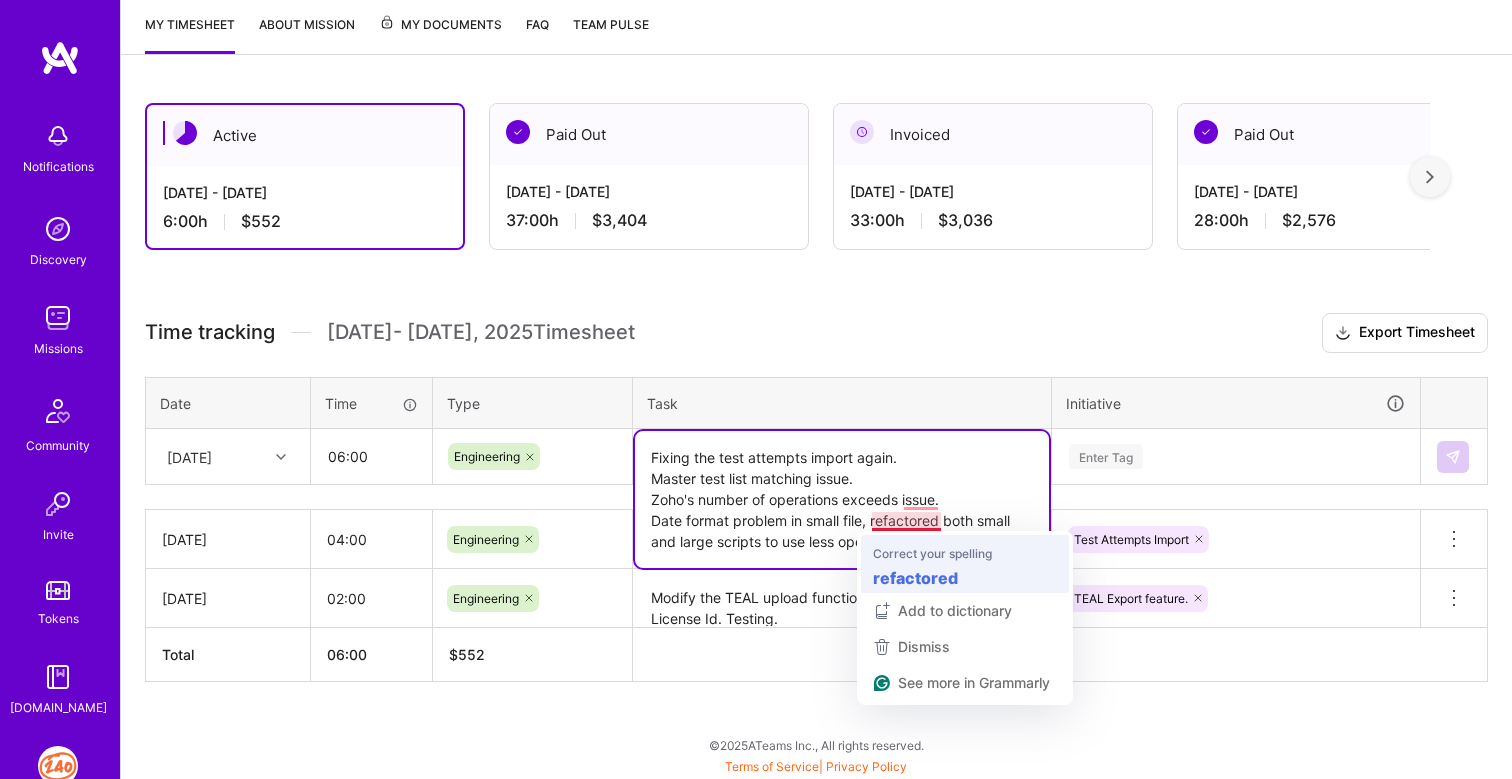 scroll, scrollTop: 0, scrollLeft: 0, axis: both 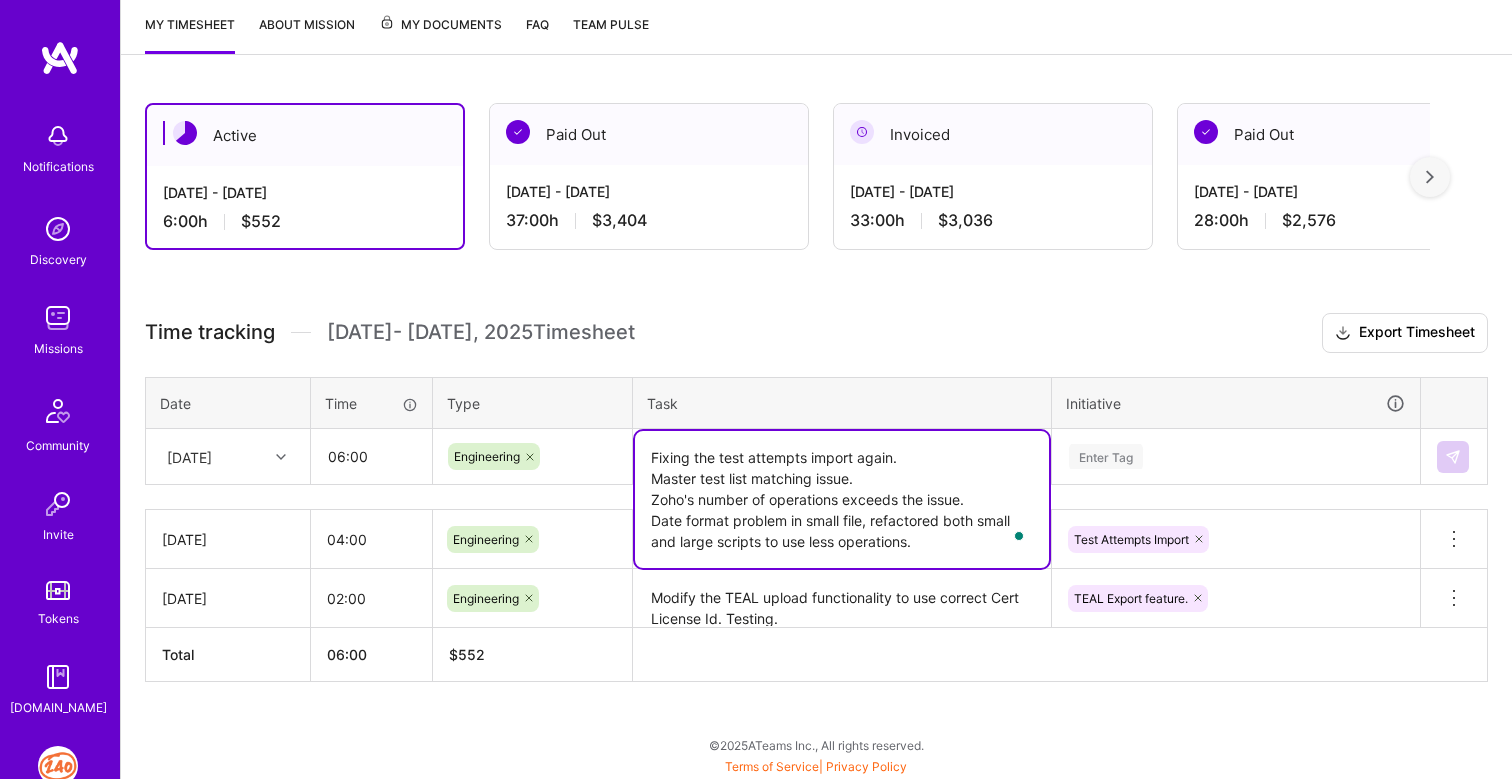 click on "Fixing the test attempts import again.
Master test list matching issue.
Zoho's number of operations exceeds the issue.
Date format problem in small file, refactored both small and large scripts to use less operations." at bounding box center [842, 499] 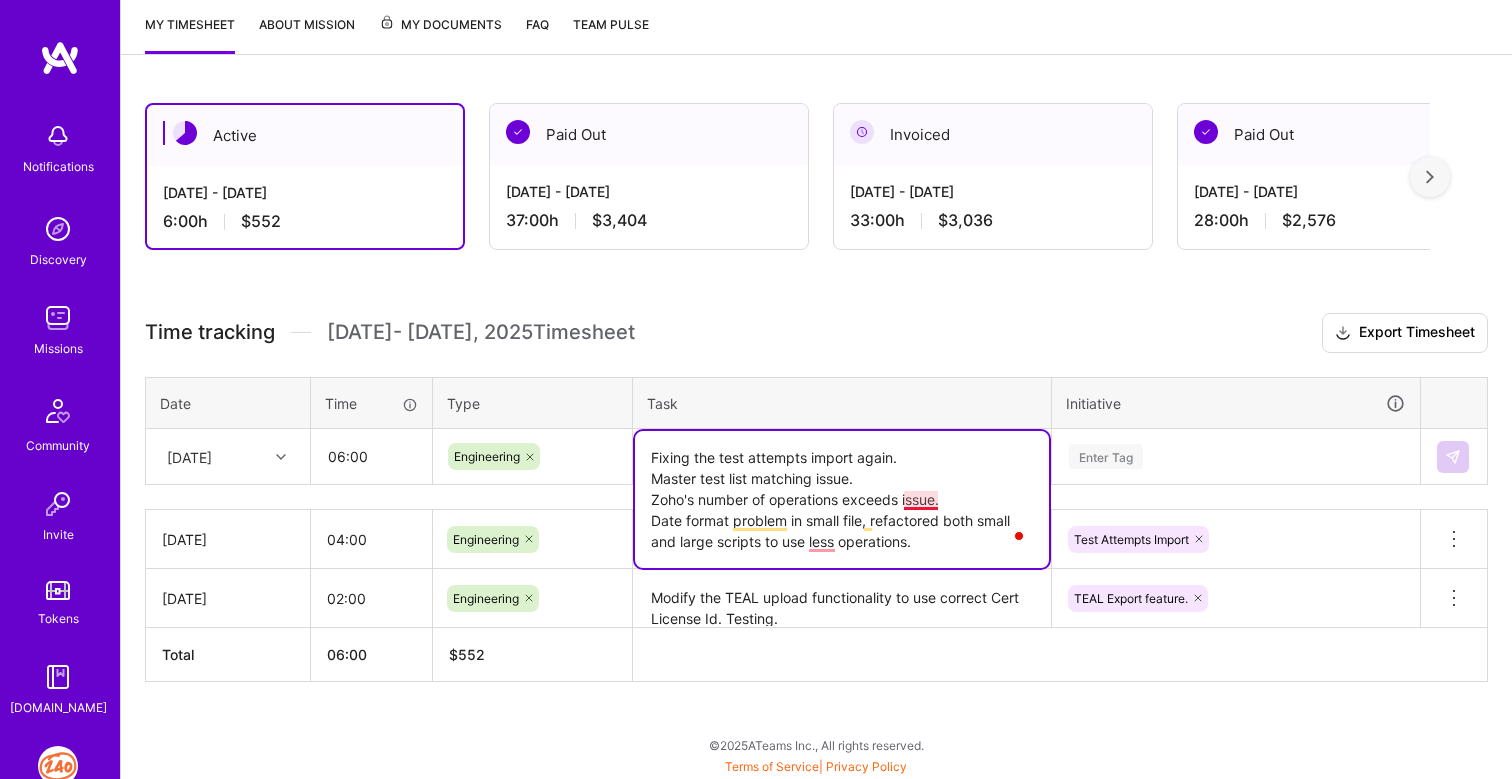 click on "Fixing the test attempts import again.
Master test list matching issue.
Zoho's number of operations exceeds issue.
Date format problem in small file, refactored both small and large scripts to use less operations." at bounding box center (842, 499) 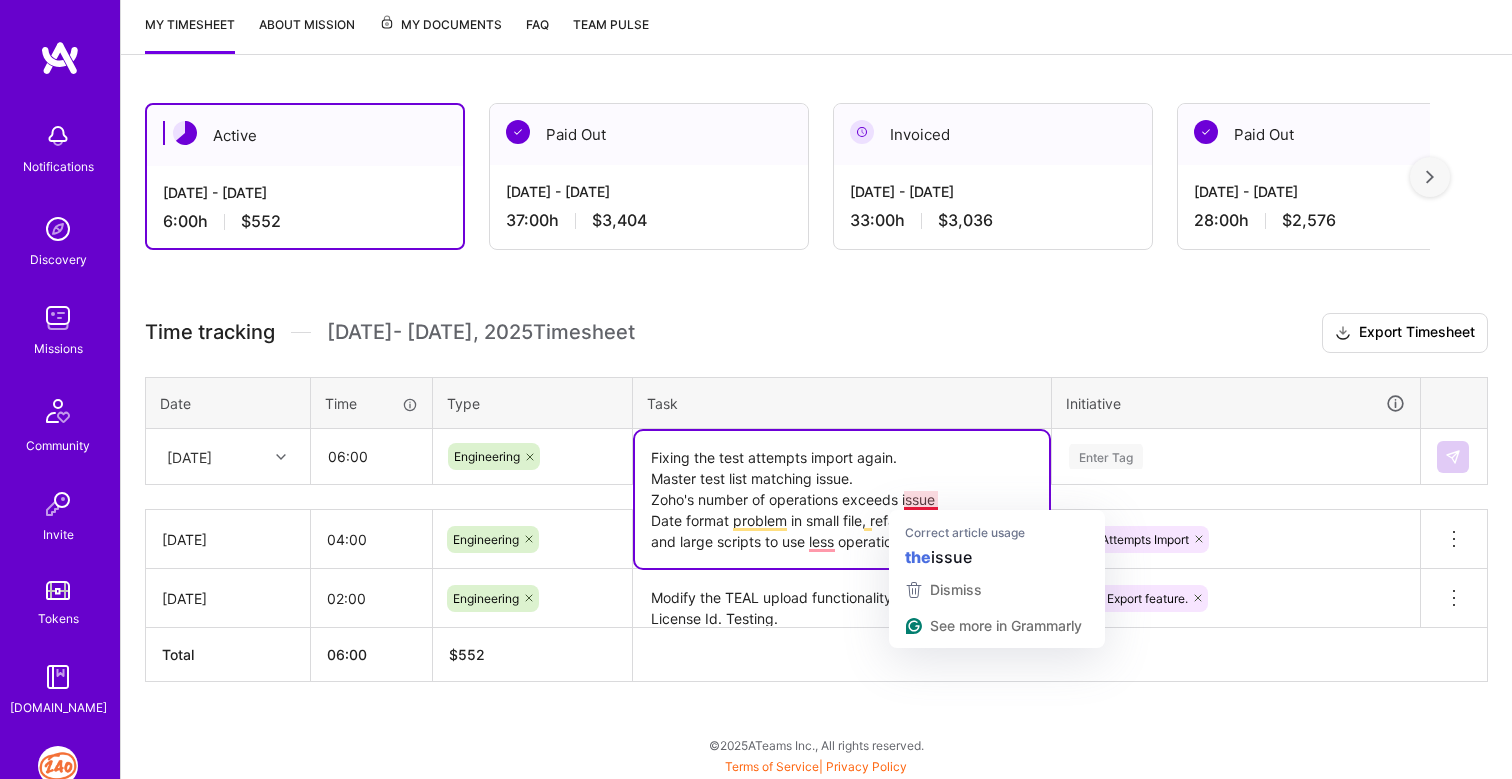 click on "Fixing the test attempts import again.
Master test list matching issue.
Zoho's number of operations exceeds issue
Date format problem in small file, refactored both small and large scripts to use less operations." at bounding box center [842, 499] 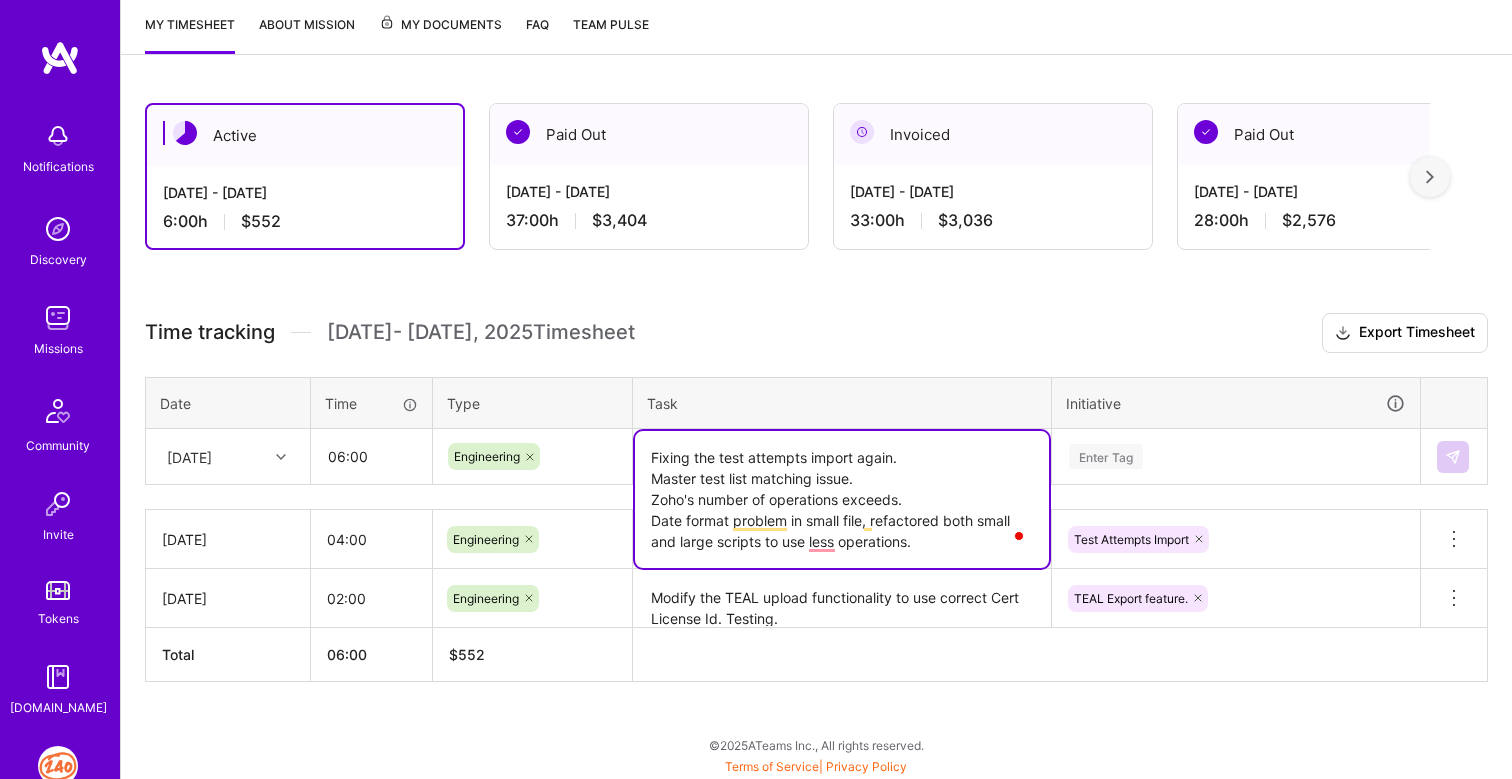 click on "Fixing the test attempts import again.
Master test list matching issue.
Zoho's number of operations exceeds.
Date format problem in small file, refactored both small and large scripts to use less operations." at bounding box center (842, 499) 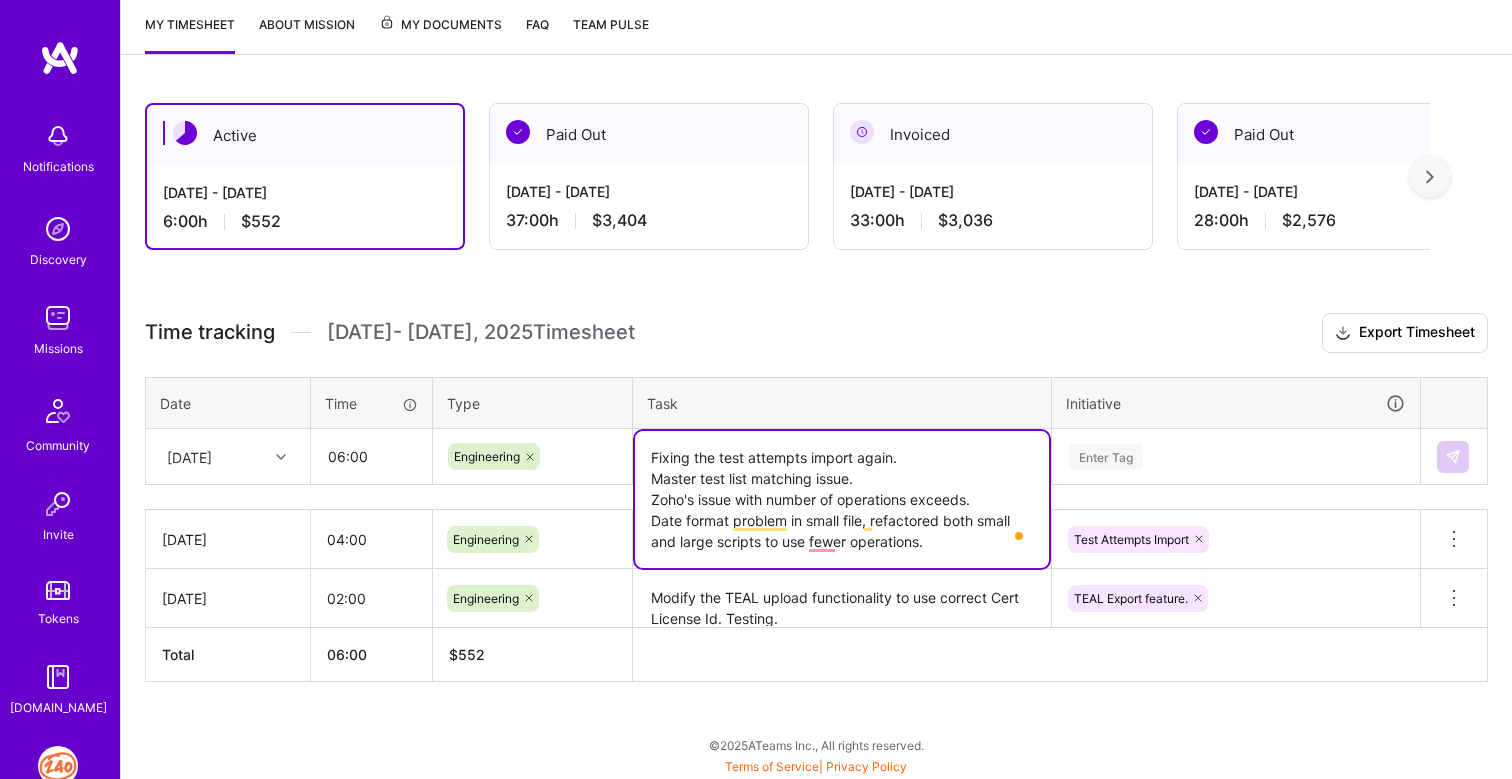 scroll, scrollTop: 0, scrollLeft: 0, axis: both 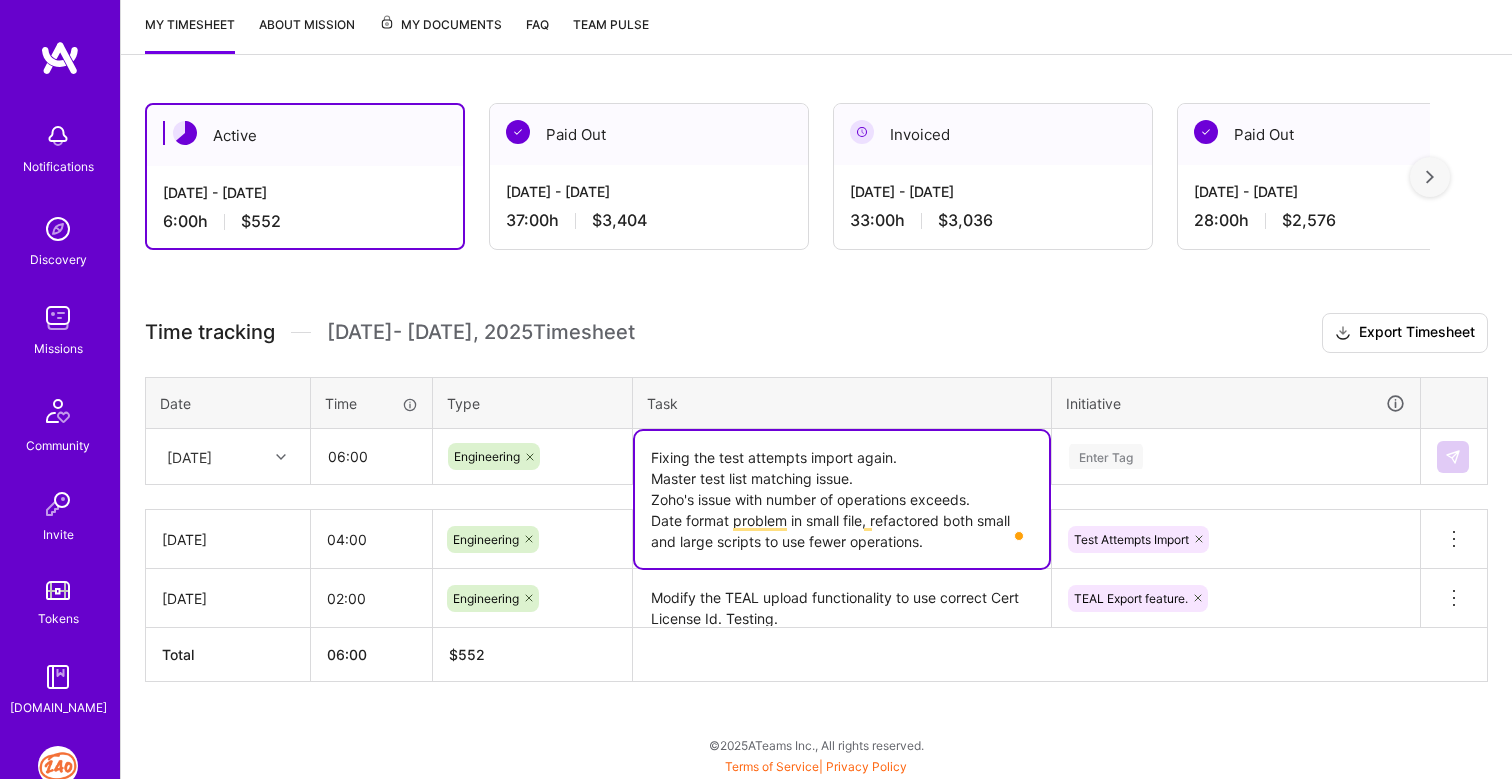 click on "Fixing the test attempts import again.
Master test list matching issue.
Zoho's issue with number of operations exceeds.
Date format problem in small file, refactored both small and large scripts to use fewer operations." at bounding box center [842, 499] 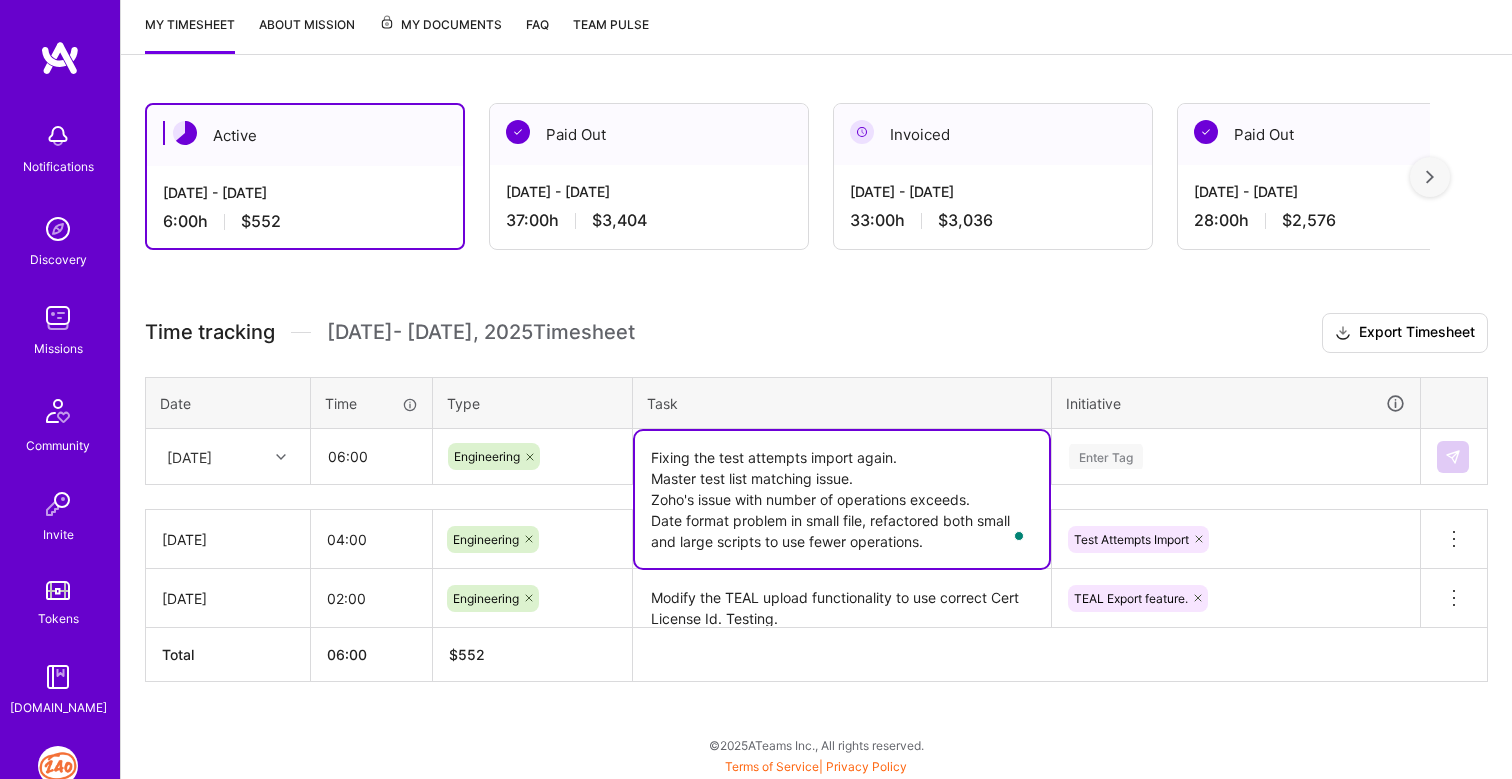 type on "Fixing the test attempts import again.
Master test list matching issue.
Zoho's issue with number of operations exceeds.
Date format problem in small file, refactored both small and large scripts to use fewer operations." 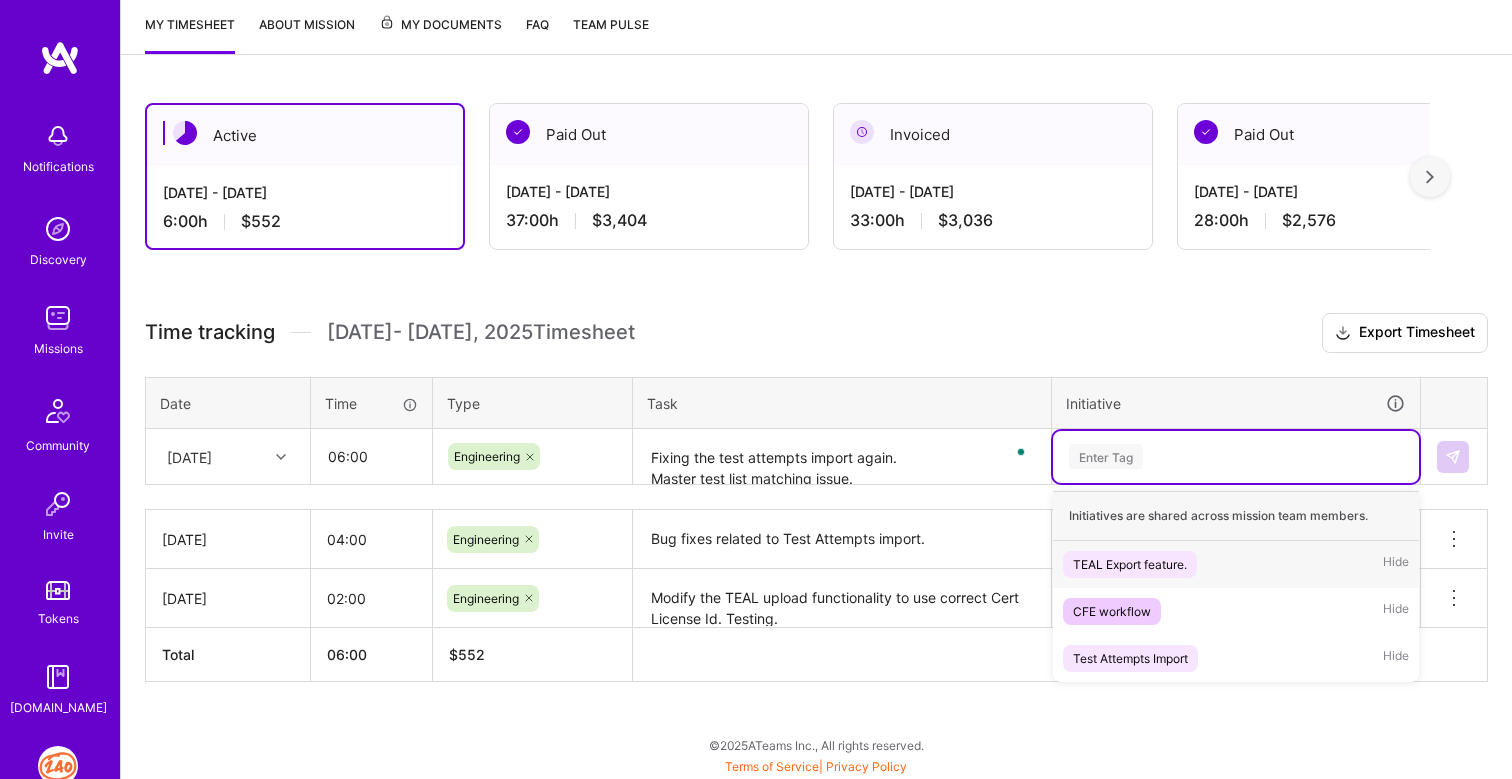 click on "Enter Tag" at bounding box center [1106, 456] 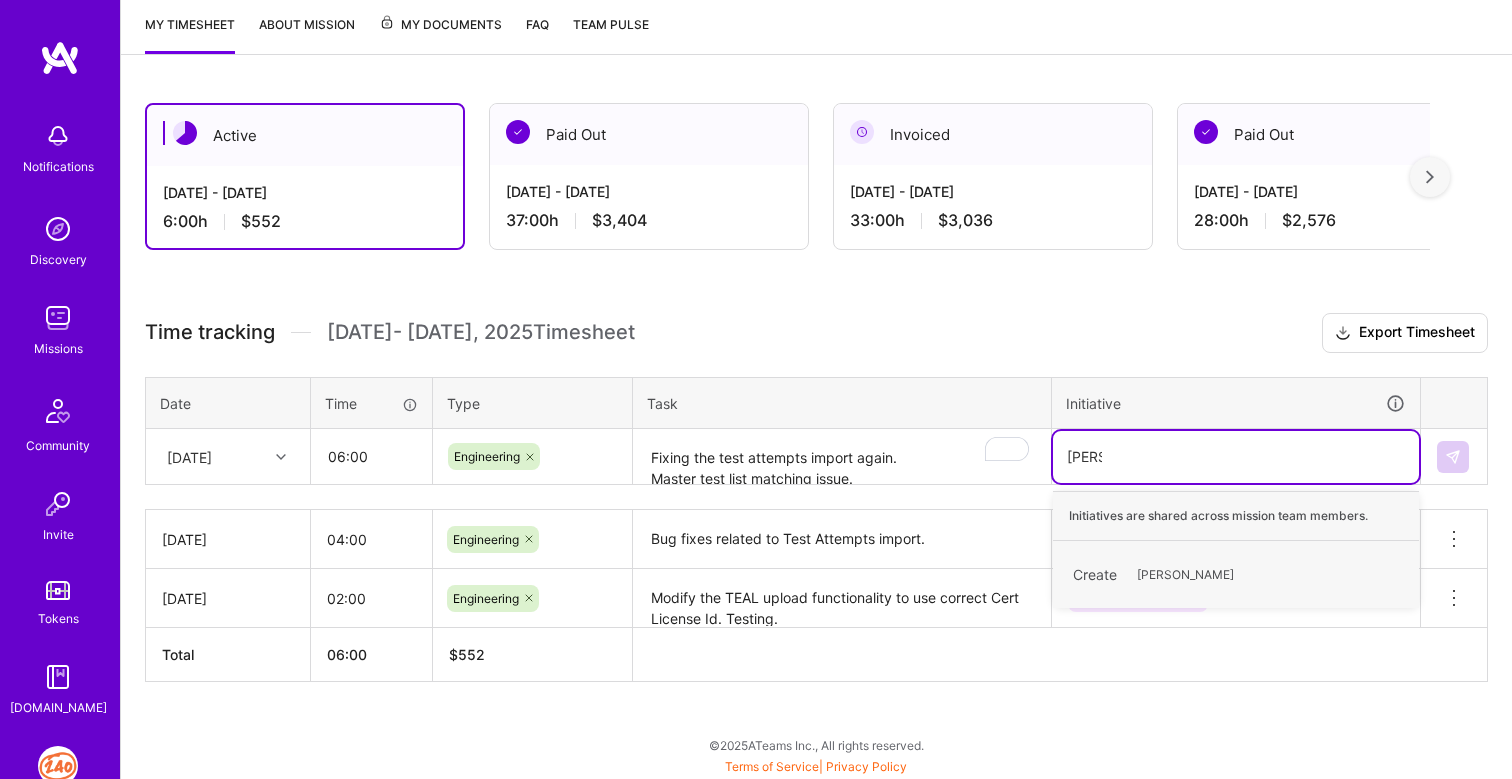 type on "test" 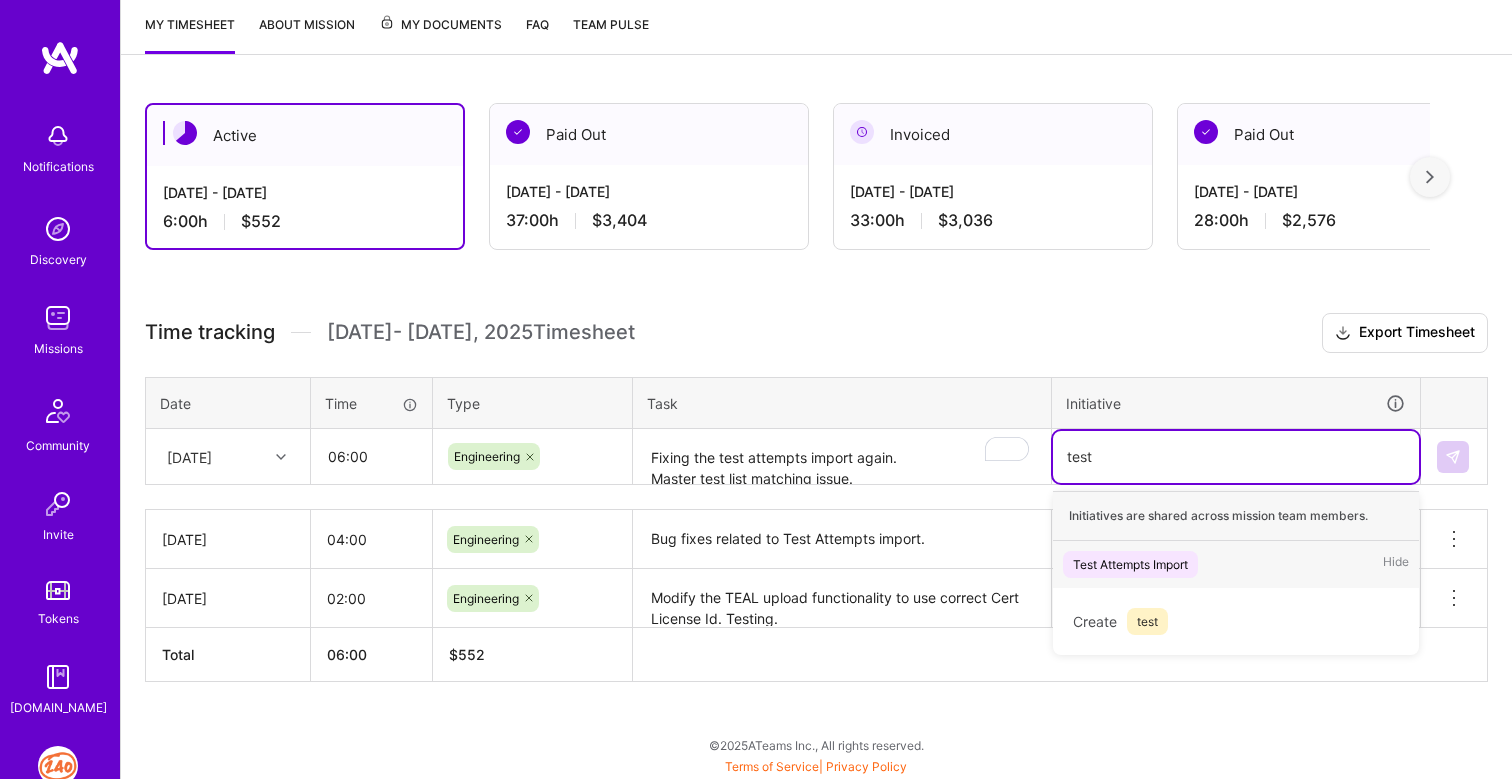 click on "Test Attempts Import" at bounding box center (1130, 564) 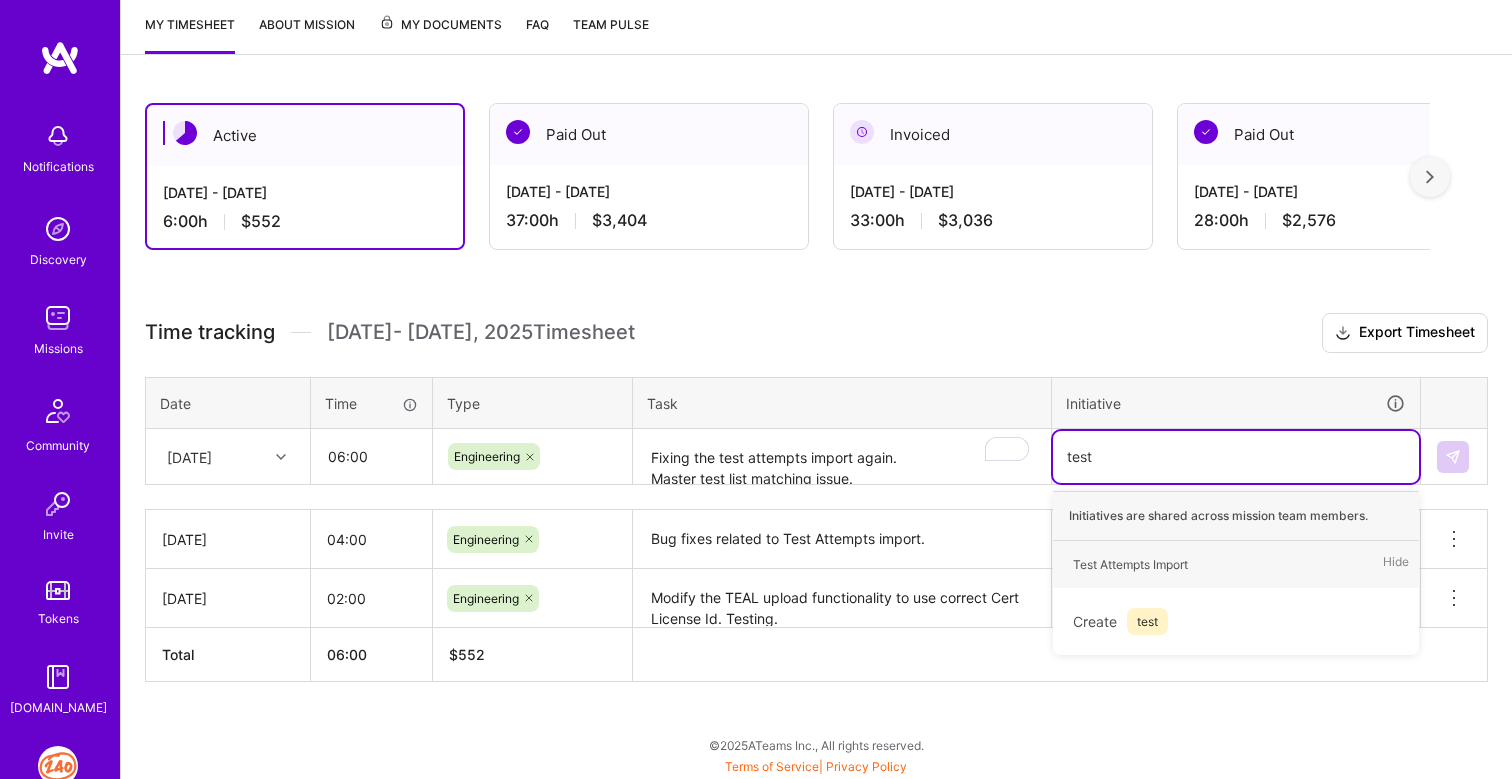 type 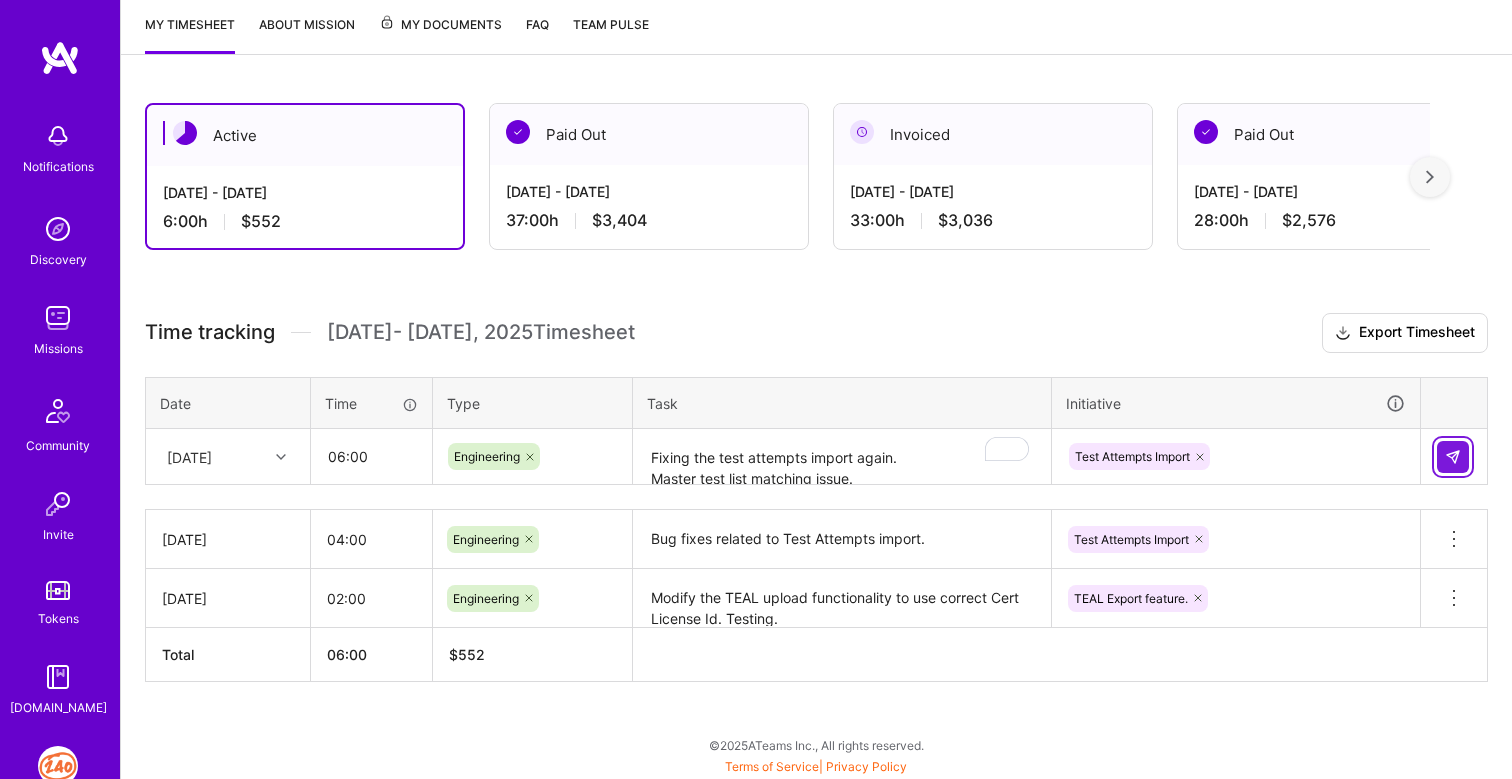 click at bounding box center [1453, 457] 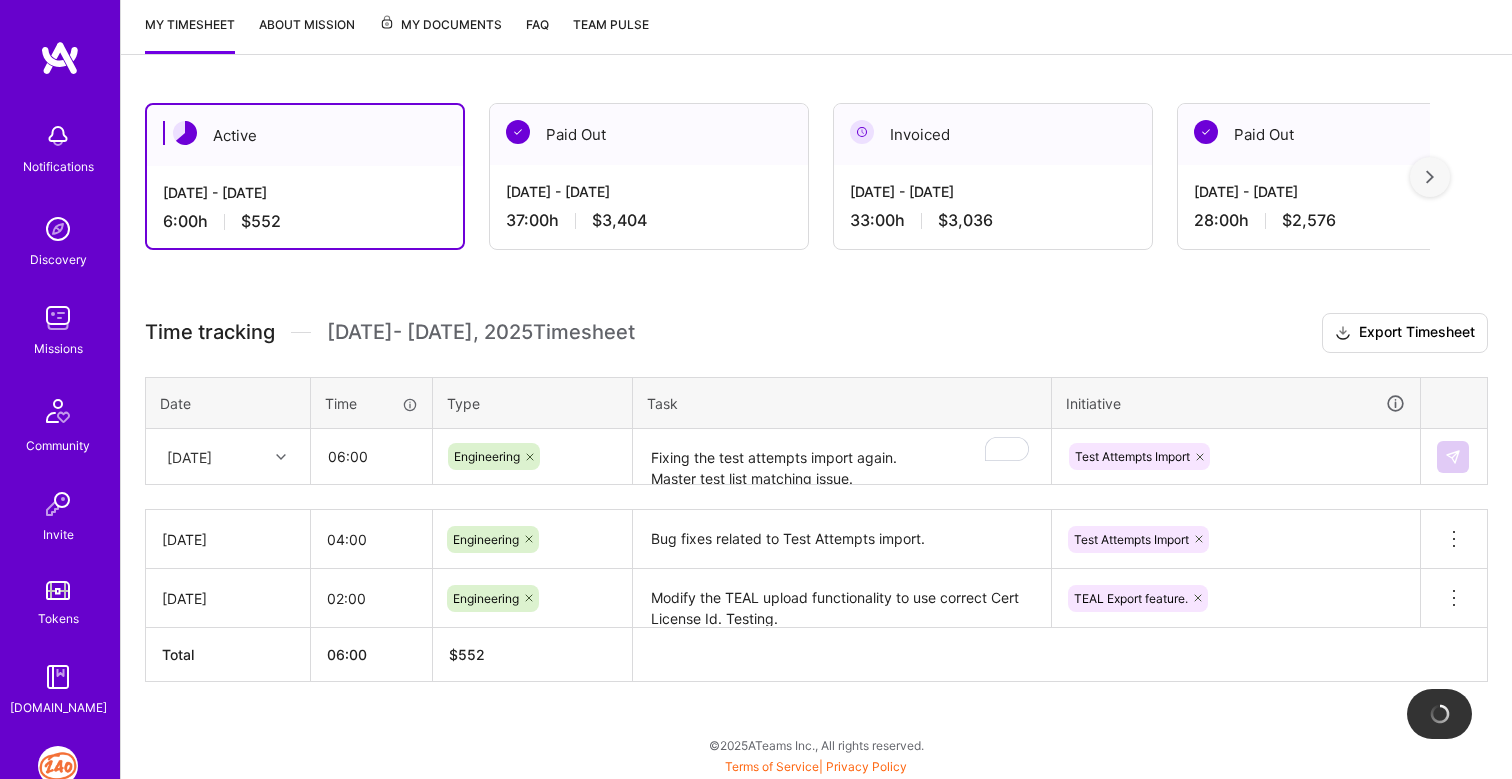 type 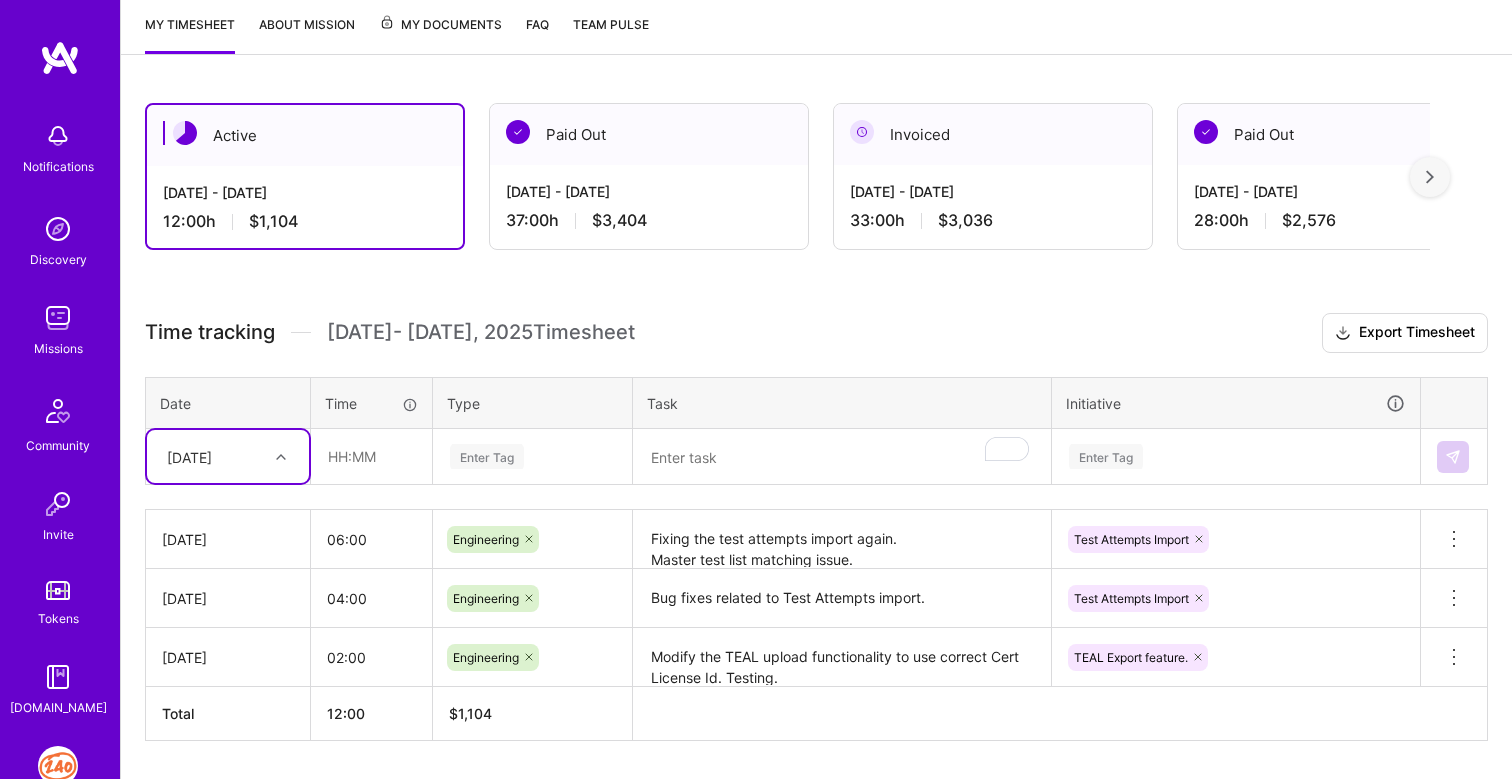 scroll, scrollTop: 324, scrollLeft: 0, axis: vertical 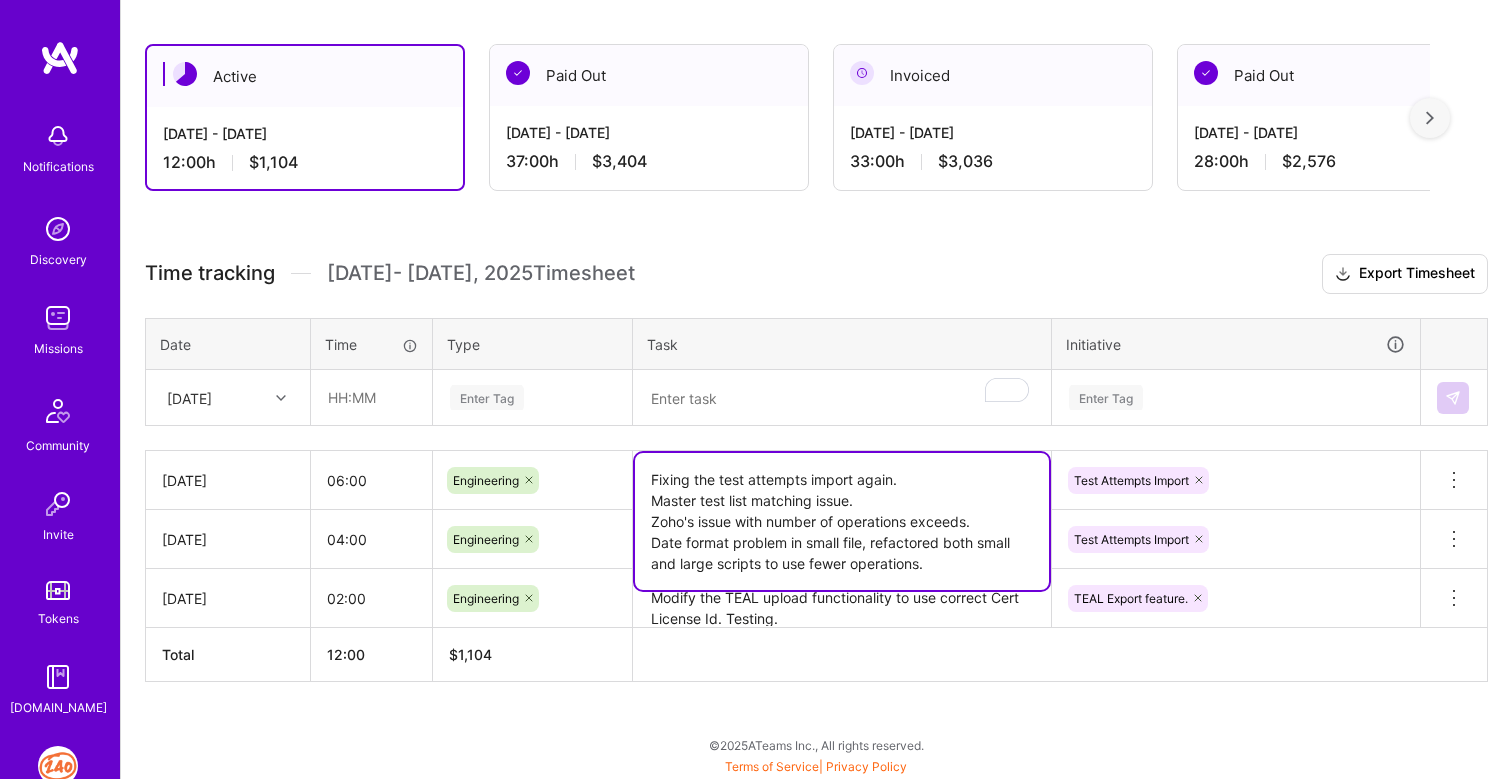 click on "Fixing the test attempts import again.
Master test list matching issue.
Zoho's issue with number of operations exceeds.
Date format problem in small file, refactored both small and large scripts to use fewer operations." at bounding box center [842, 521] 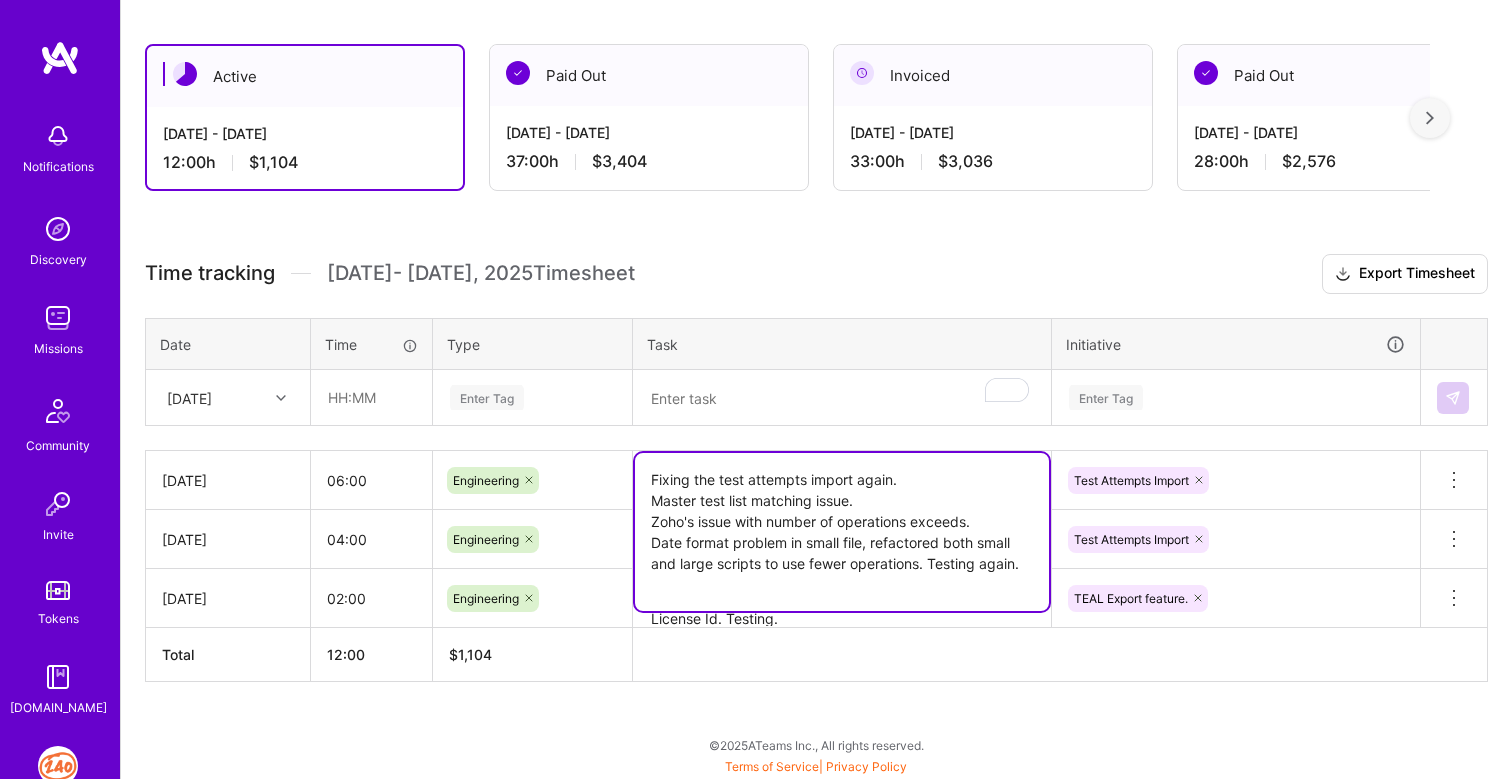 type on "Fixing the test attempts import again.
Master test list matching issue.
Zoho's issue with number of operations exceeds.
Date format problem in small file, refactored both small and large scripts to use fewer operations. Testing again." 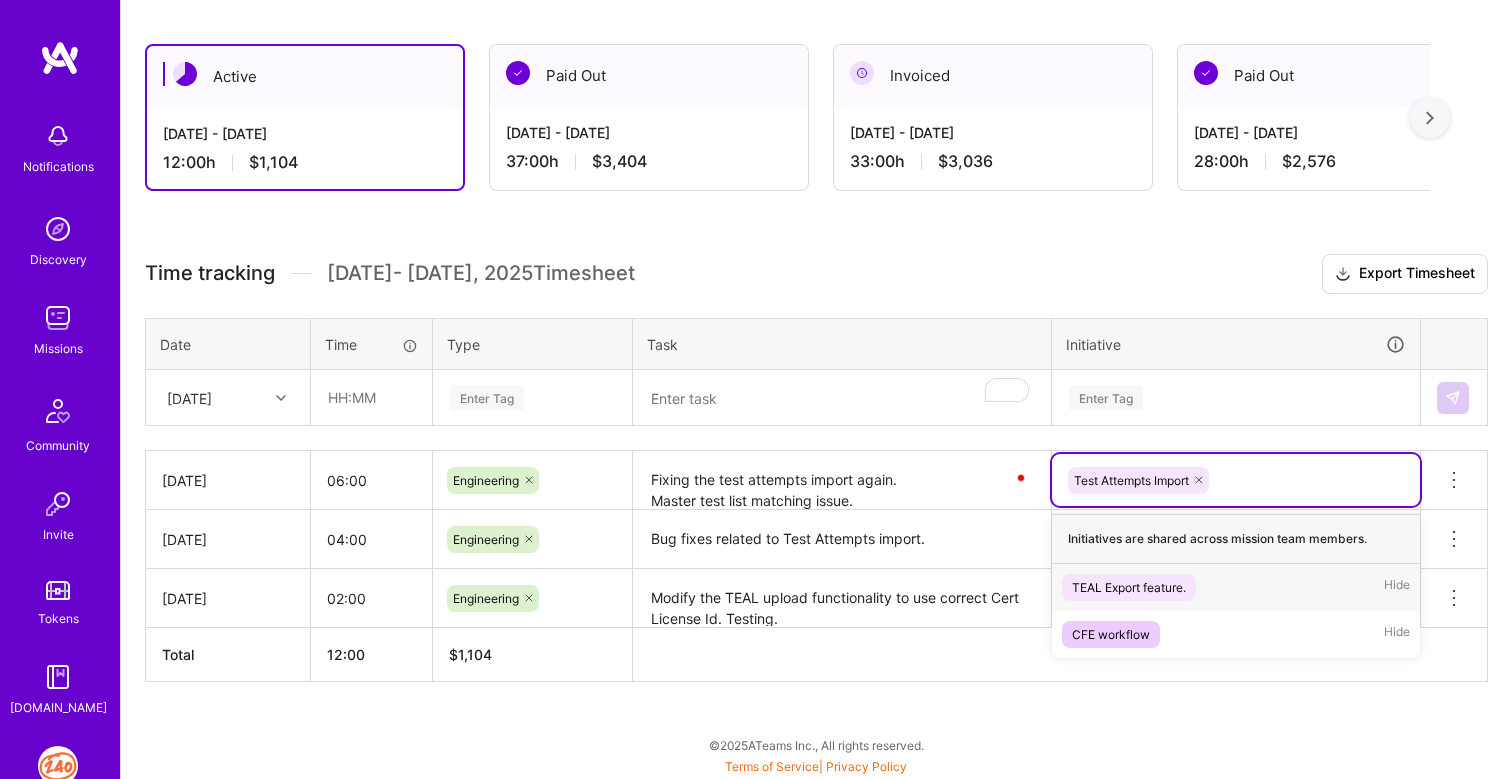 click on "Test Attempts Import" at bounding box center (1236, 480) 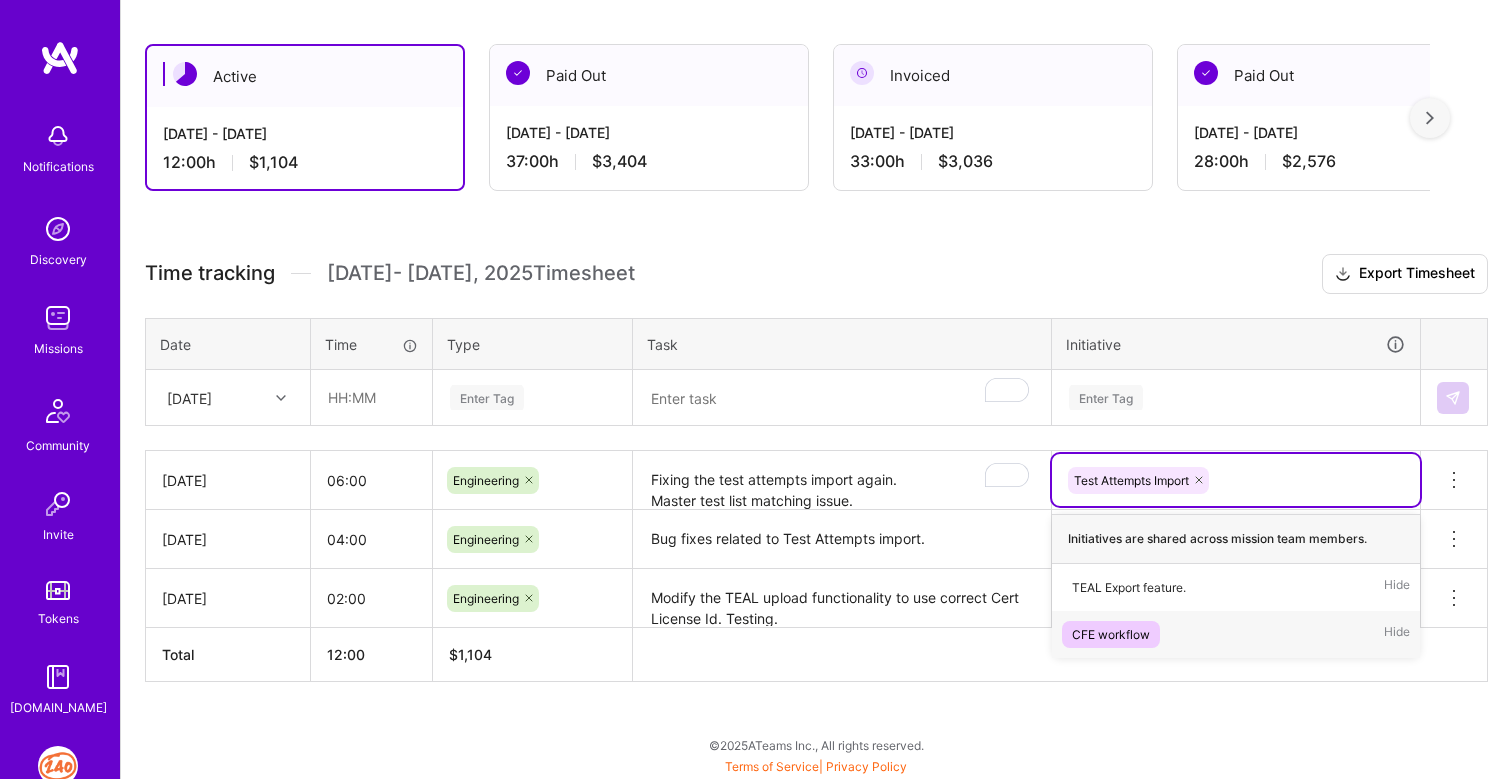 click on "Active Jul 16 - Jul 31, 2025 12:00 h    $1,104 Paid Out Jul 1 - Jul 15, 2025 37:00 h    $3,404 Invoiced Jun 16 - Jun 30, 2025 33:00 h    $3,036 Paid Out Jun 1 - Jun 15, 2025 28:00 h    $2,576 Submitted May 16 - May 31, 2025 0:00 h    $0 Submitted May 1 - May 15, 2025 0:00 h    $0 Time tracking Jul 16  -   Jul 31 ,   2025  Timesheet Export Timesheet Date Time Type Task Initiative  Fri, Jul 18 Enter Tag Enter Tag Fri, Jul 18 06:00 Engineering
Fixing the test attempts import again.
Master test list matching issue.
Zoho's issue with number of operations exceeds.
Date format problem in small file, refactored both small and large scripts to use fewer operations. Testing again.
option CFE workflow focused, 2 of 3. 2 results available. Use Up and Down to choose options, press Enter to select the currently focused option, press Escape to exit the menu. Test Attempts Import
Initiatives are shared across mission team members. TEAL Export feature. Hide CFE workflow Hide
Delete row" at bounding box center (816, 400) 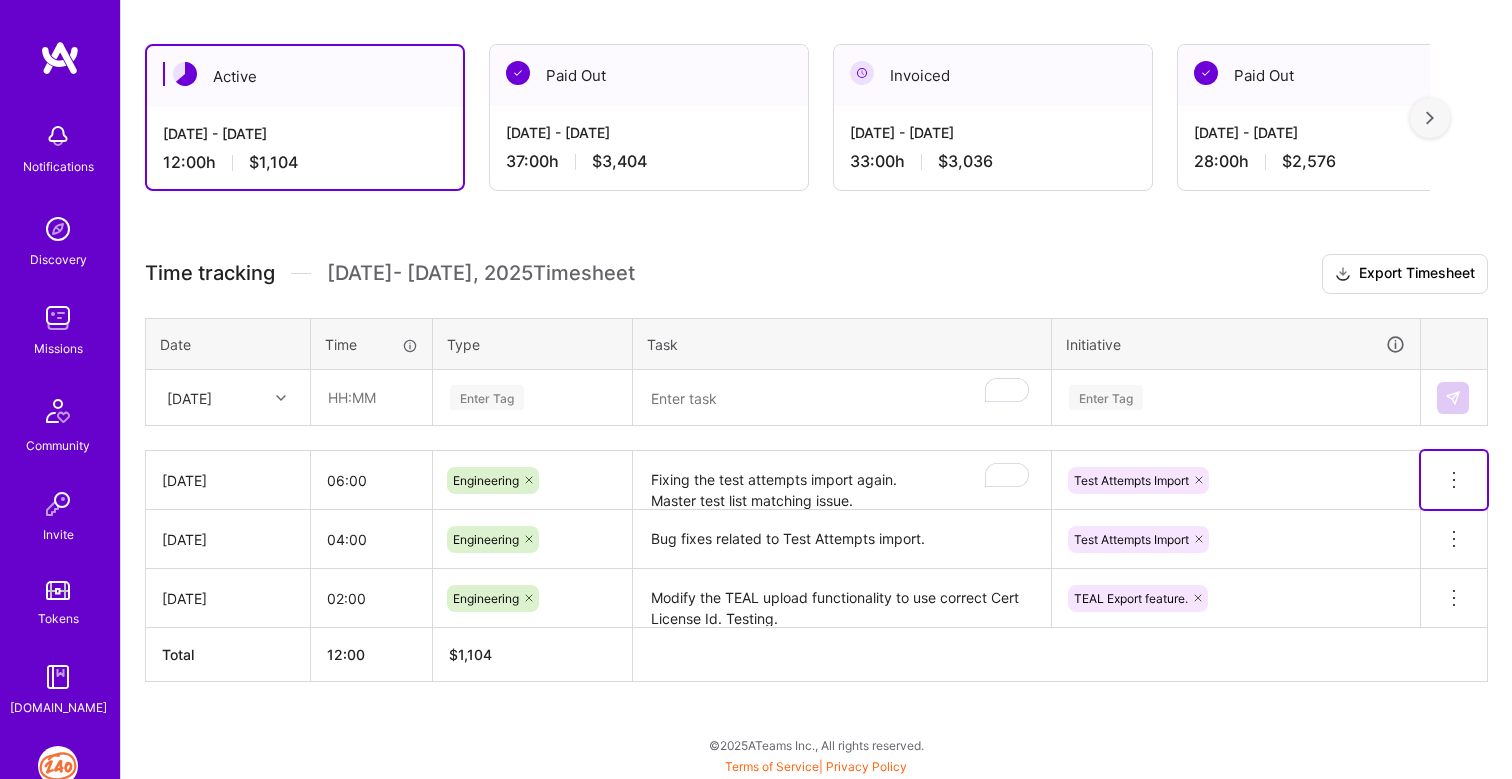 click 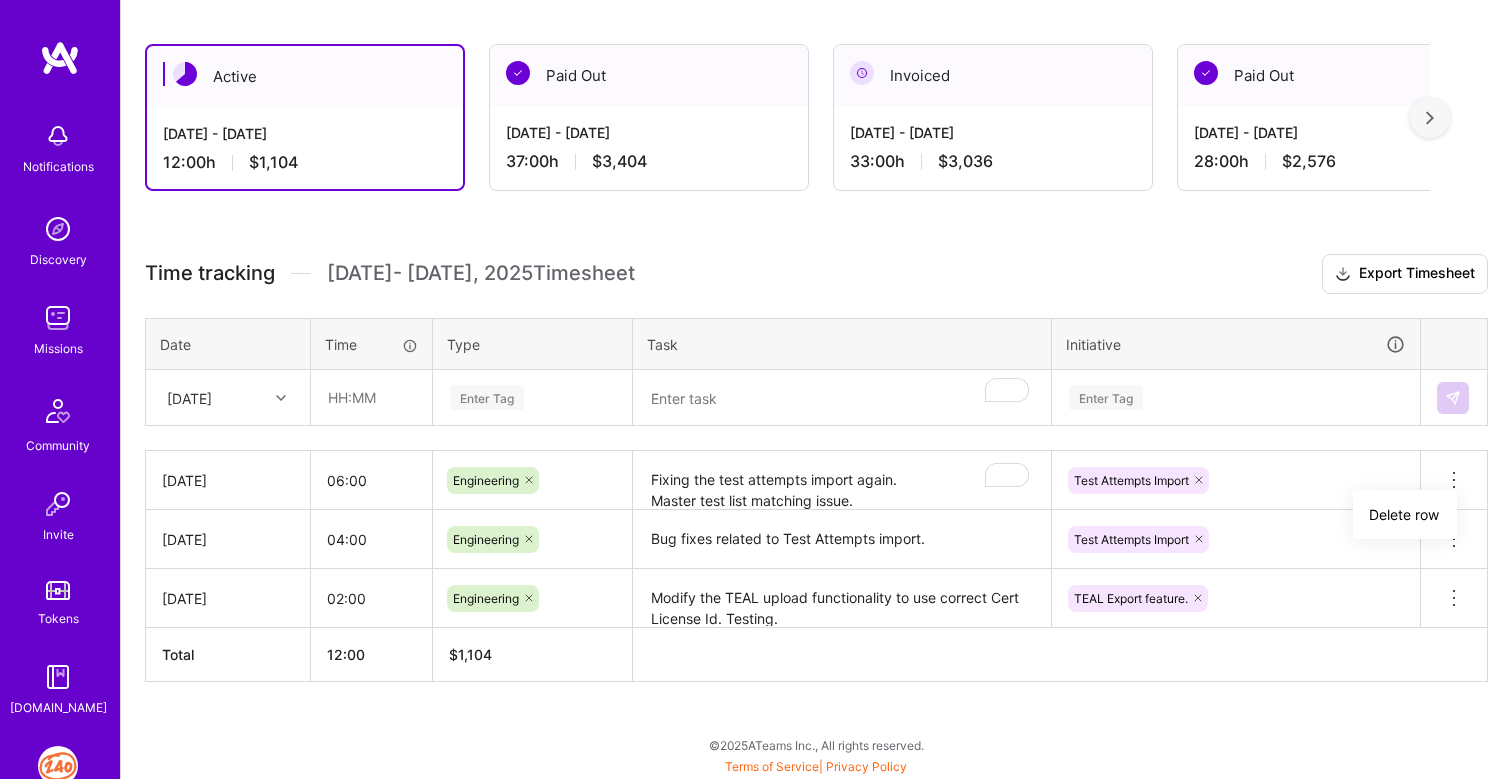 click on "Time tracking Jul 16  -   Jul 31 ,   2025  Timesheet Export Timesheet Date Time Type Task Initiative  Fri, Jul 18 Enter Tag Enter Tag Fri, Jul 18 06:00 Engineering
Fixing the test attempts import again.
Master test list matching issue.
Zoho's issue with number of operations exceeds.
Date format problem in small file, refactored both small and large scripts to use fewer operations. Testing again.
Test Attempts Import
Delete row Thu, Jul 17 04:00 Engineering
Bug fixes related to Test Attempts import. Test Attempts Import
Delete row Wed, Jul 16 02:00 Engineering
Modify the TEAL upload functionality to use correct Cert License Id. Testing. TEAL Export feature.
Delete row Total 12:00 $ 1,104" at bounding box center (816, 468) 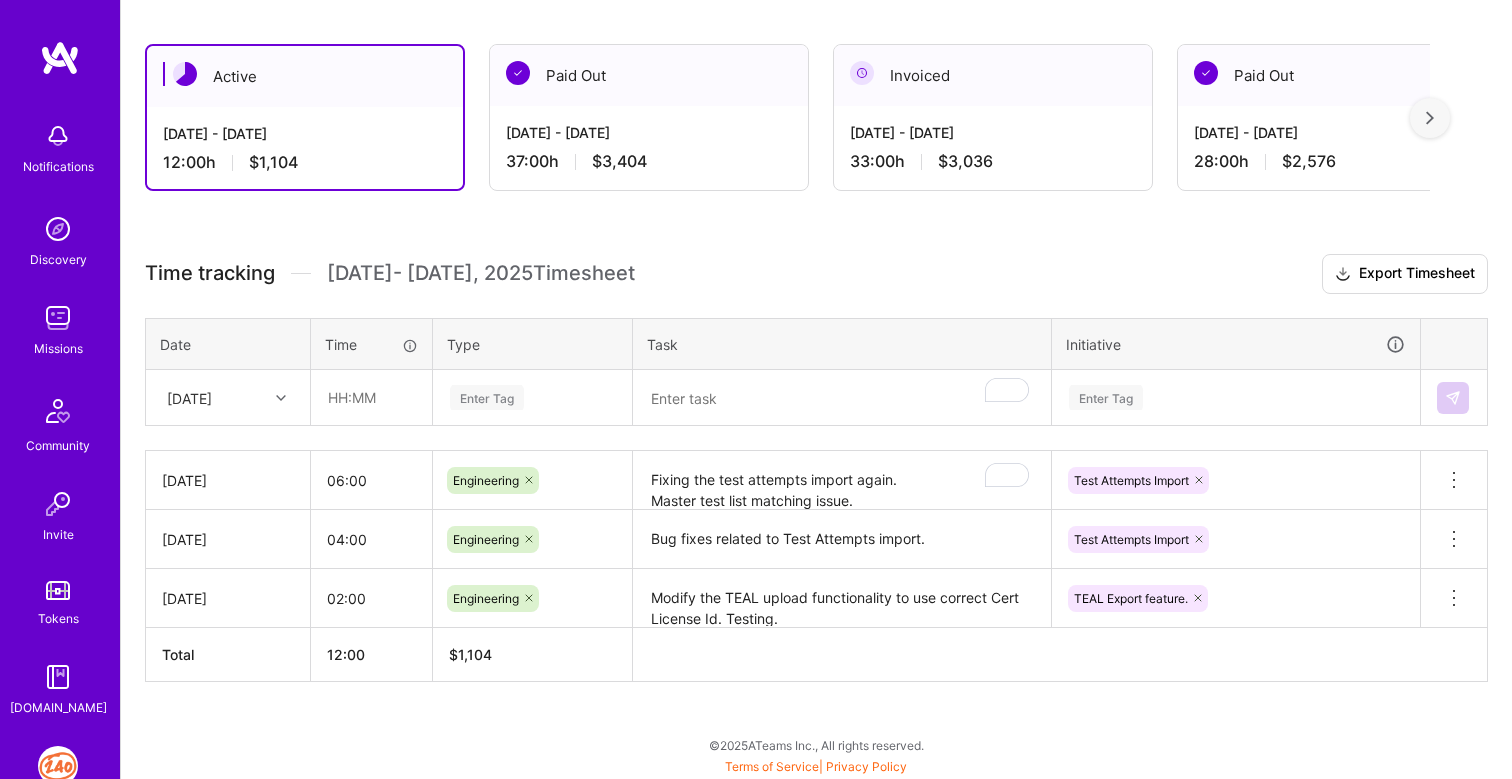 click on "Fri, Jul 18" at bounding box center (189, 397) 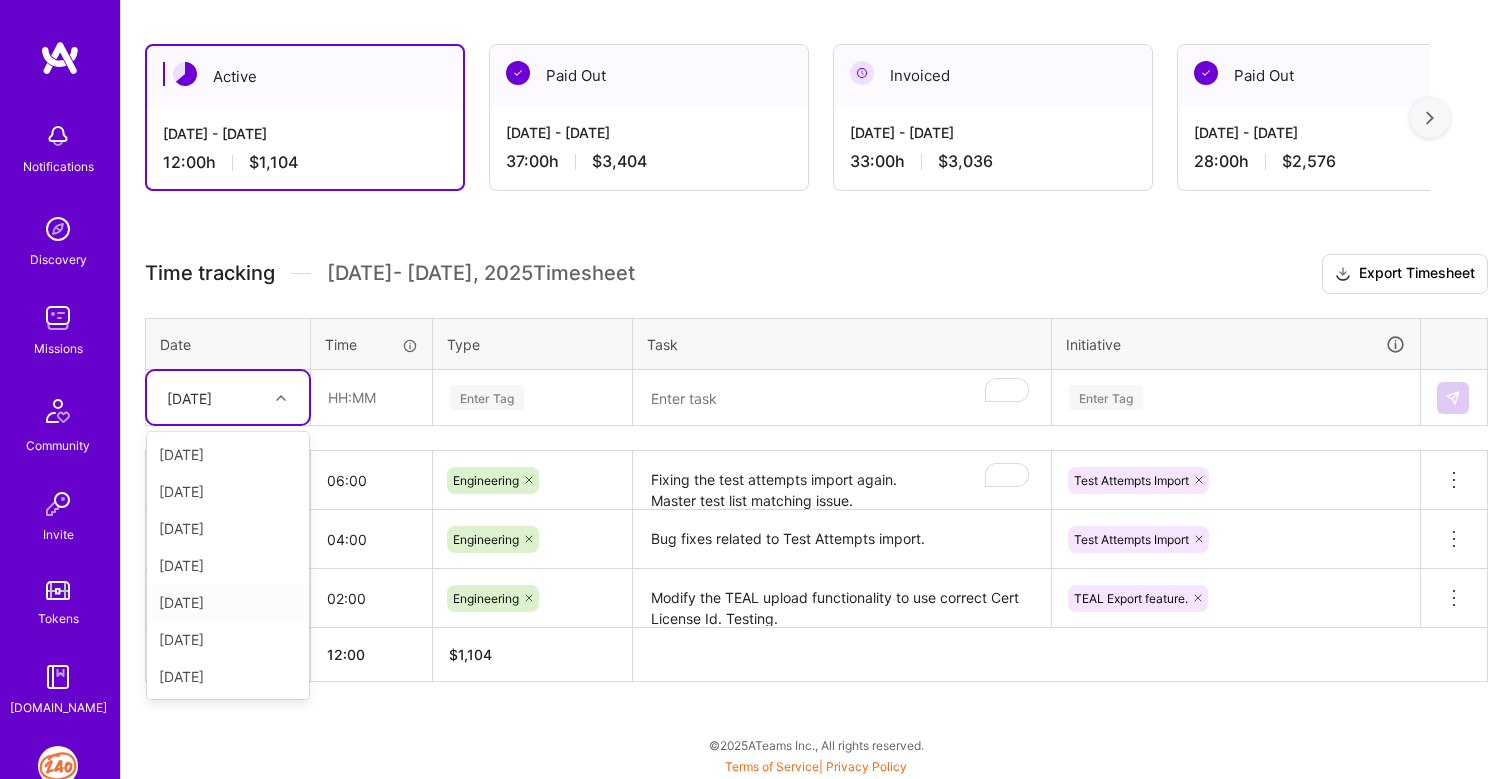click on "Mon, Jul 21" at bounding box center [228, 602] 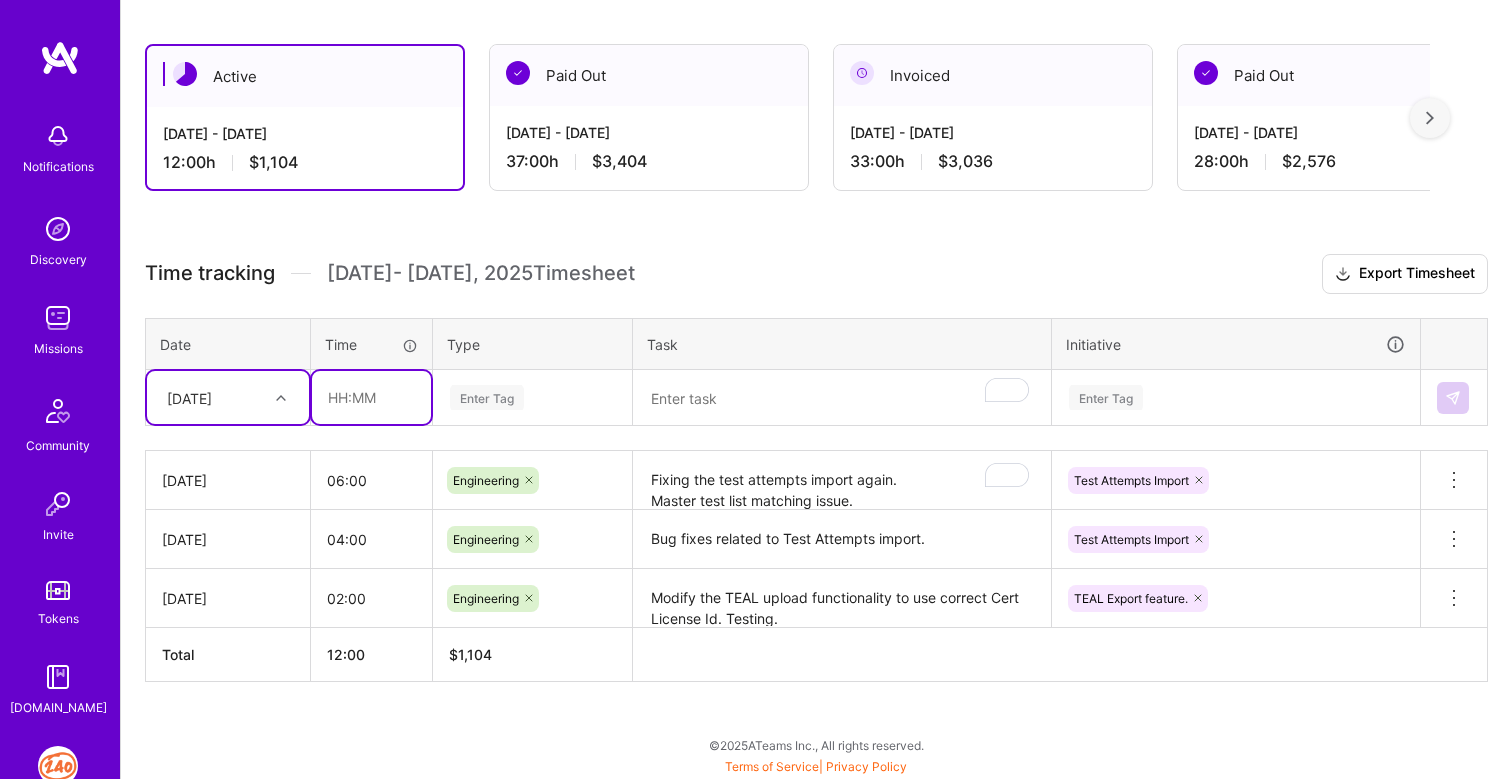 click at bounding box center [371, 397] 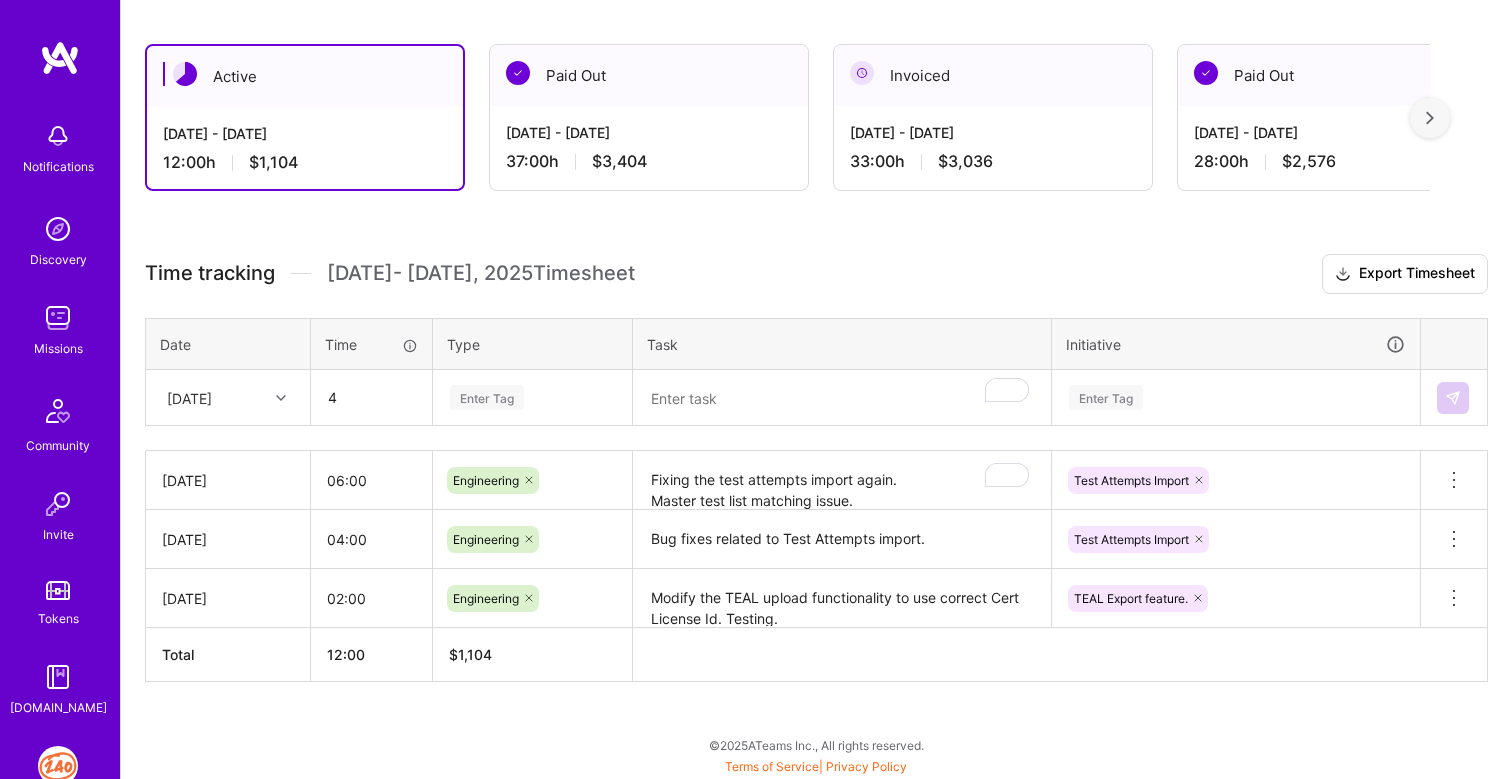 type on "04:00" 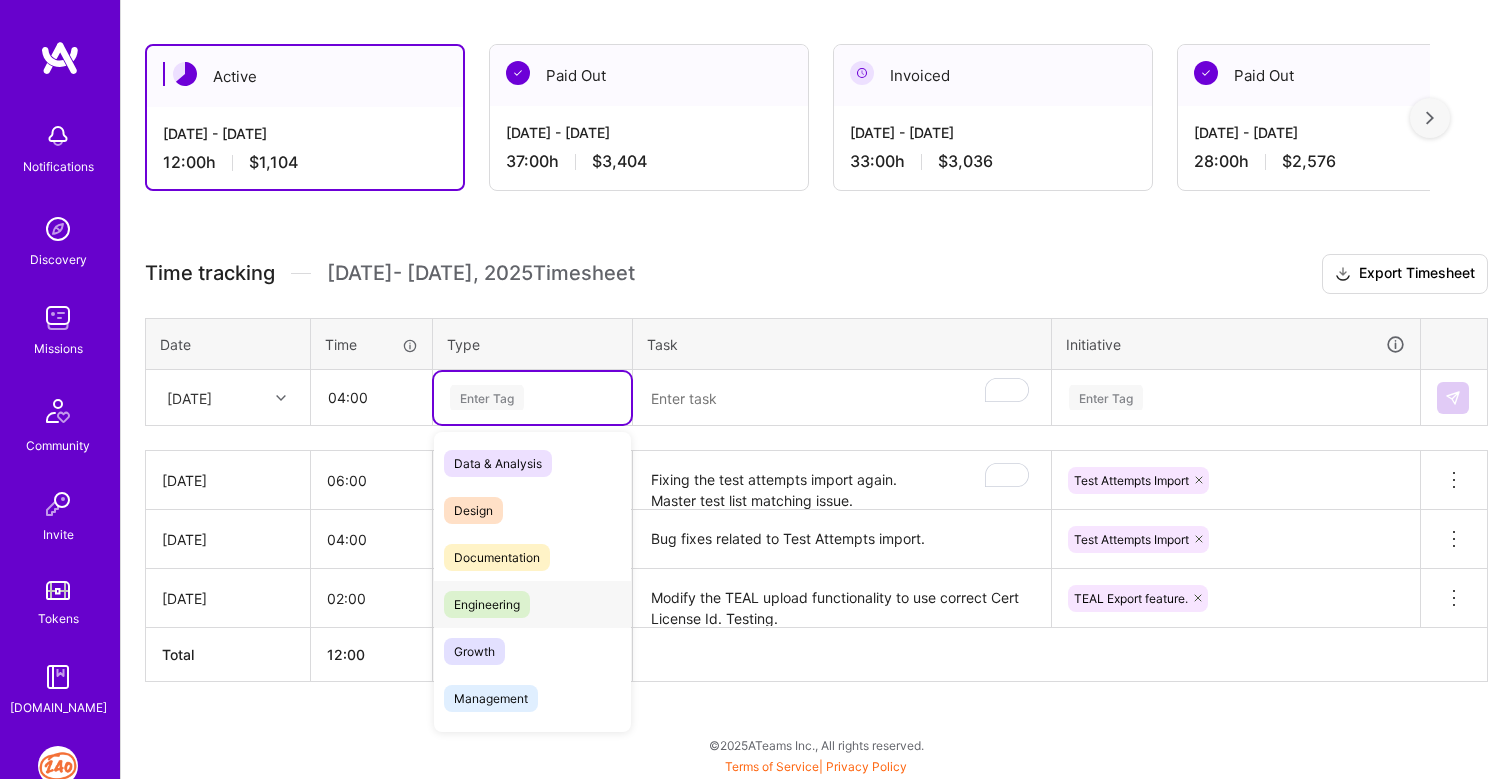 click on "Engineering" at bounding box center (487, 604) 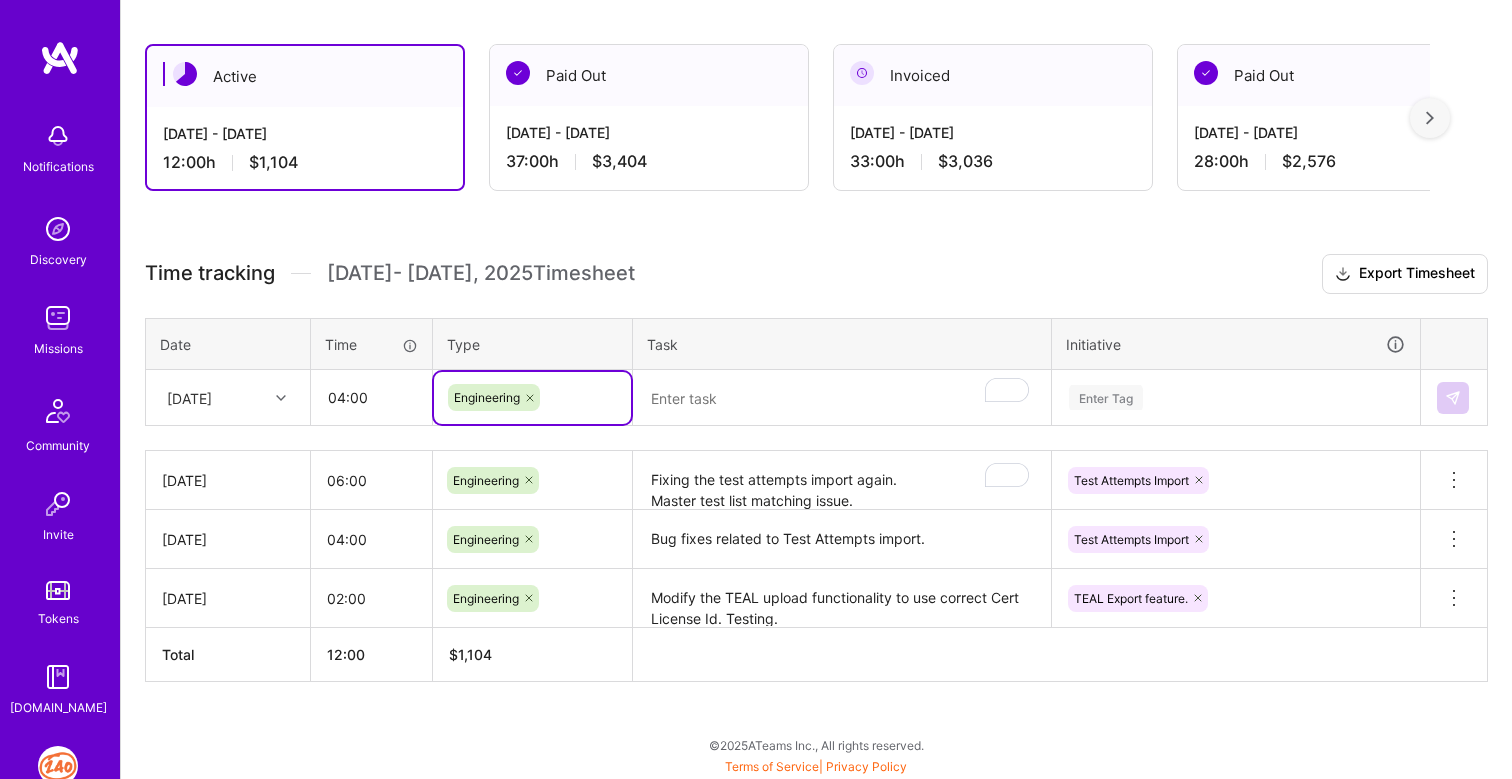 click at bounding box center [842, 398] 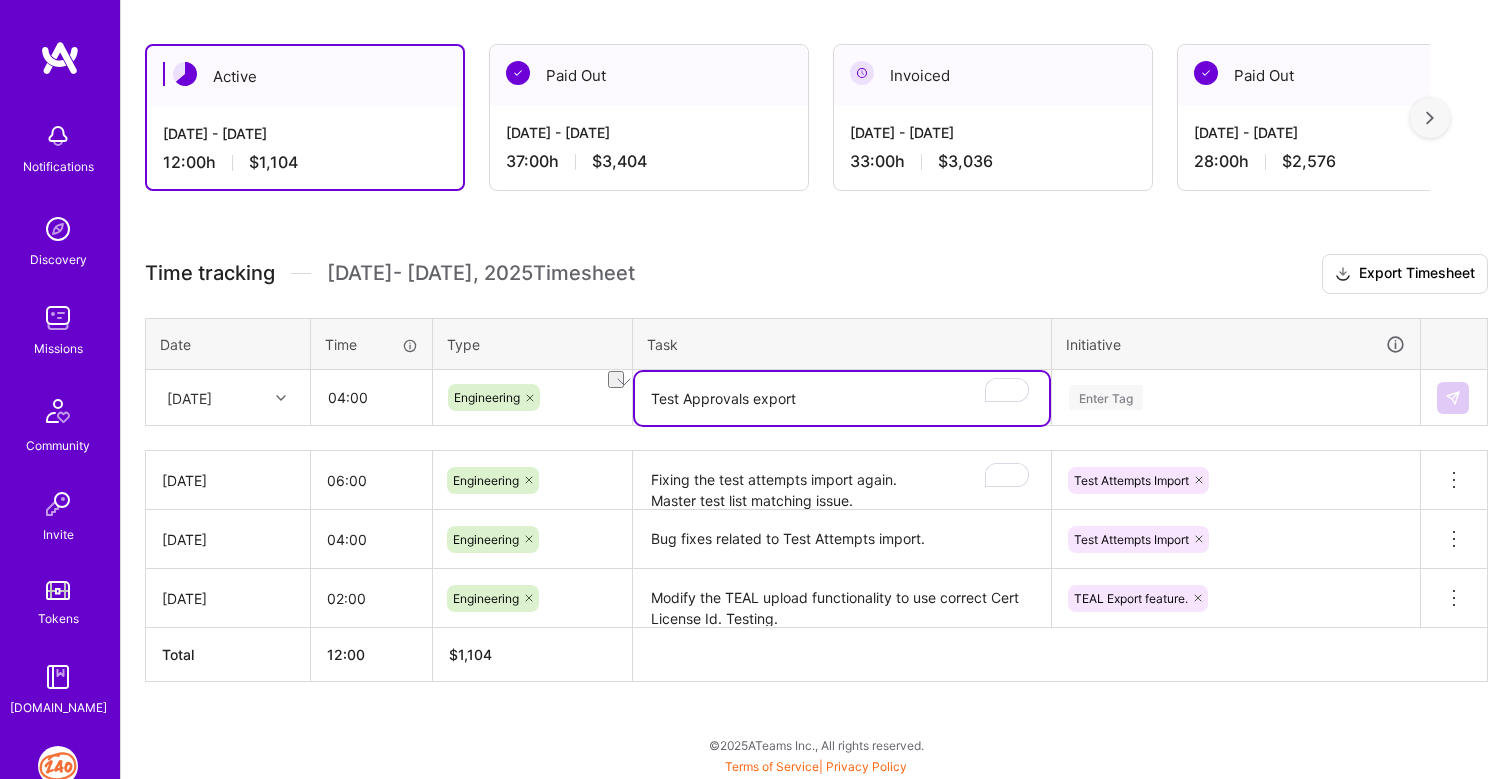 type on "Test Approvals export" 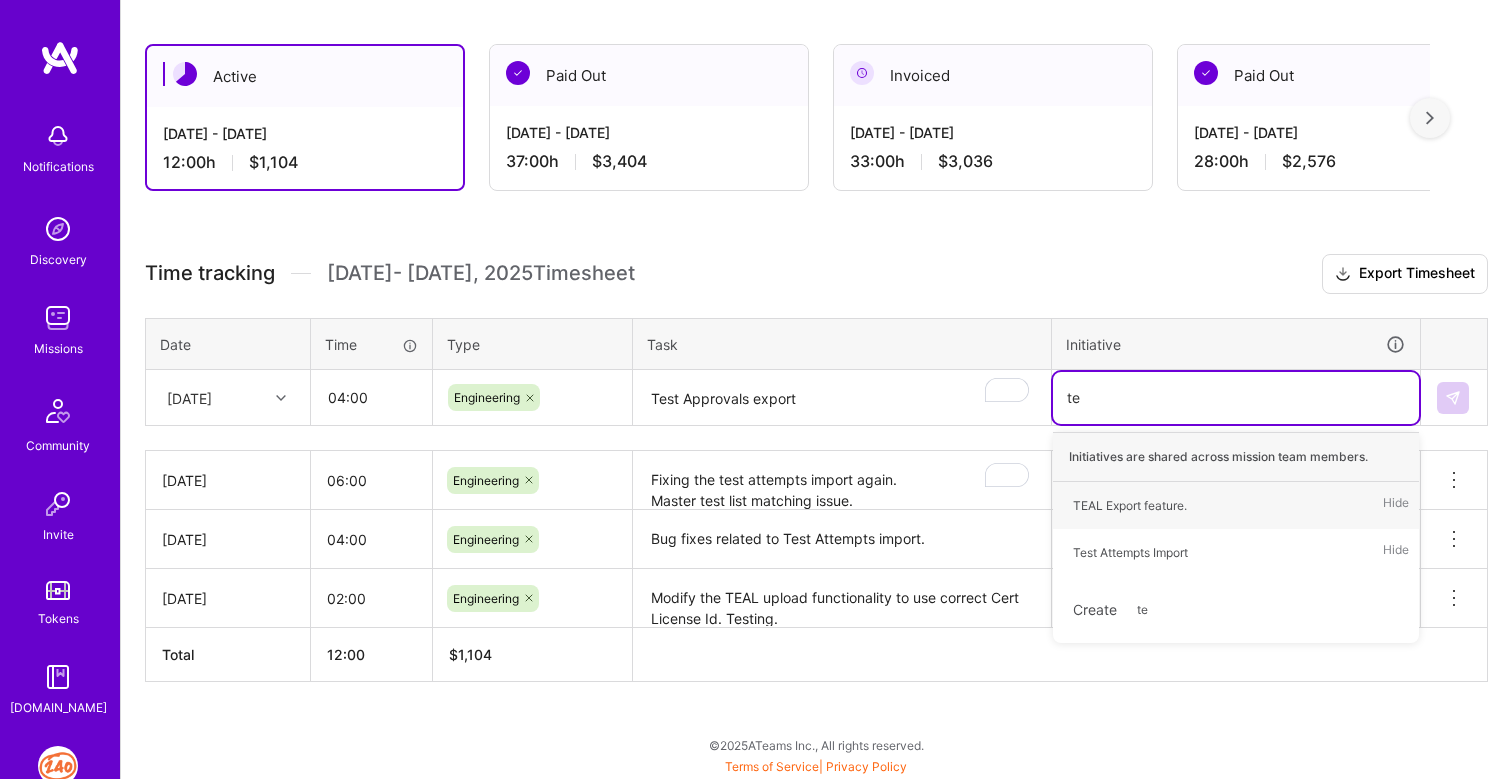 type on "t" 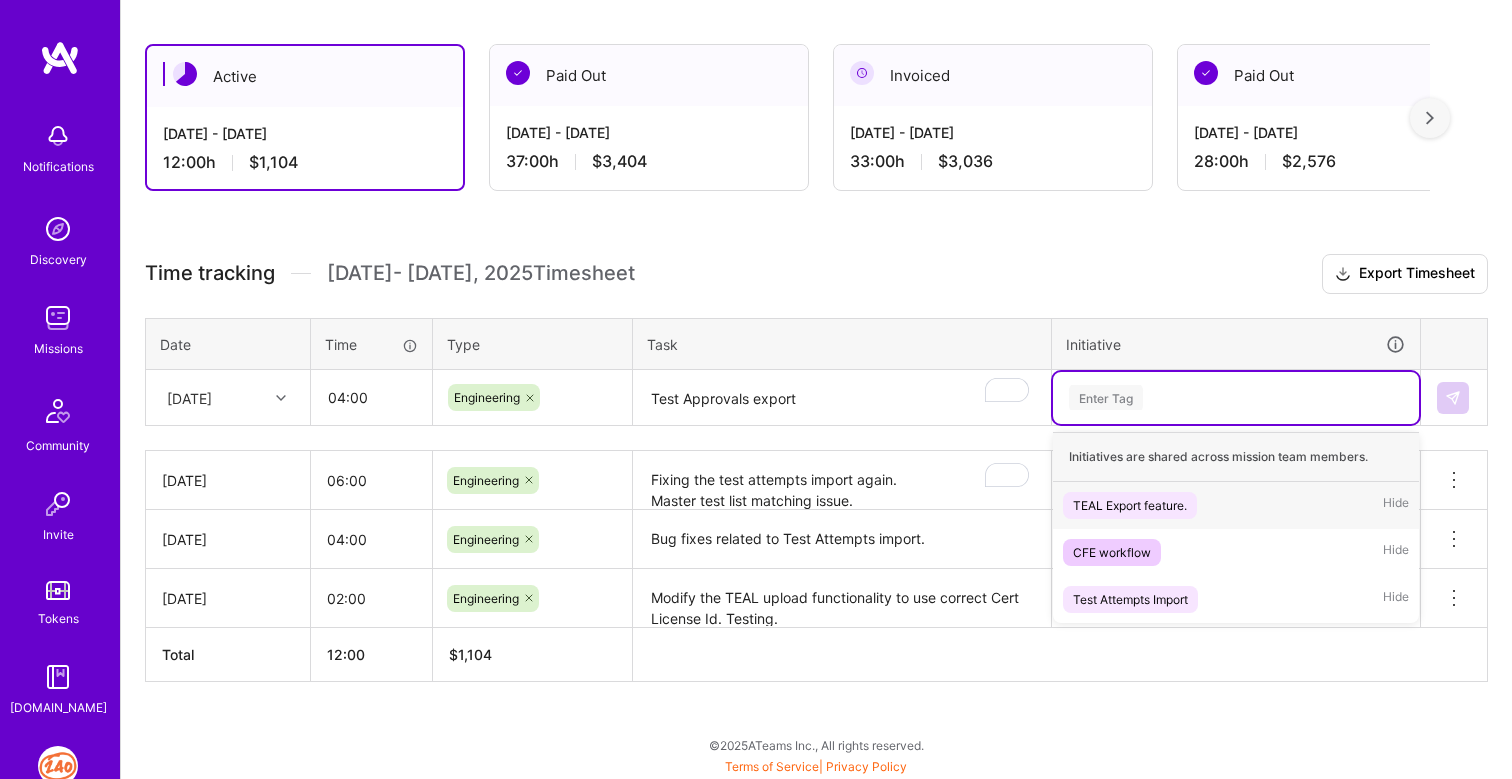 paste on "Test Approvals export" 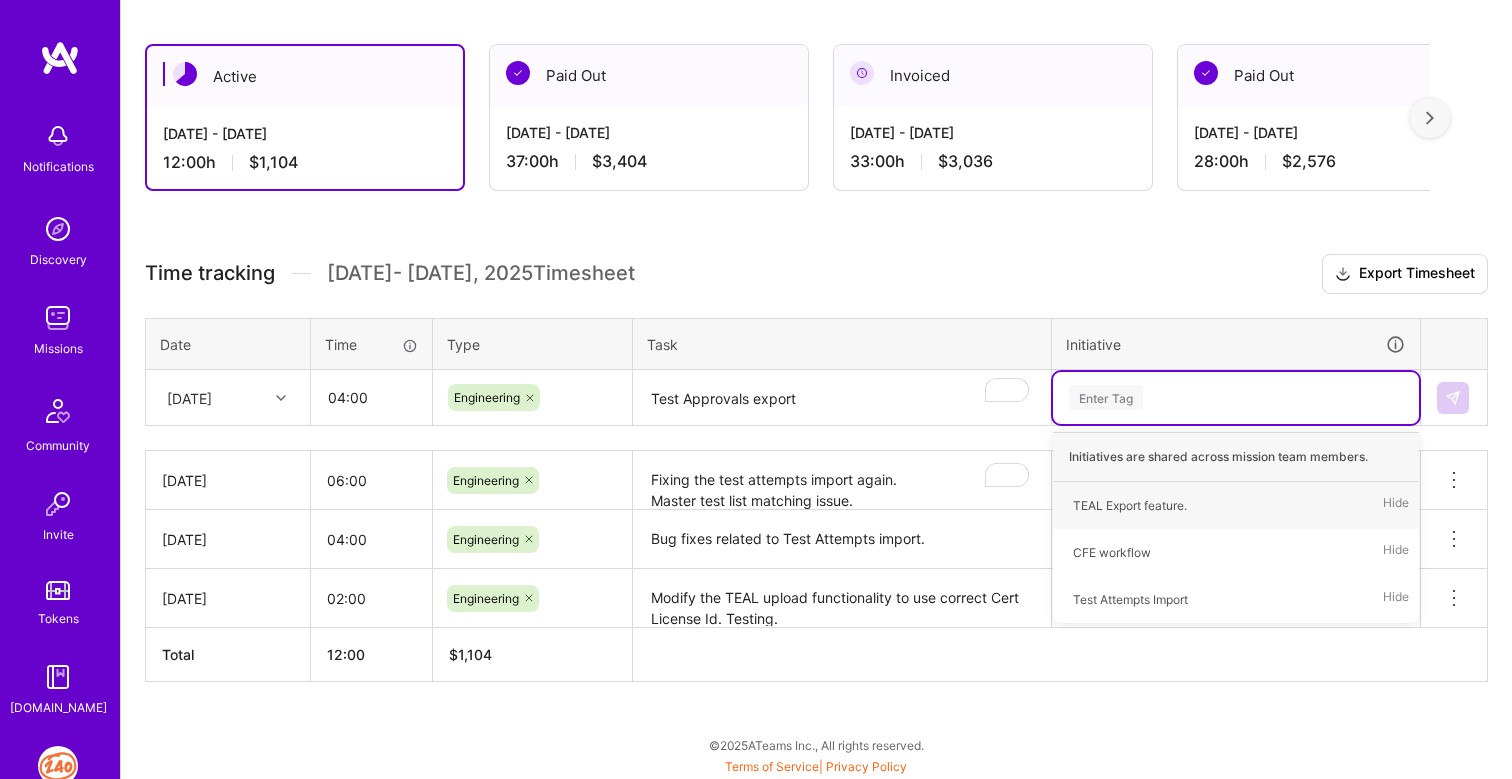 type on "Test Approvals export" 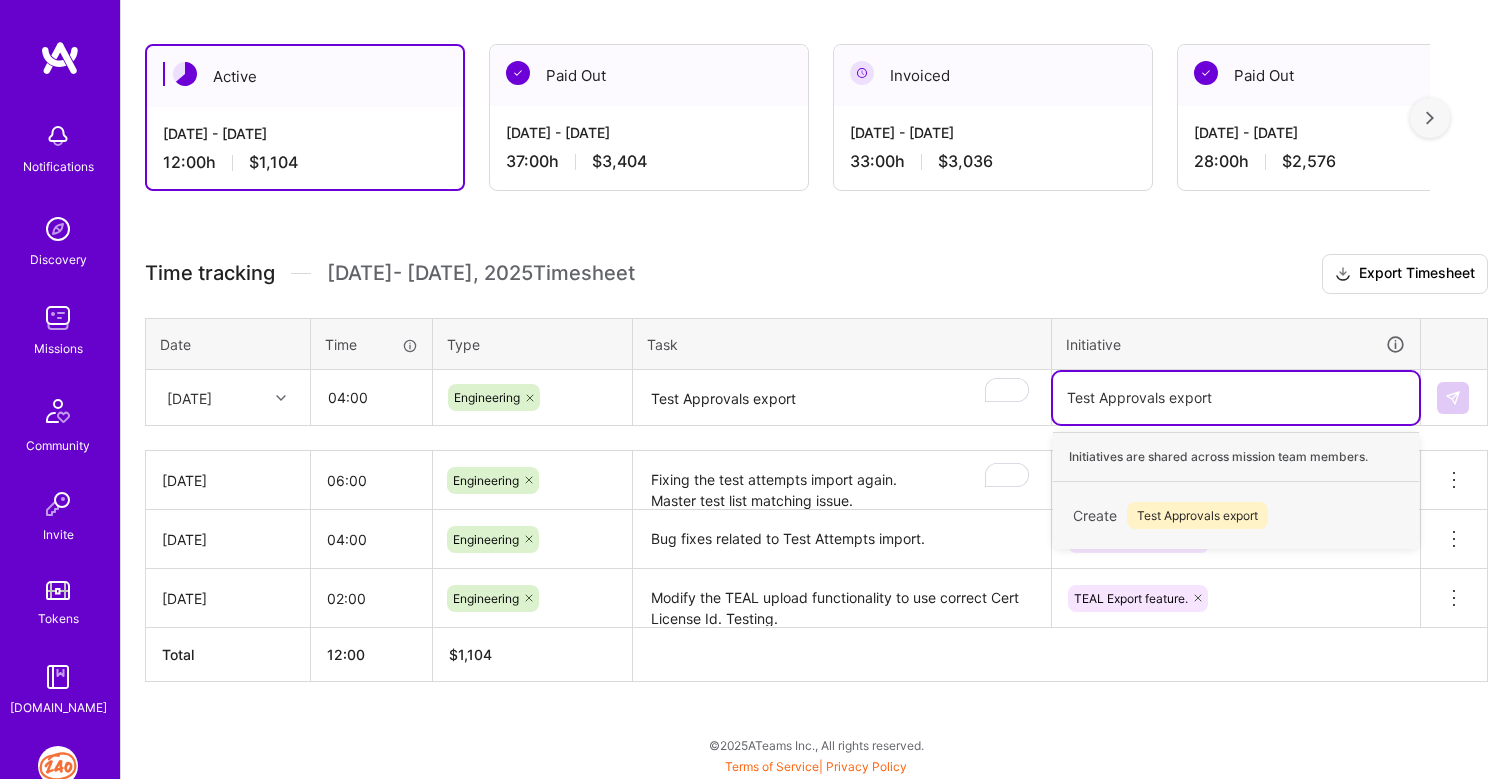 click on "Create Test Approvals export" at bounding box center (1236, 515) 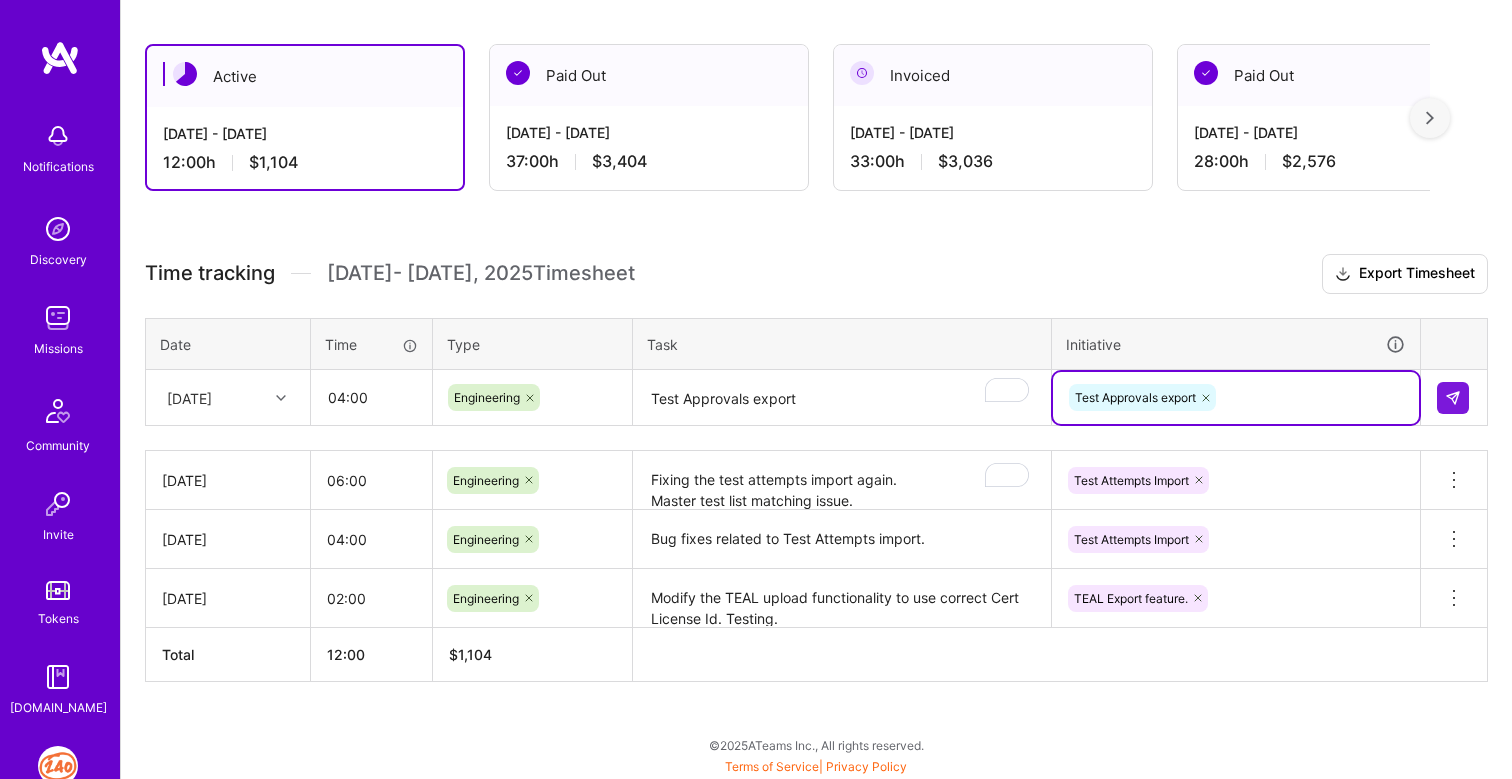 click 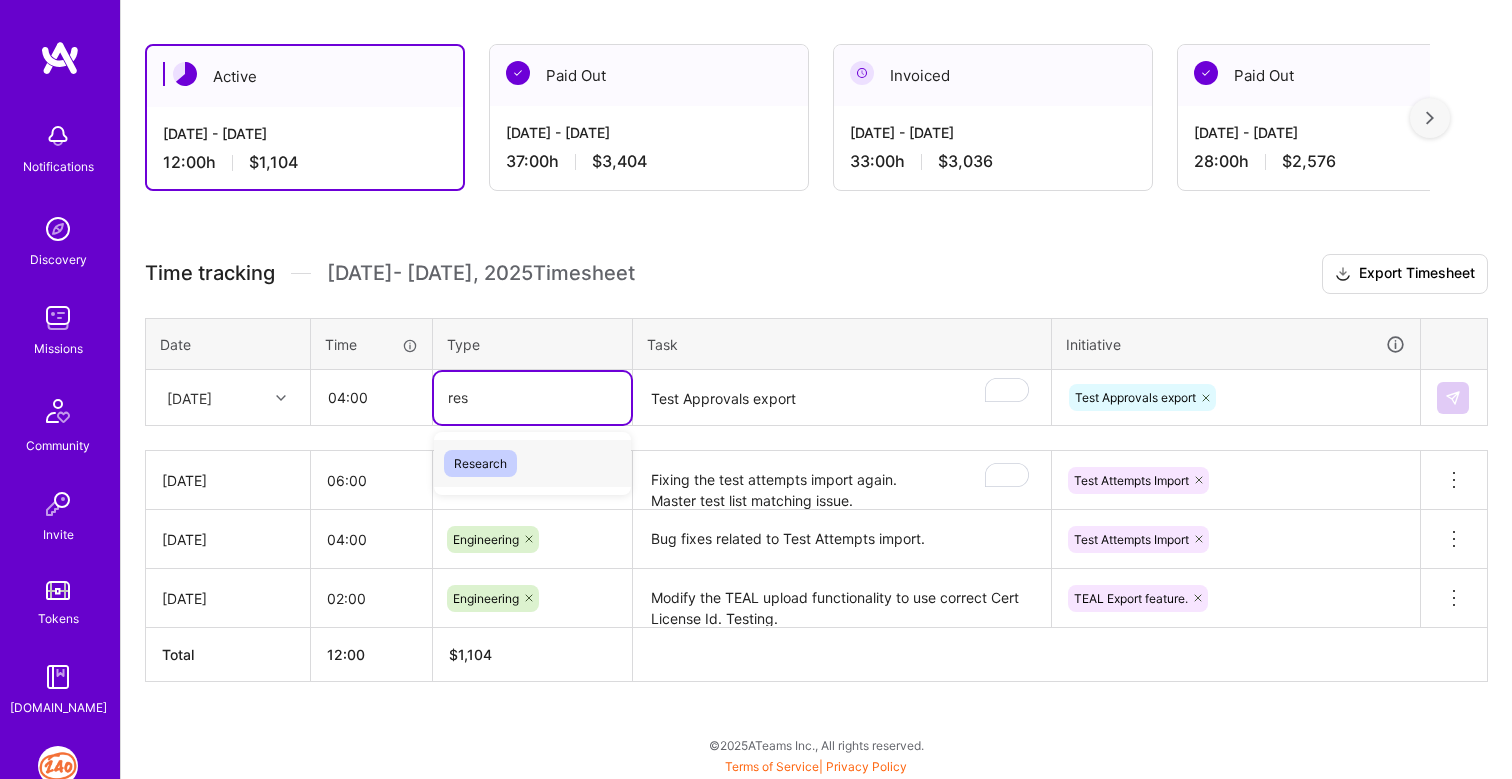 type on "rese" 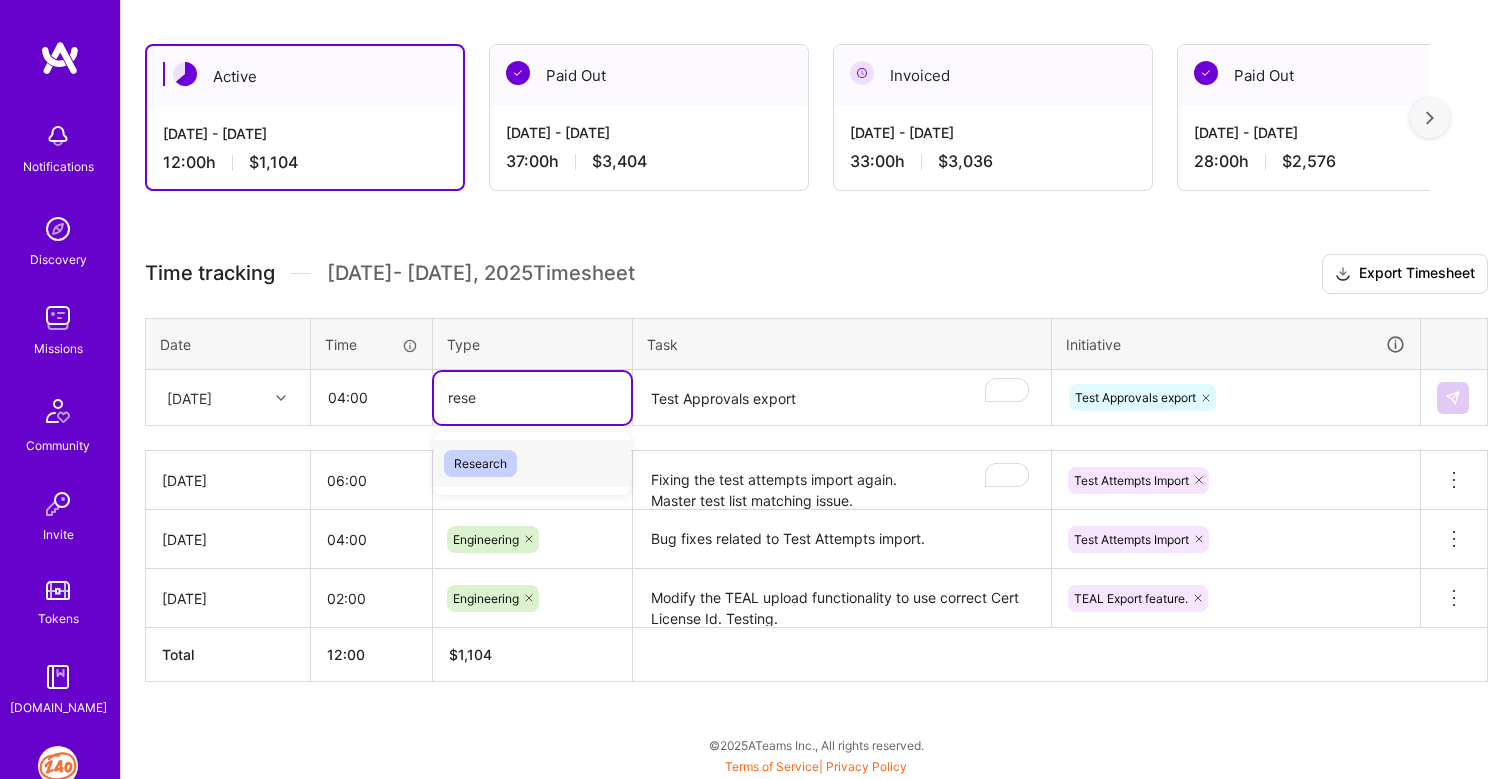 click on "Research" at bounding box center (480, 463) 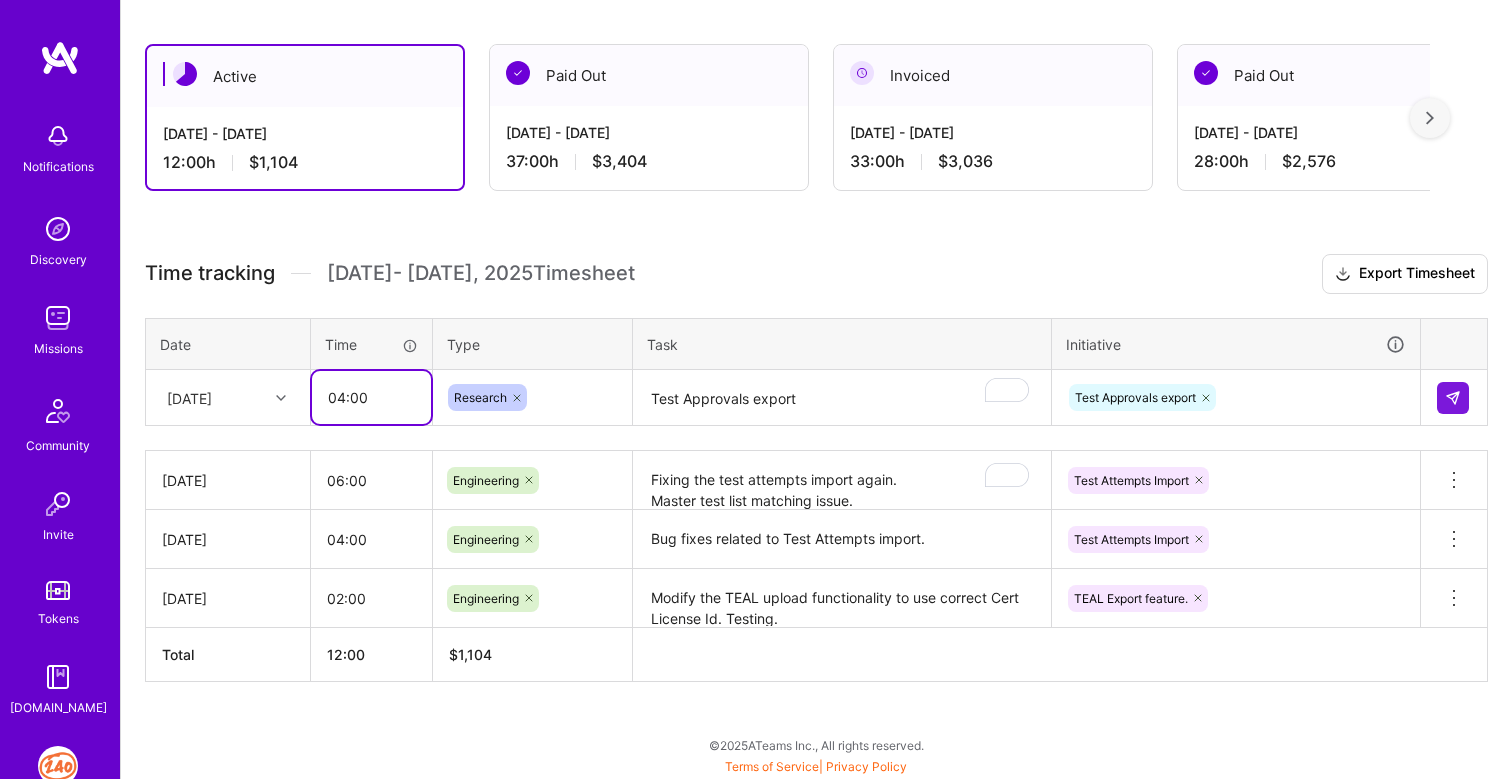 click on "04:00" at bounding box center (371, 397) 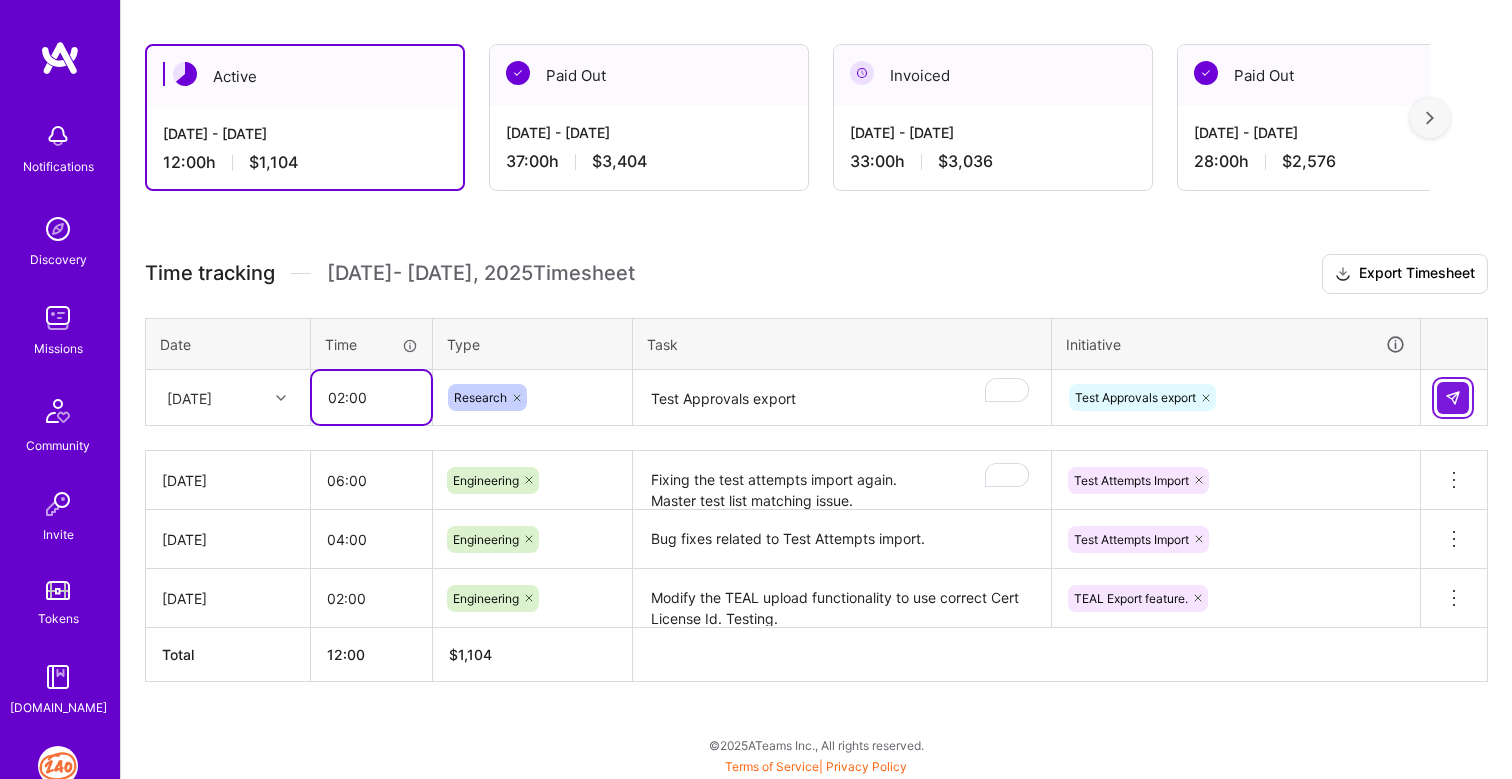 type on "02:00" 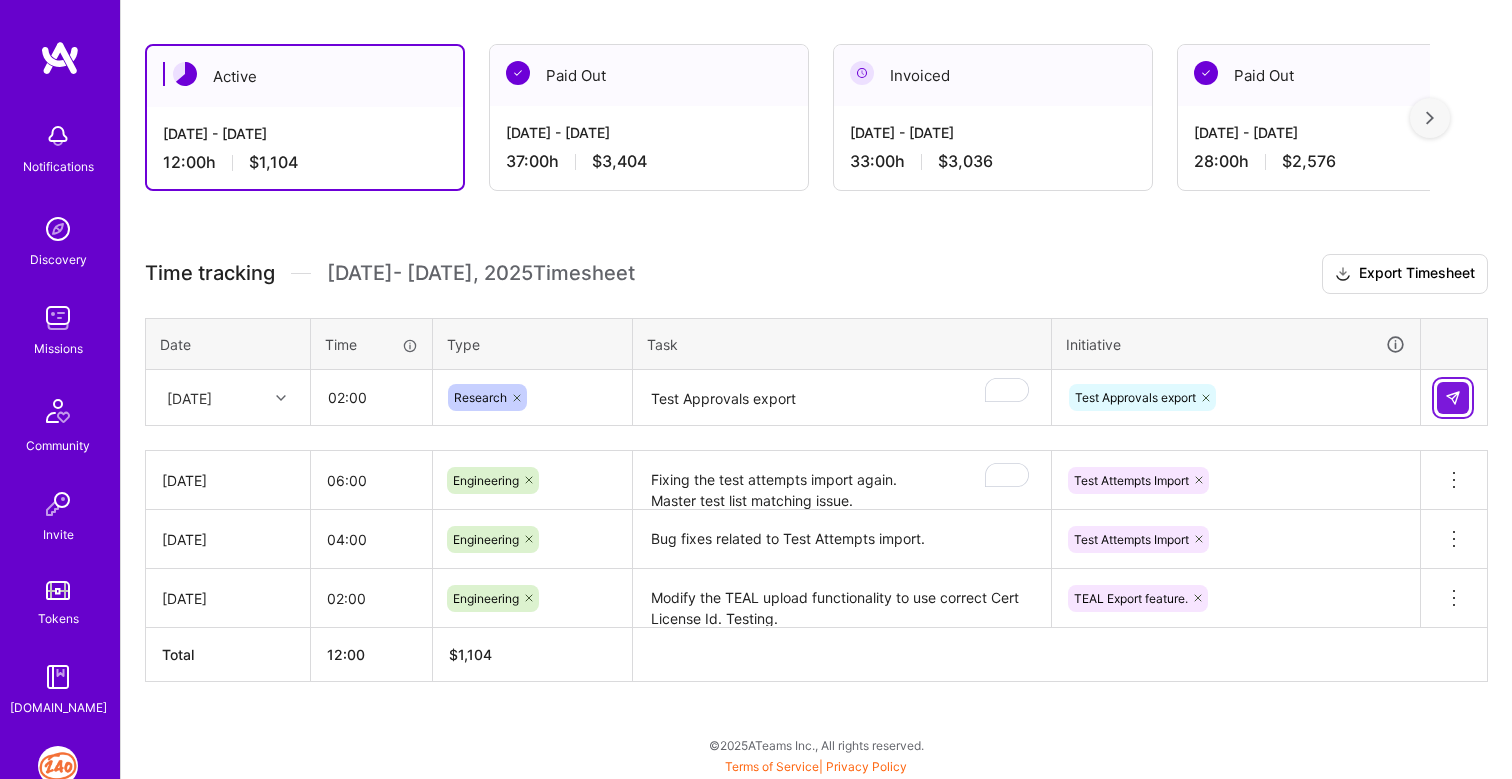 click at bounding box center (1453, 398) 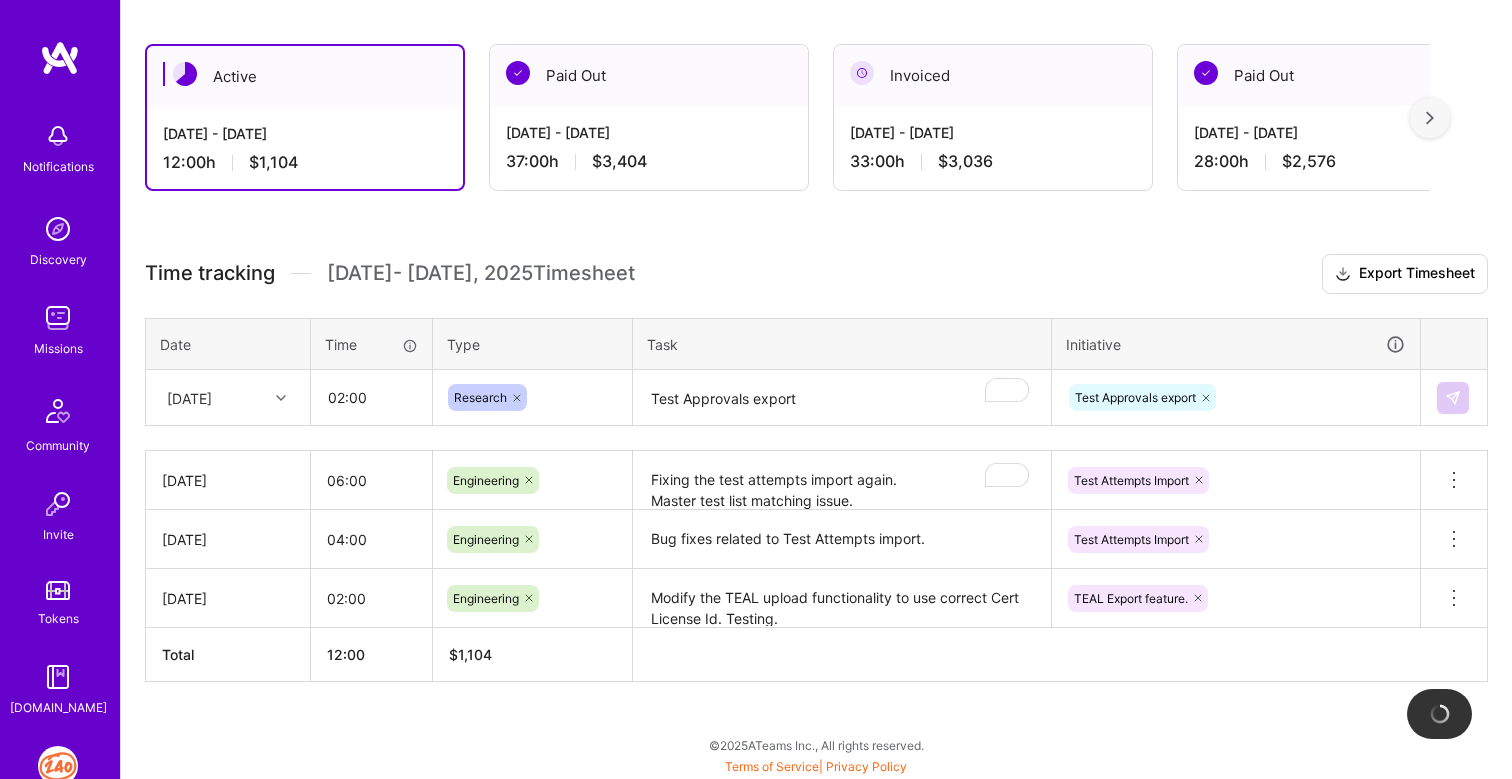 type 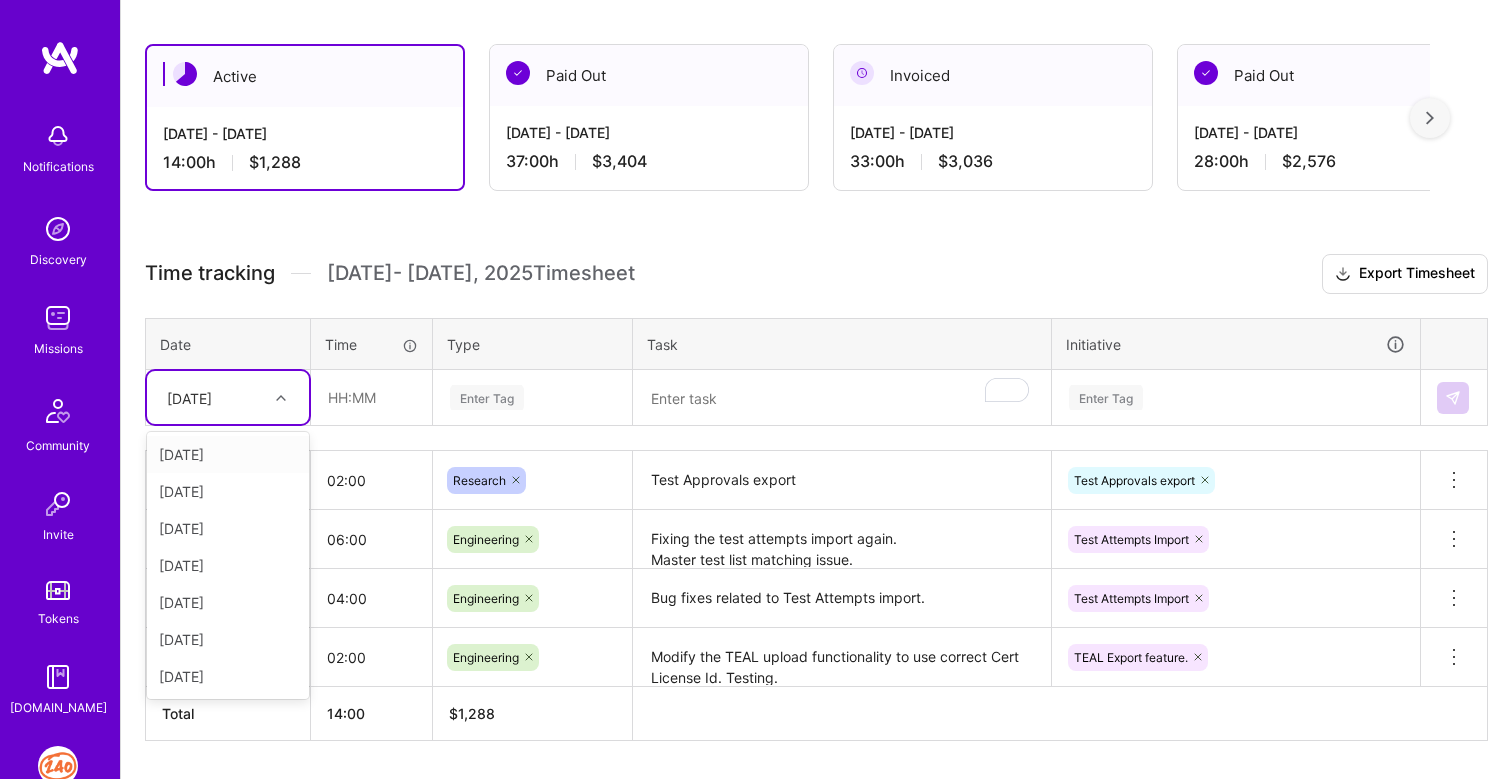 click on "Mon, Jul 21" at bounding box center [212, 397] 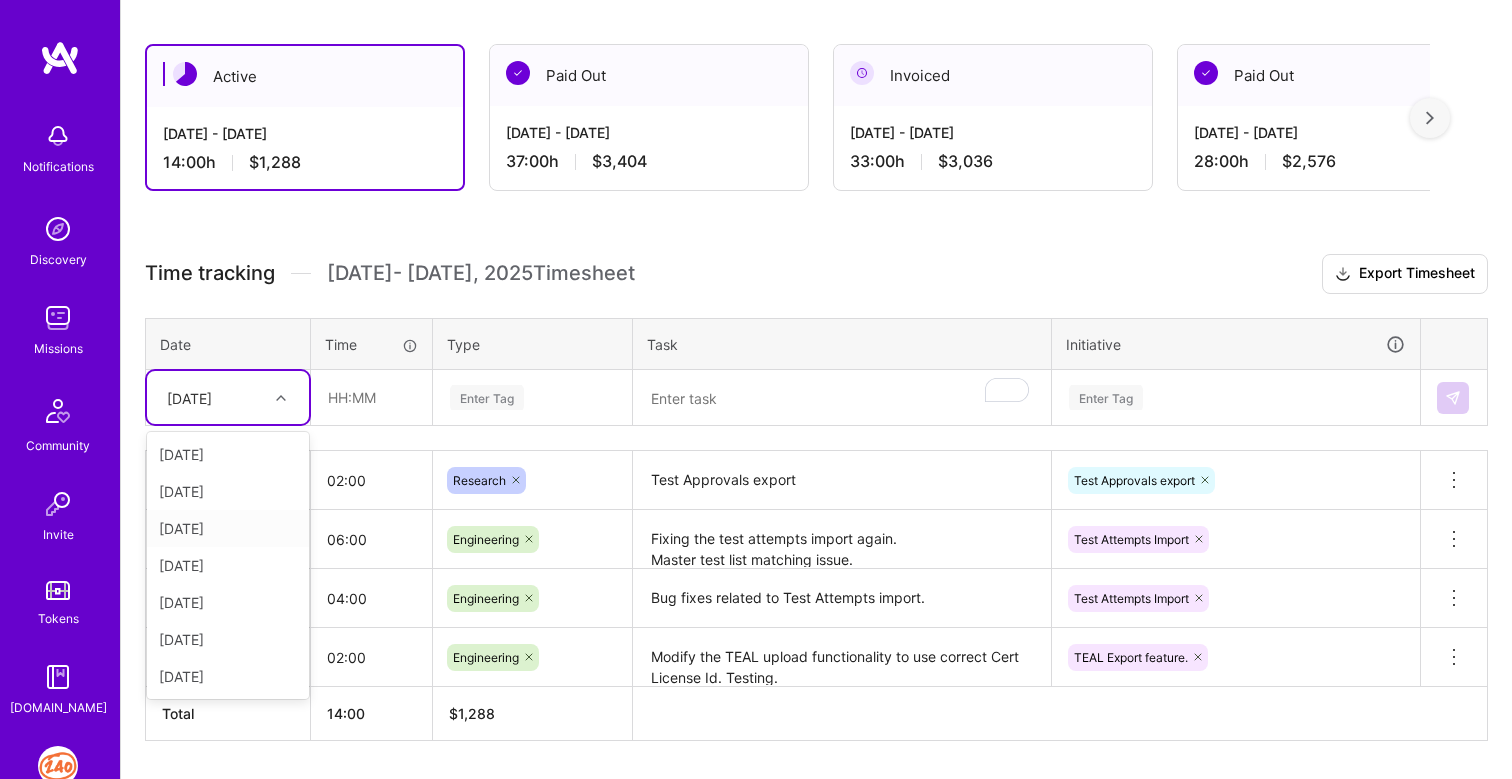click on "Time tracking Jul 16  -   Jul 31 ,   2025  Timesheet Export Timesheet Date Time Type Task Initiative  option Mon, Jul 21, selected. option Fri, Jul 18 focused, 3 of 8. 7 results available. Use Up and Down to choose options, press Enter to select the currently focused option, press Escape to exit the menu, press Tab to select the option and exit the menu. Mon, Jul 21 Wed, Jul 16 Thu, Jul 17 Fri, Jul 18 Sat, Jul 19 Sun, Jul 20 Tue, Jul 22 Wed, Jul 23 Enter Tag Enter Tag Mon, Jul 21 02:00 Research
Test Approvals export Test Approvals export
Delete row Fri, Jul 18 06:00 Engineering
Fixing the test attempts import again.
Master test list matching issue.
Zoho's issue with number of operations exceeds.
Date format problem in small file, refactored both small and large scripts to use fewer operations. Testing again.
Test Attempts Import
Delete row Thu, Jul 17 04:00 Engineering
Bug fixes related to Test Attempts import." at bounding box center (816, 497) 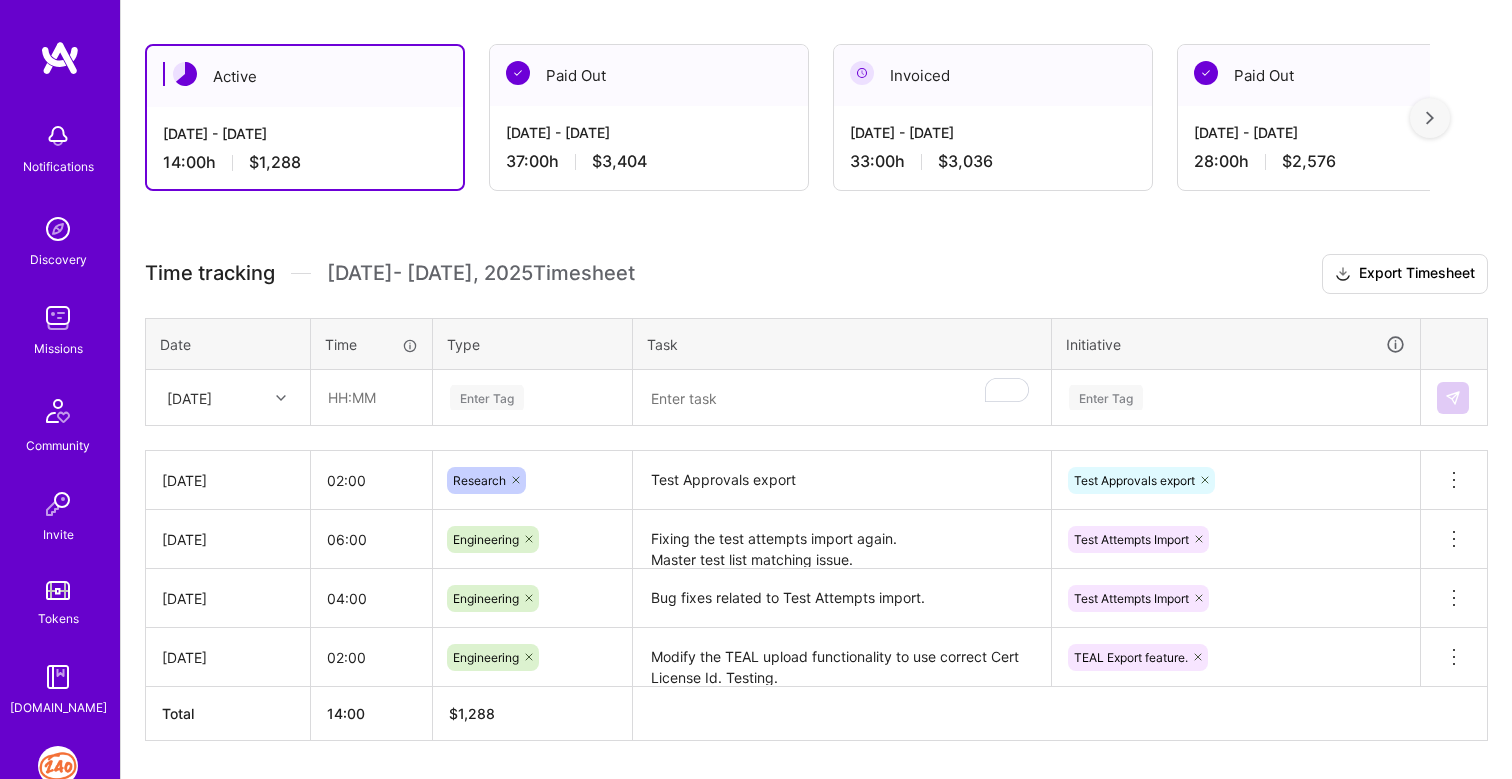 click on "Mon, Jul 21" at bounding box center [189, 397] 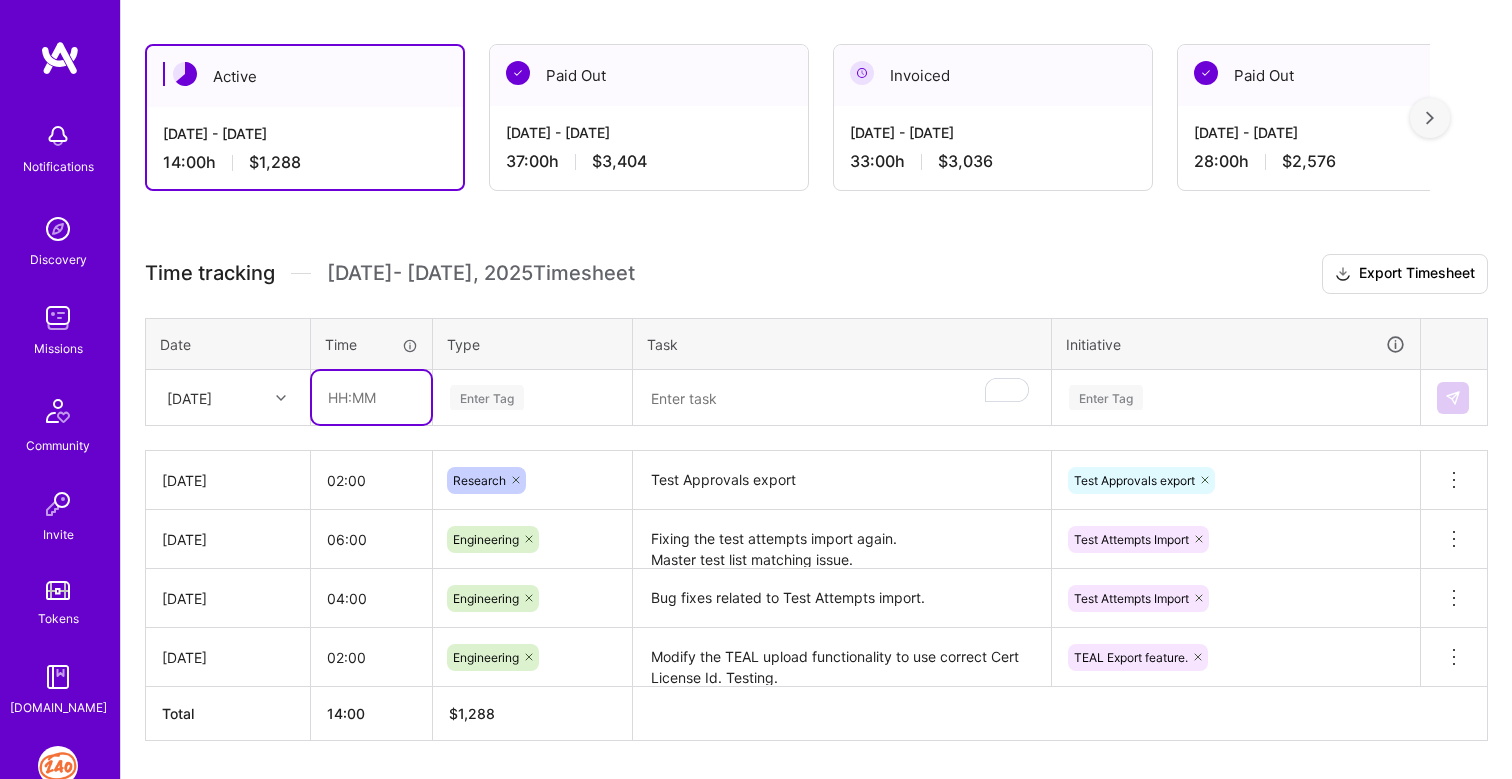 click at bounding box center [371, 397] 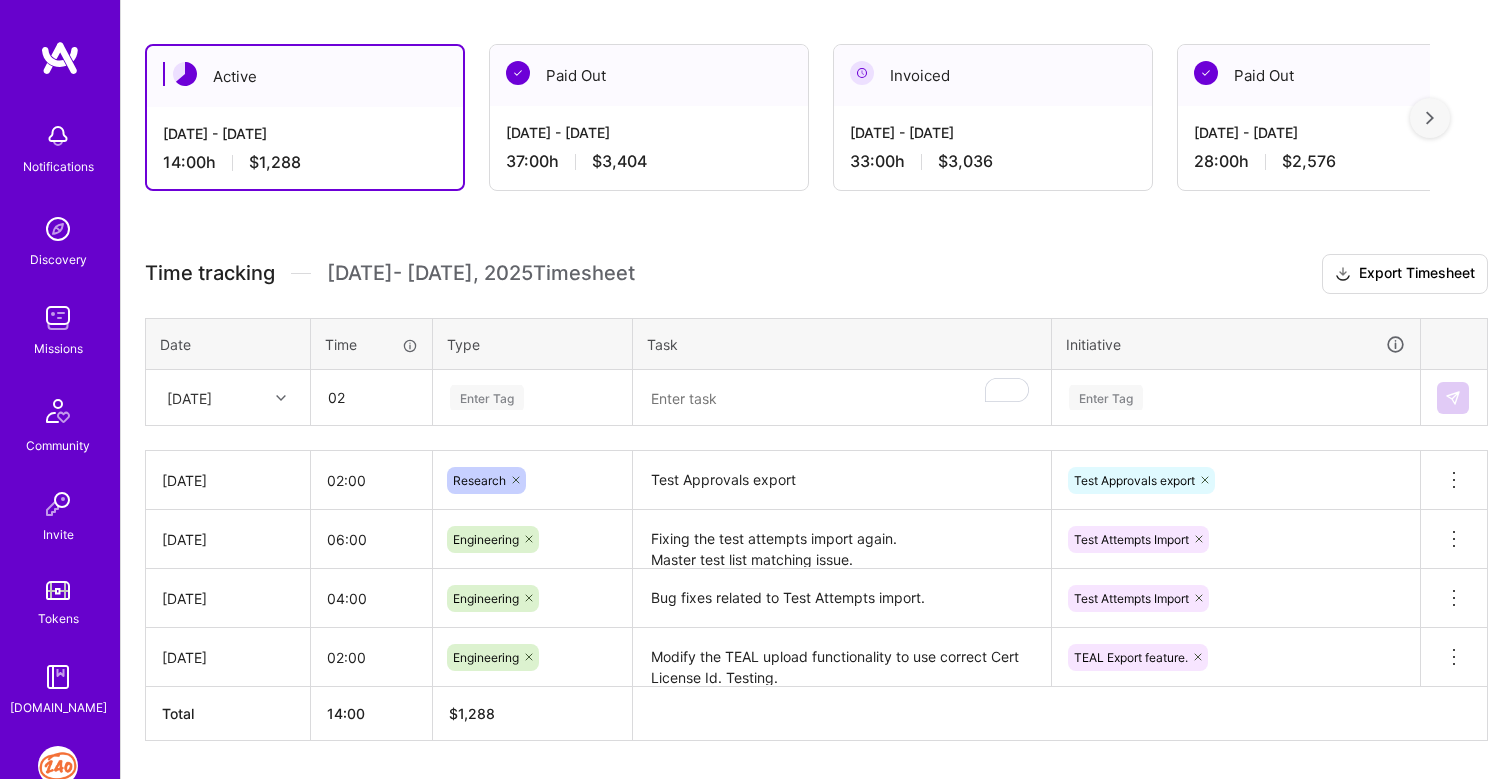 type on "02:00" 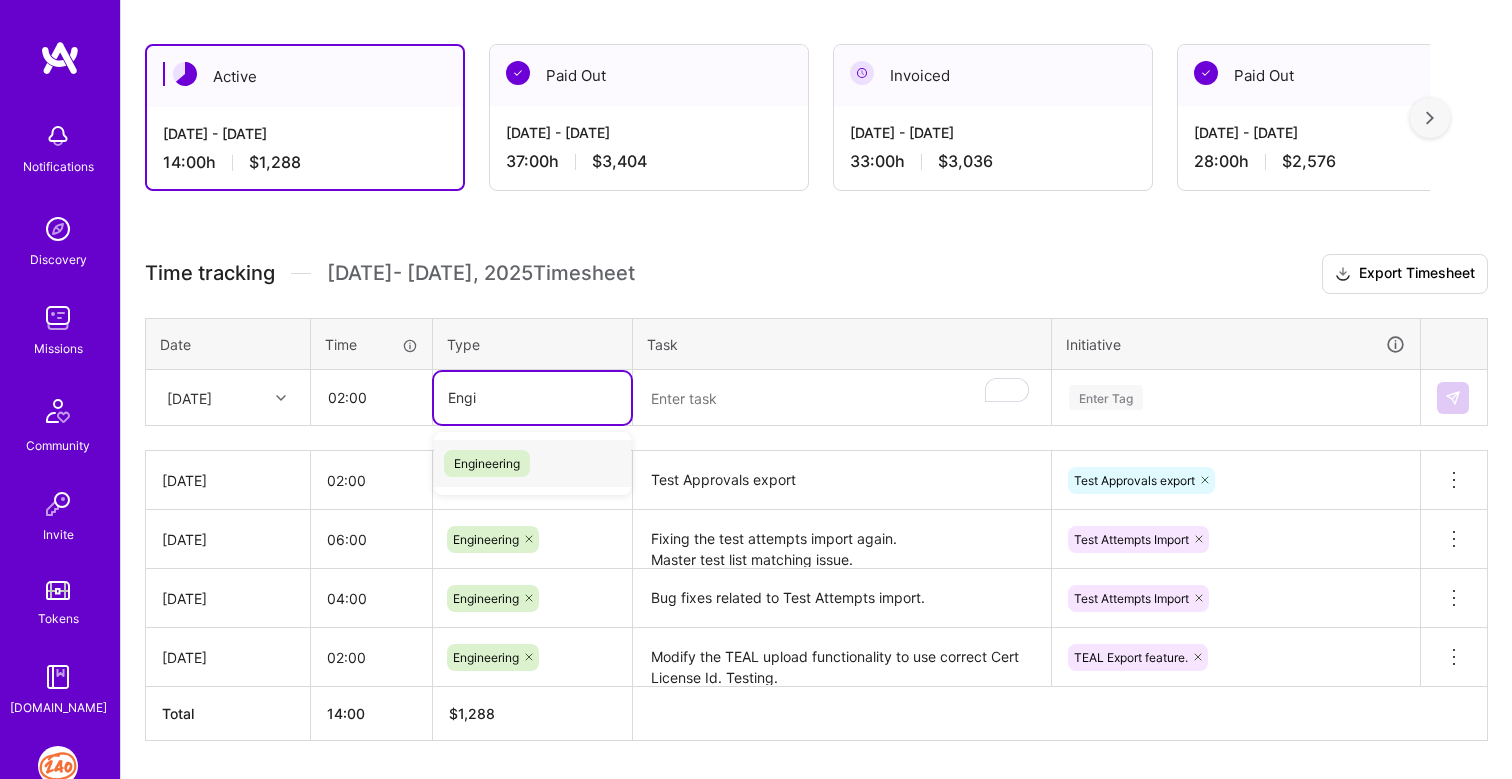 type on "Engin" 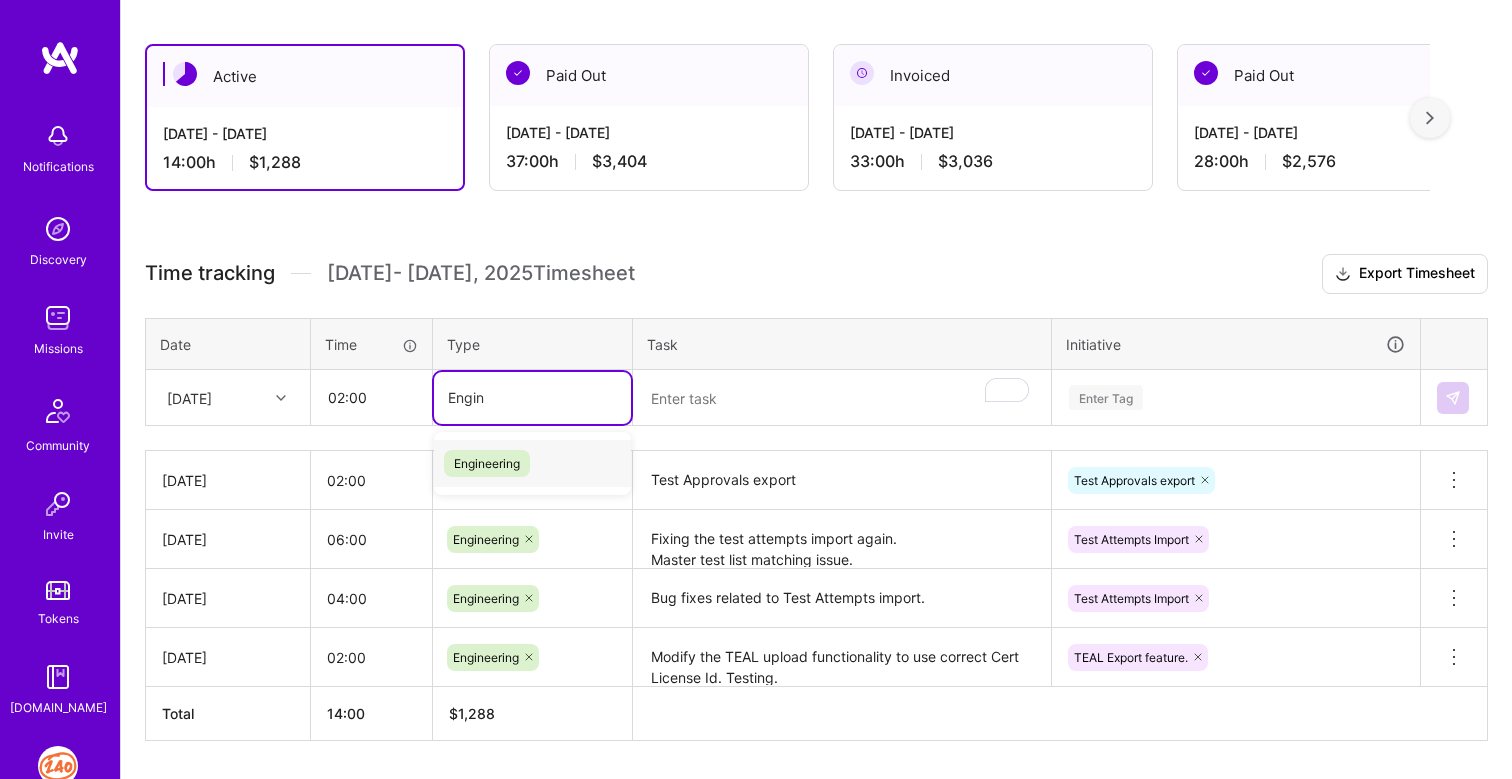 click on "Engineering" at bounding box center [487, 463] 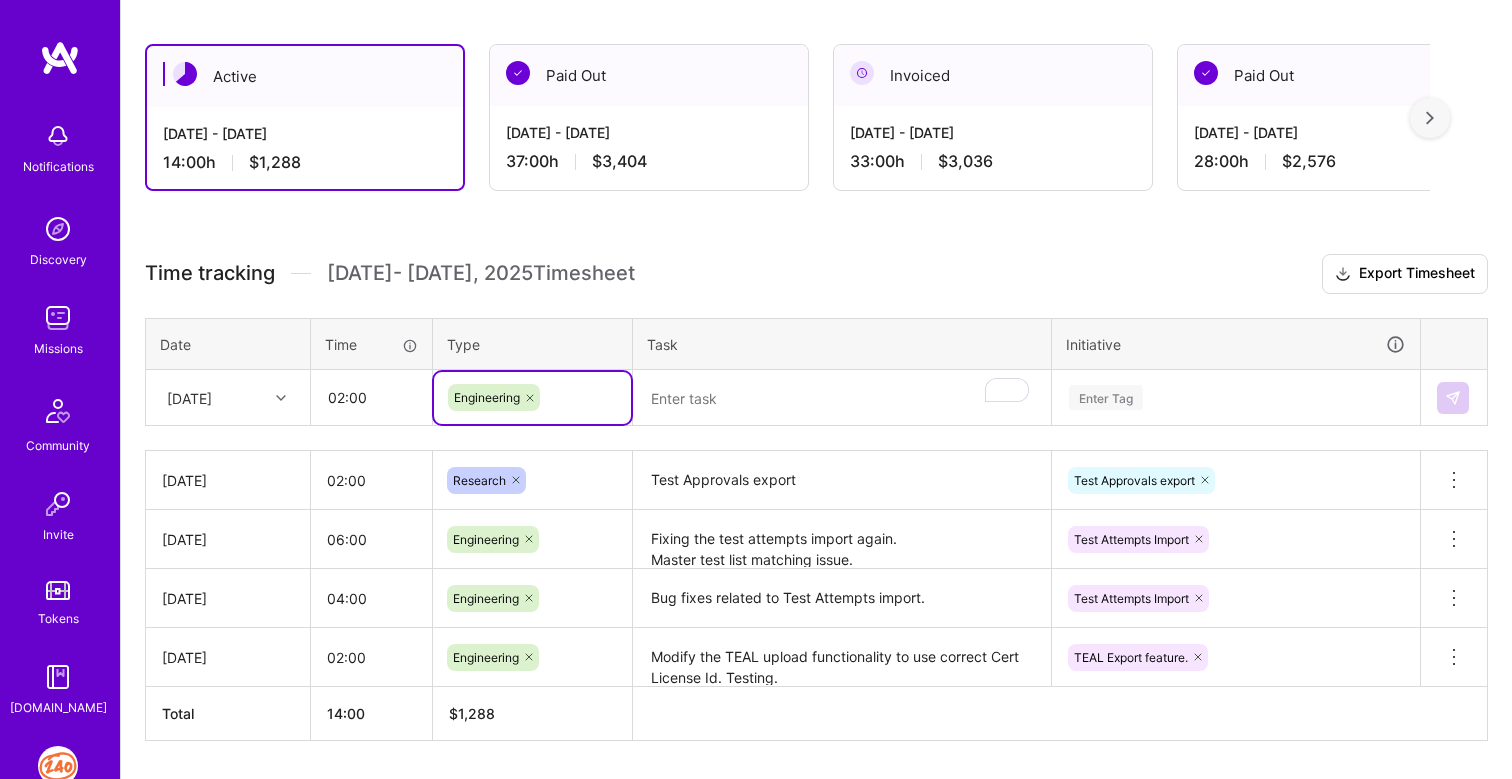 click at bounding box center [842, 398] 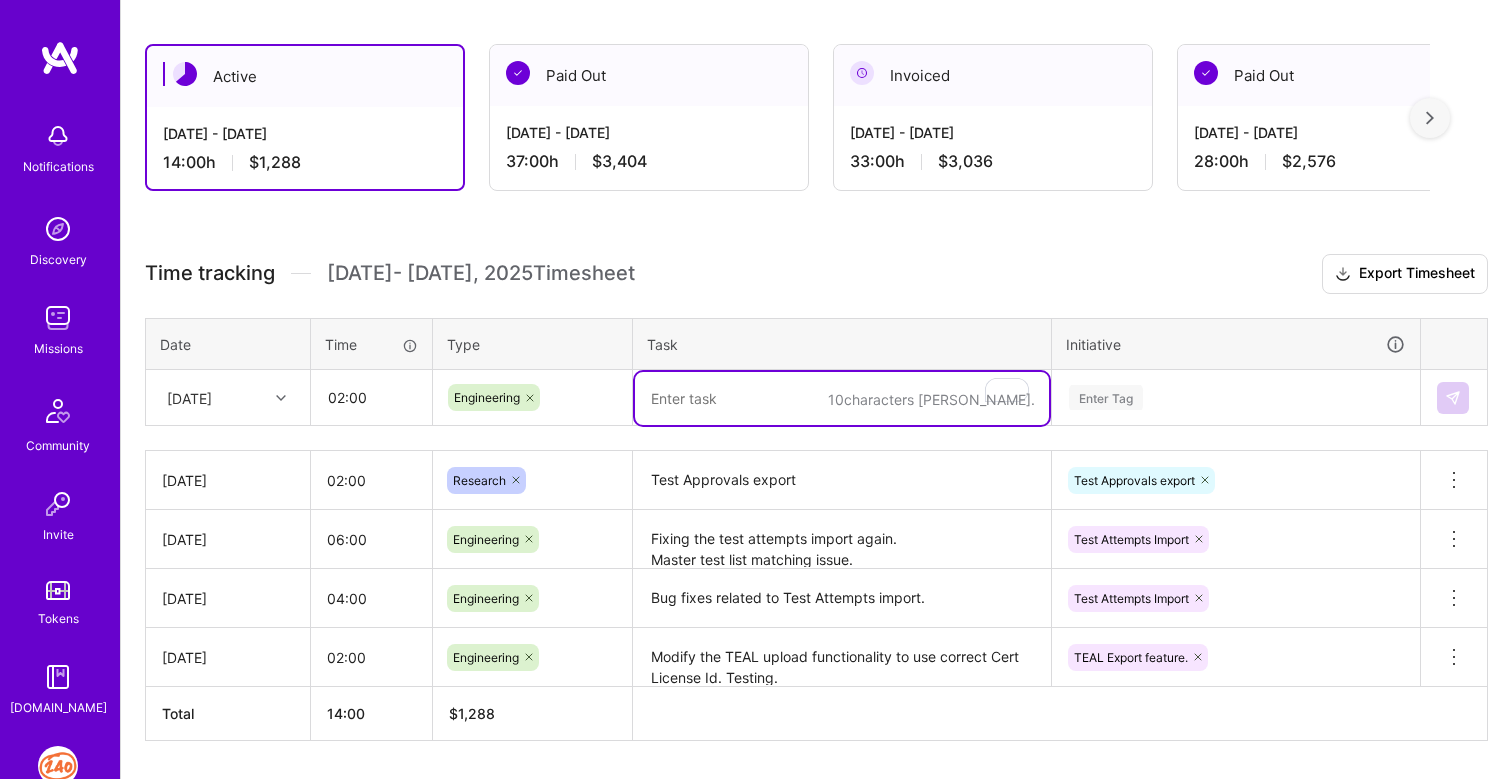 click on "Test Approvals export" at bounding box center [842, 480] 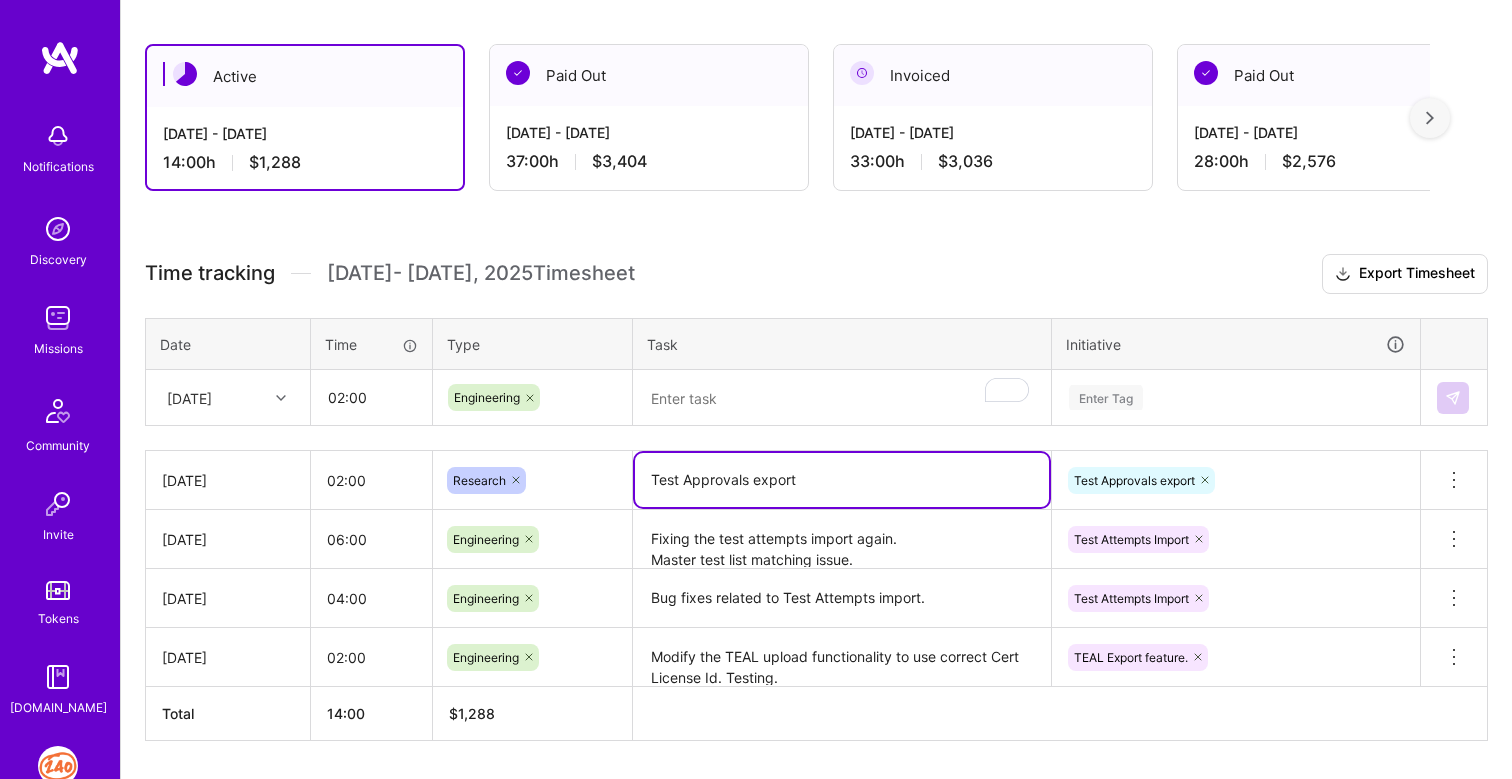 click on "Test Approvals export" at bounding box center [842, 480] 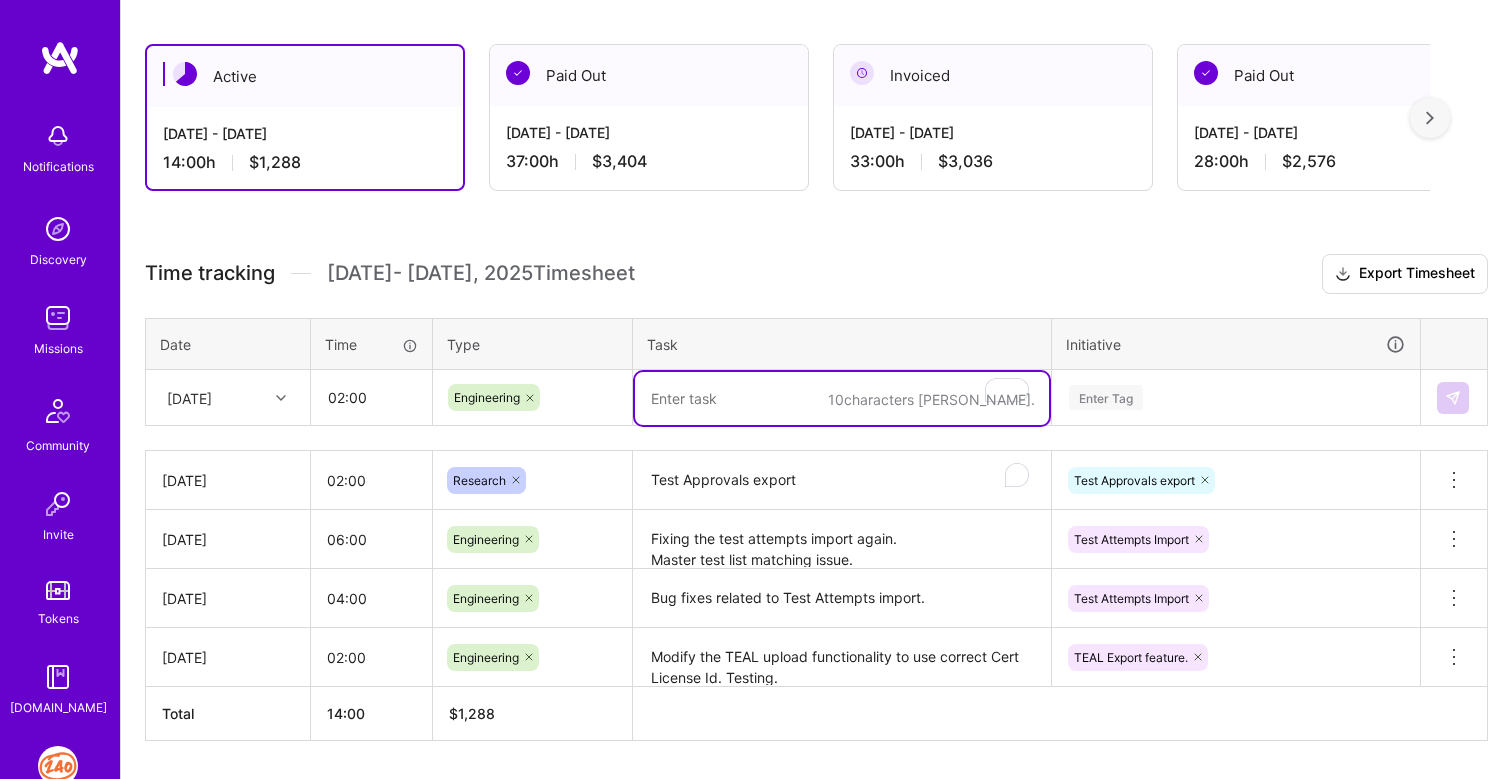 paste on "Test Approvals export" 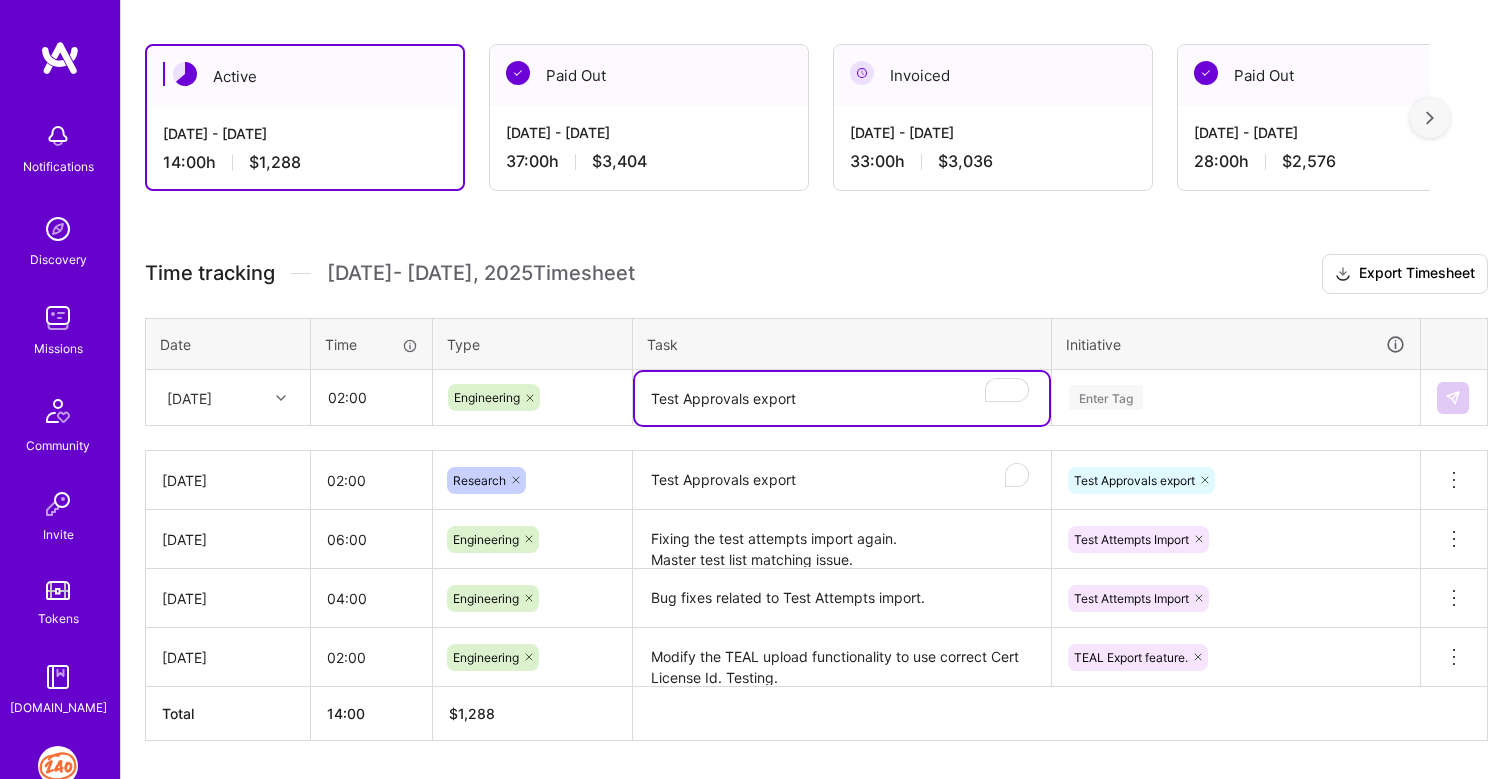 type on "Test Approvals export" 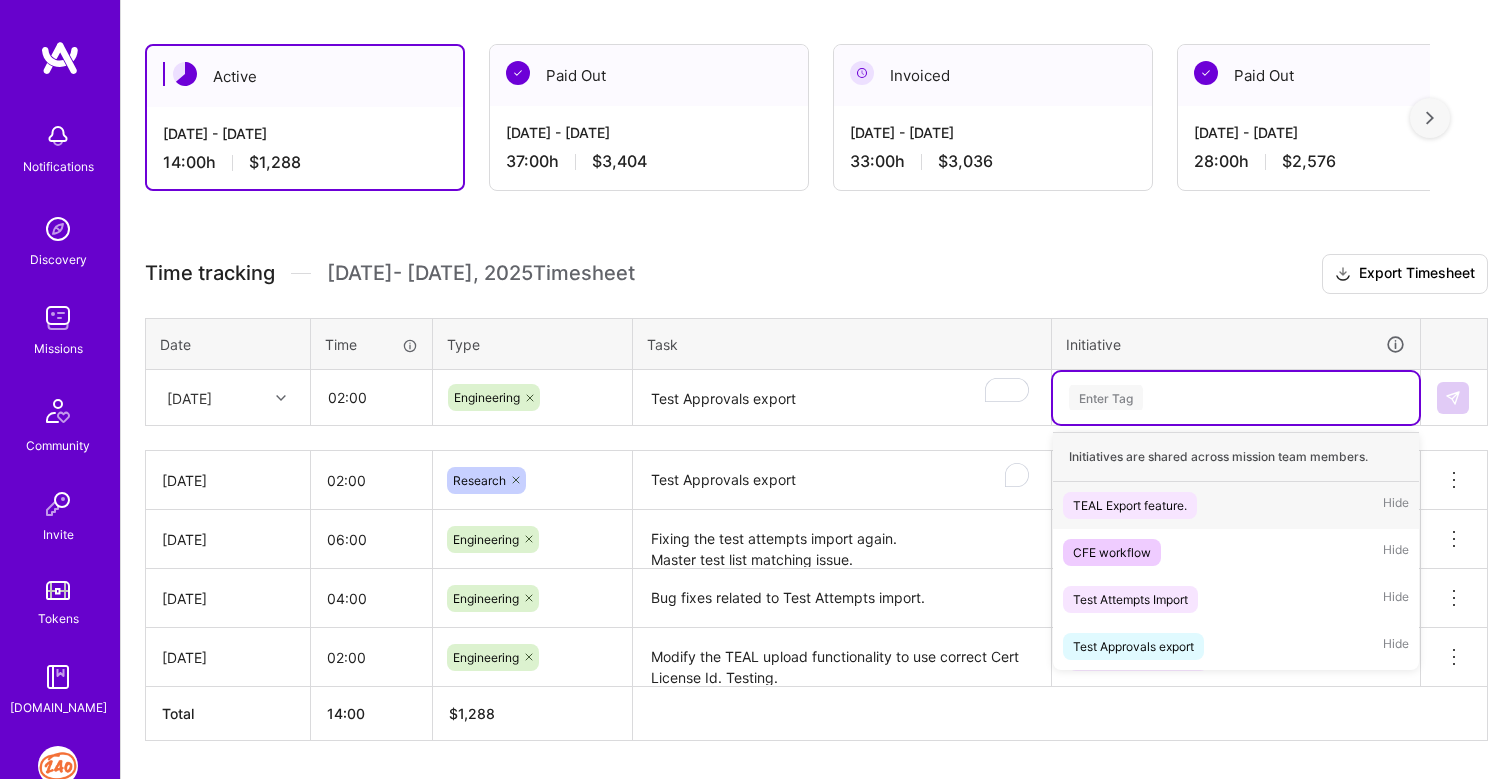 click on "Enter Tag" at bounding box center [1106, 397] 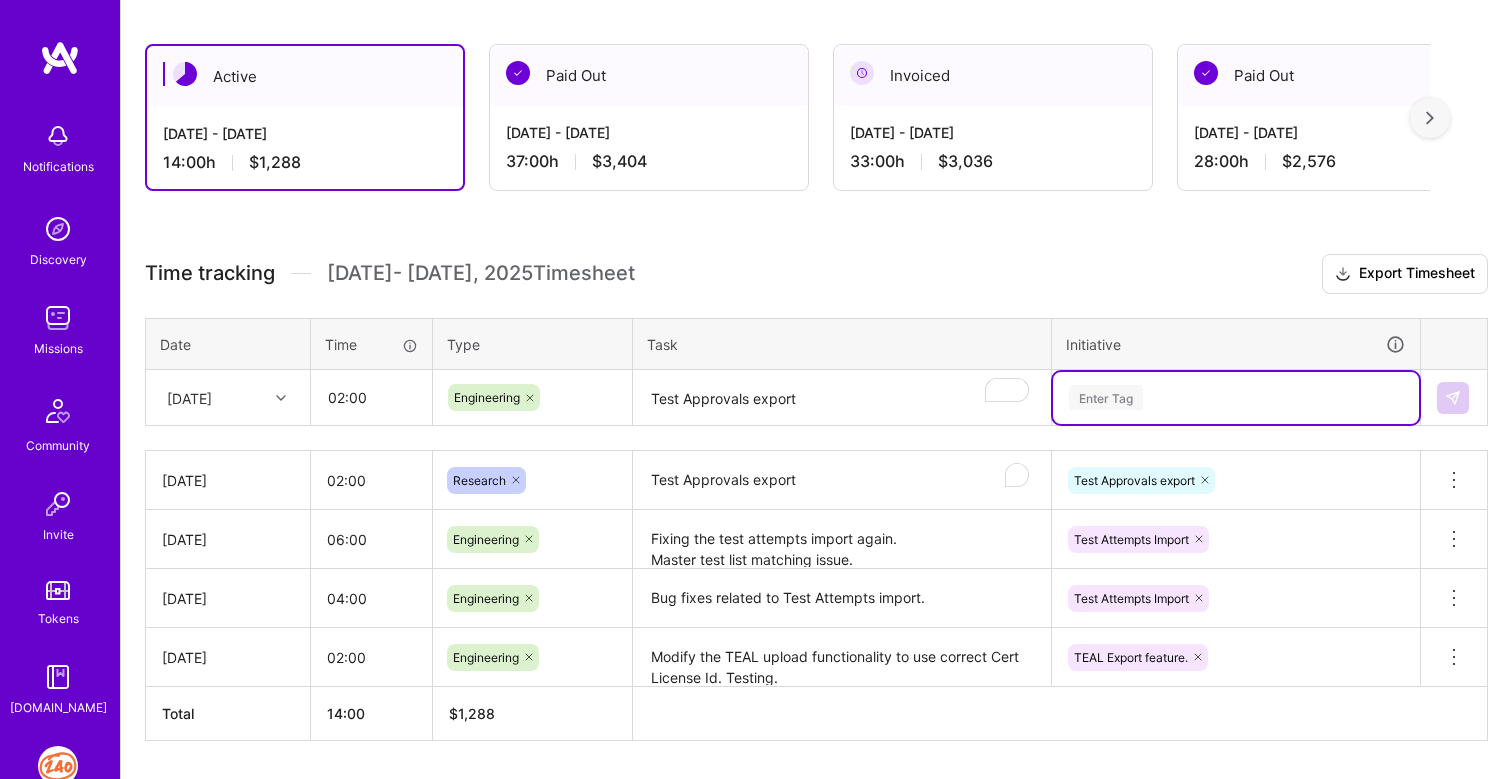 click on "Enter Tag" at bounding box center [1106, 397] 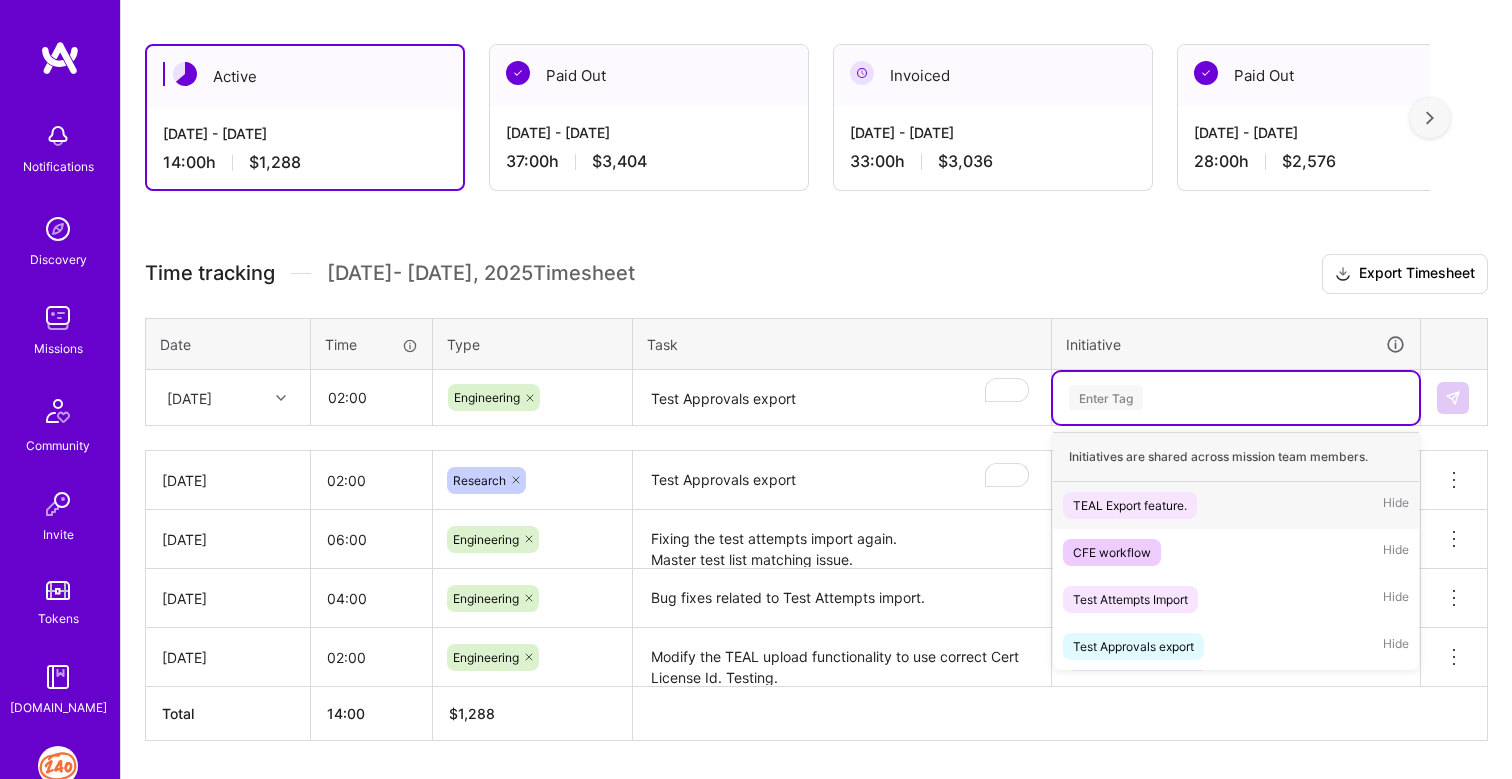 click on "Enter Tag" at bounding box center (1236, 397) 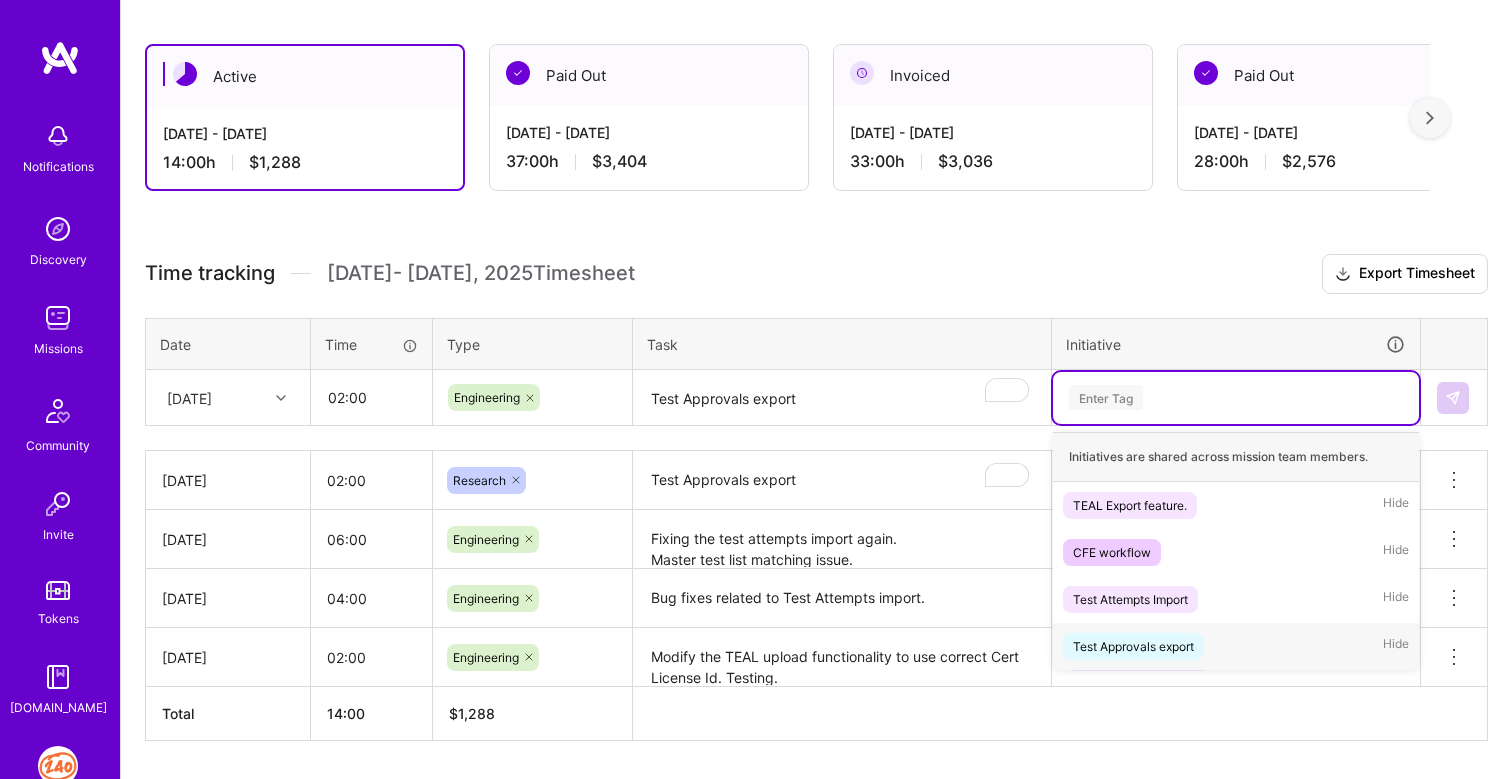 click on "Test Approvals export" at bounding box center (1133, 646) 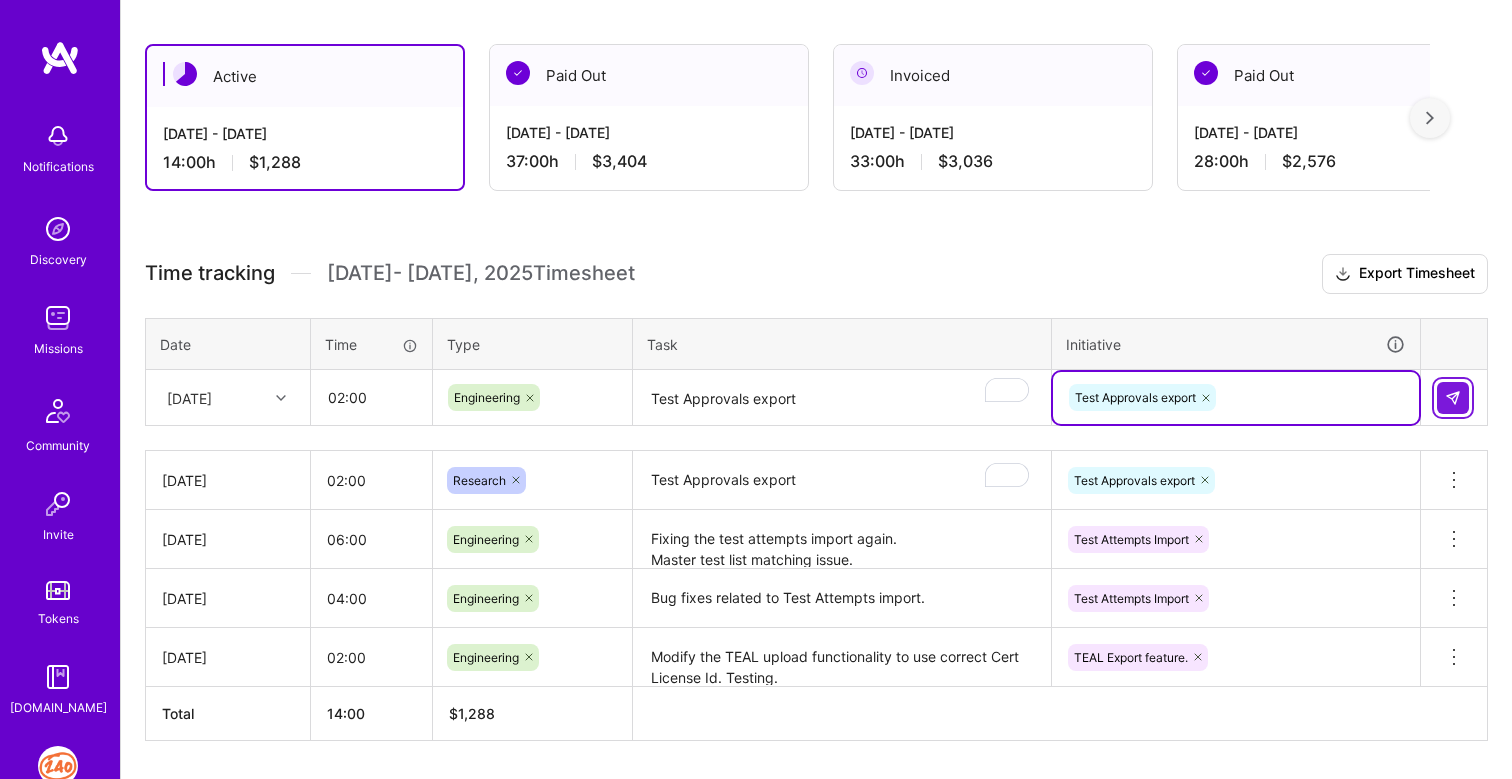 click at bounding box center [1453, 398] 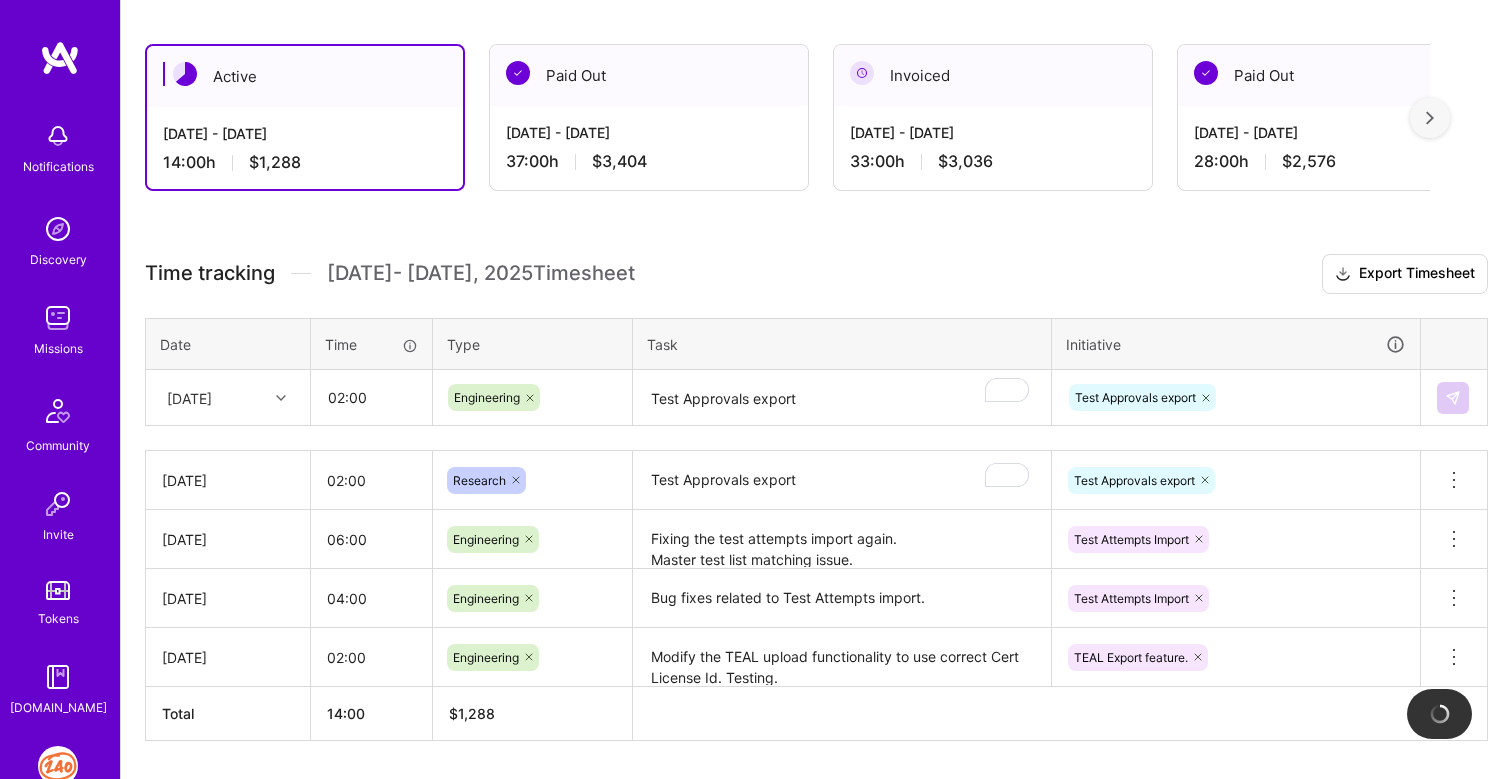 type 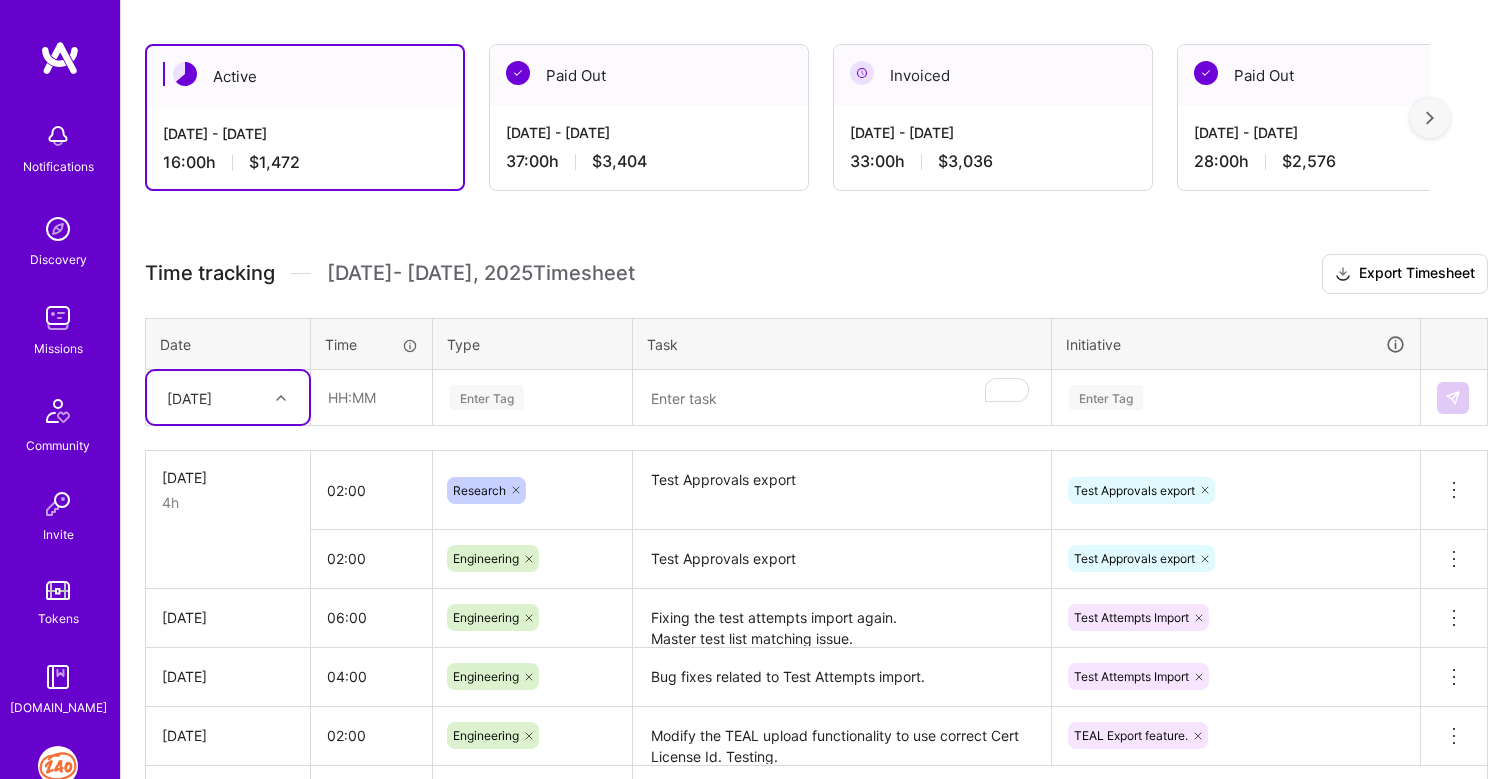 click at bounding box center [283, 398] 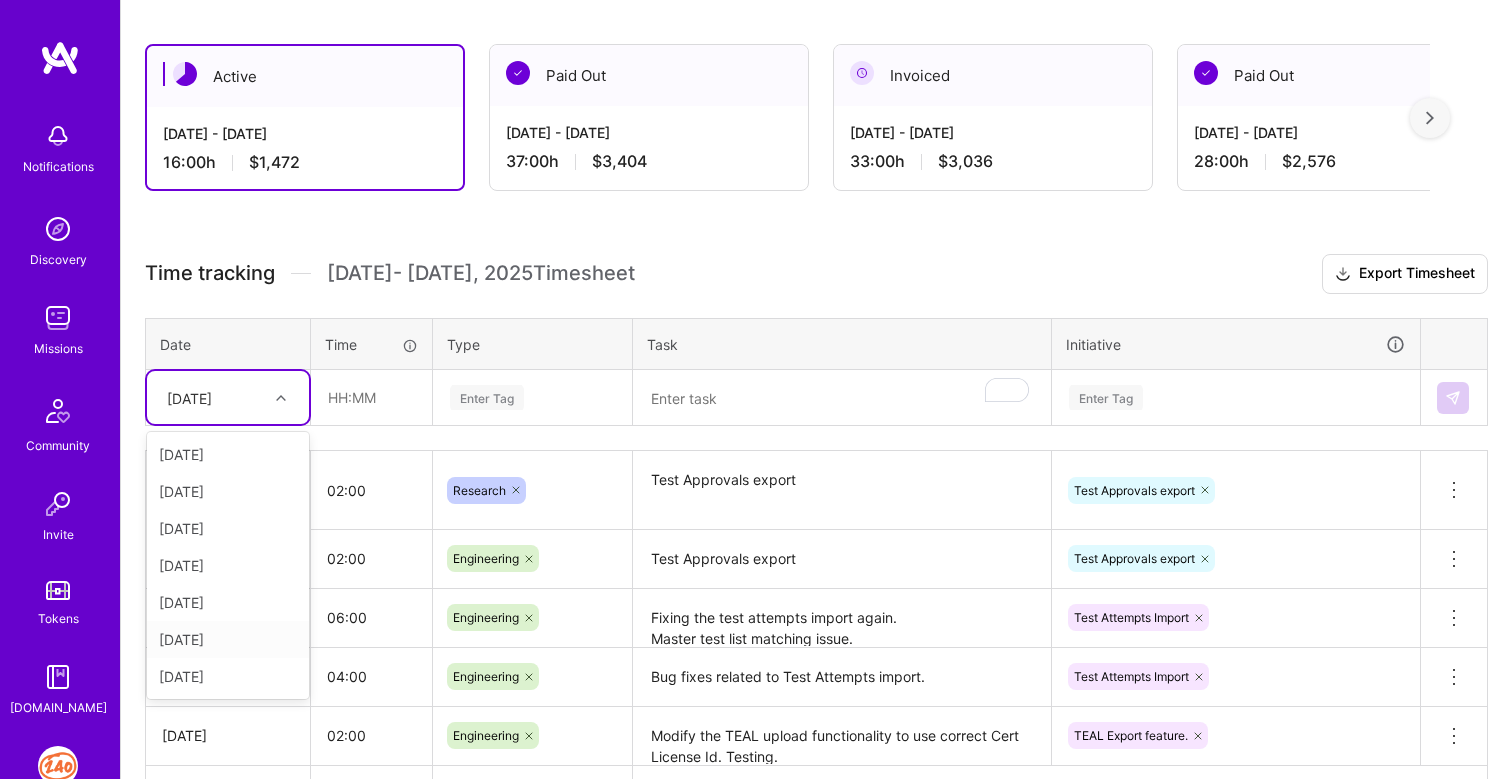 click on "Tue, Jul 22" at bounding box center (228, 639) 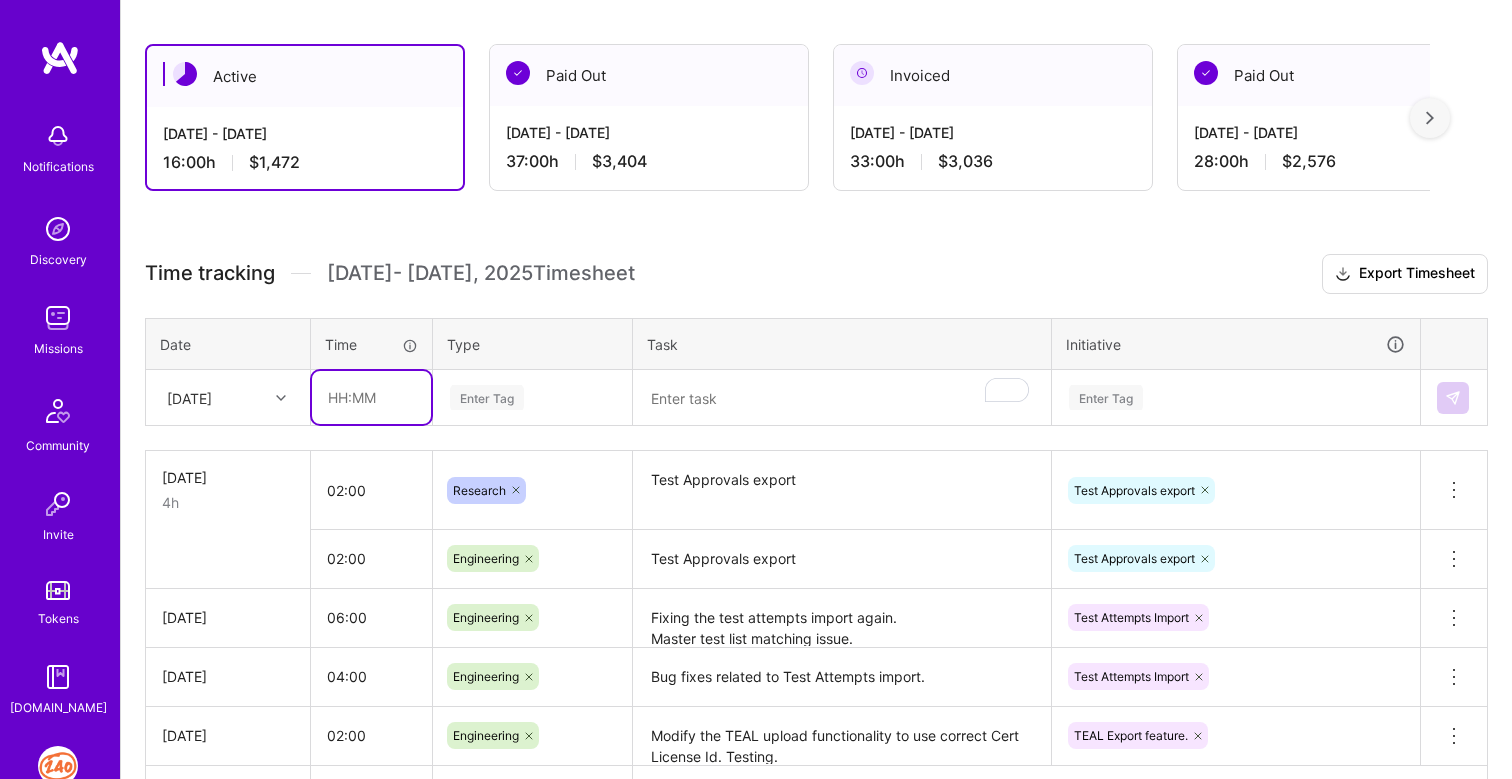 click at bounding box center (371, 397) 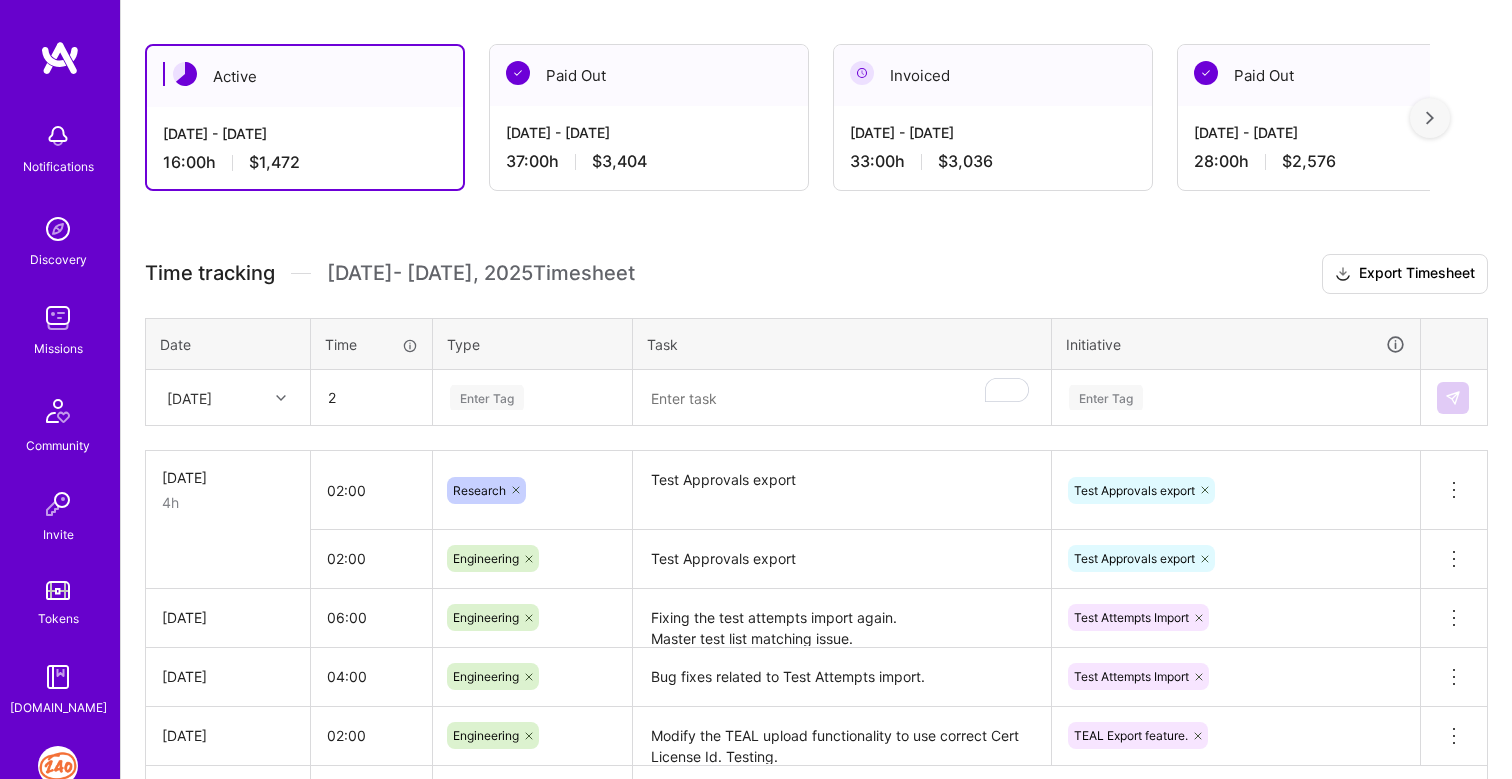 type on "02:00" 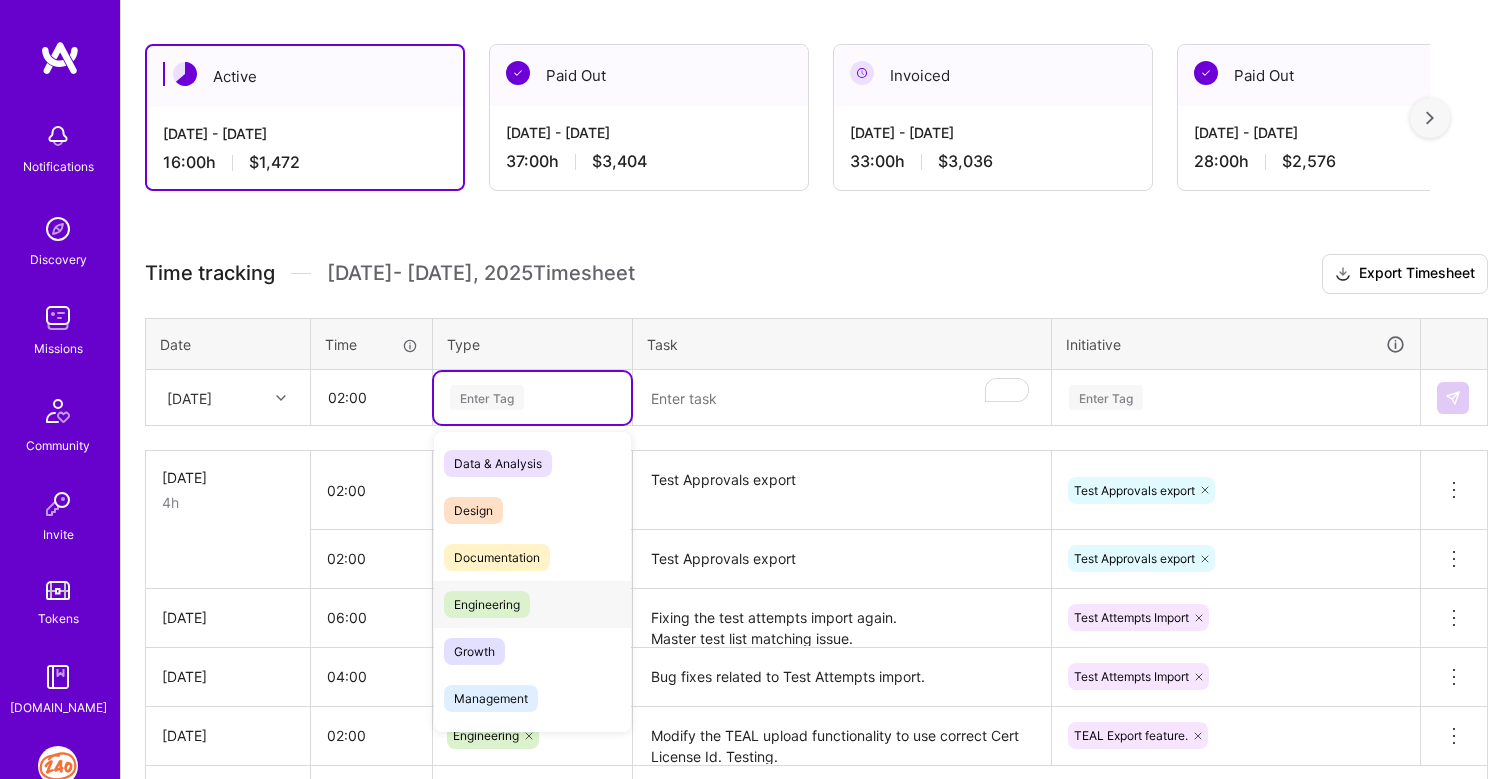 click on "Engineering" at bounding box center (487, 604) 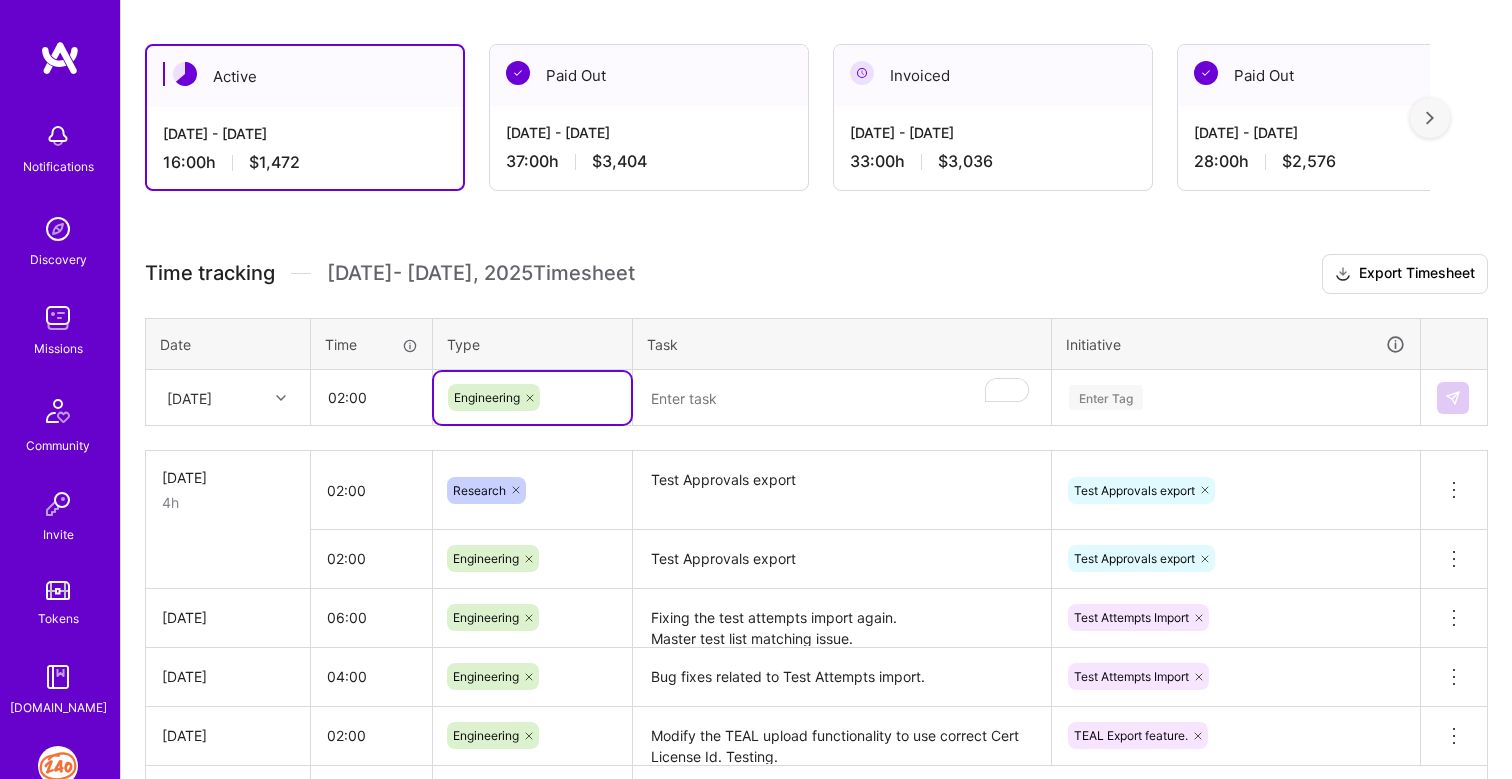 click at bounding box center [842, 398] 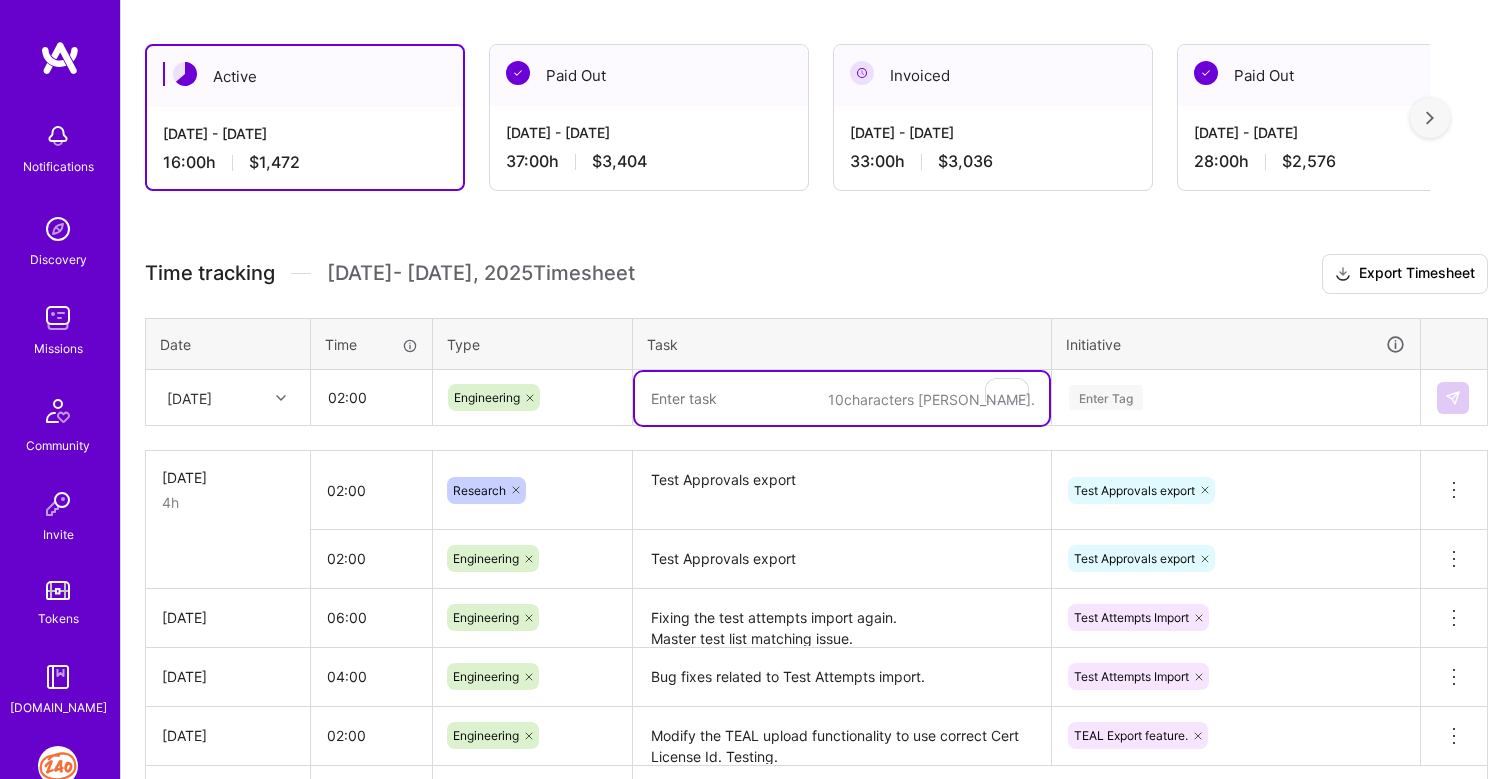 click on "Test Approvals export" at bounding box center [842, 490] 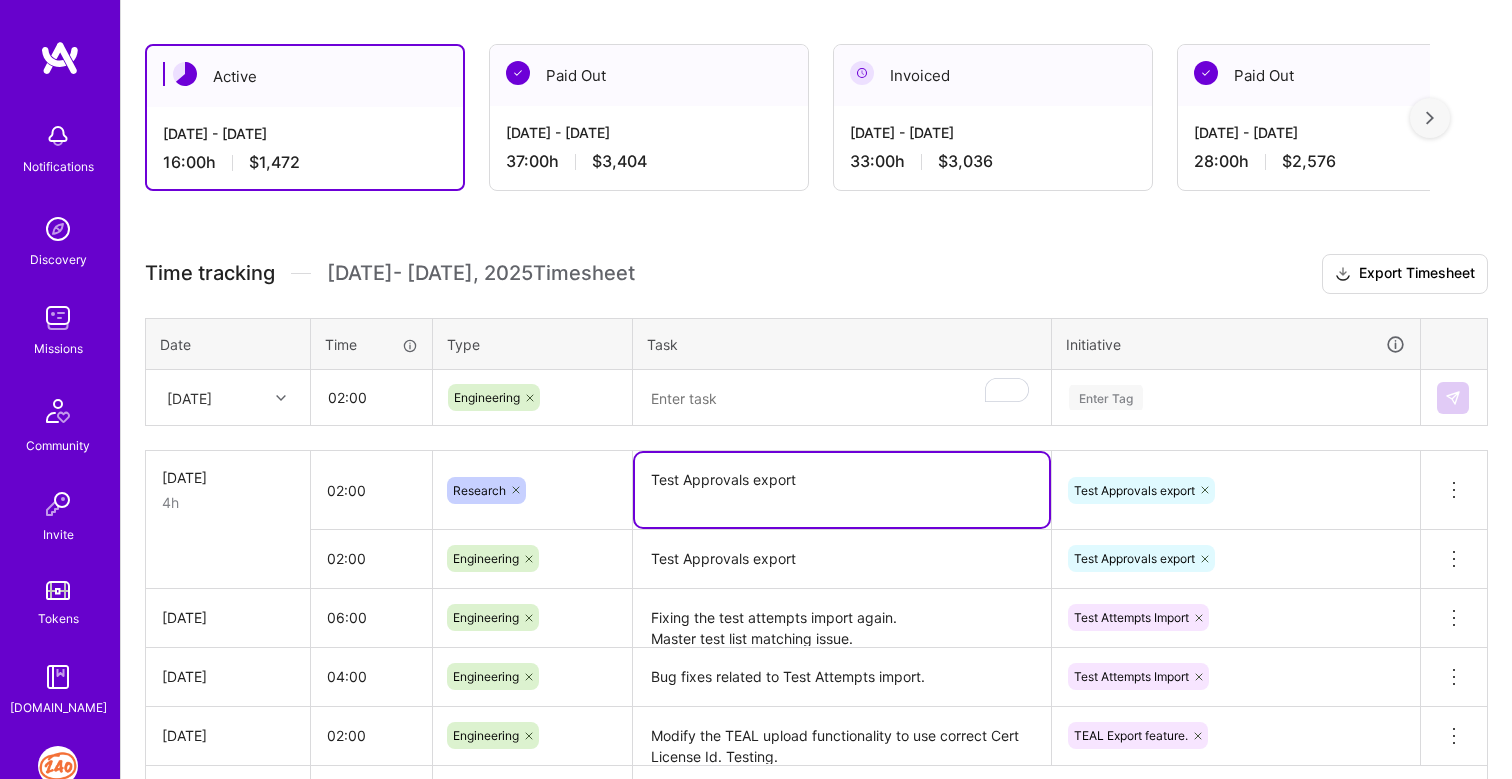 click on "Test Approvals export" at bounding box center [842, 490] 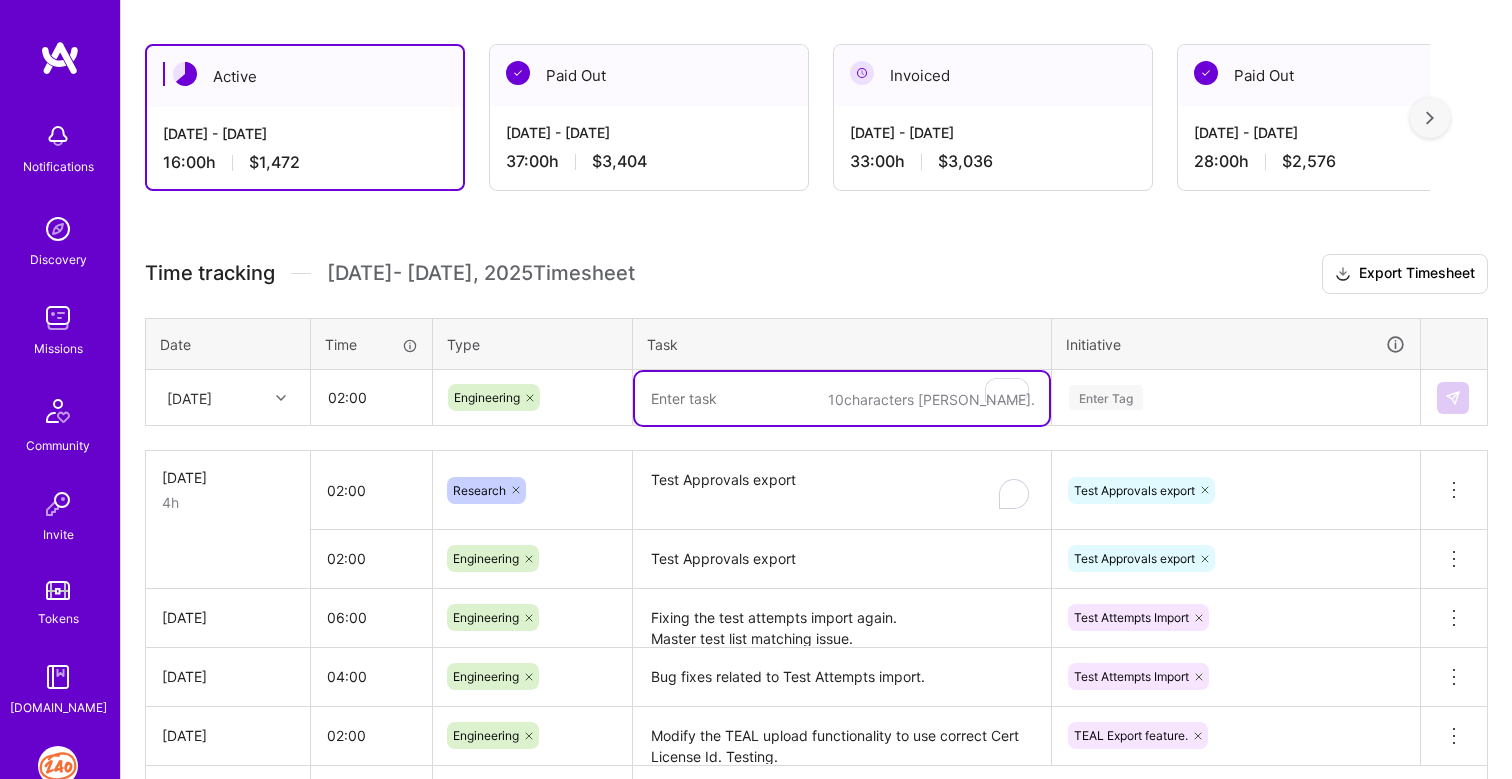 click at bounding box center (842, 398) 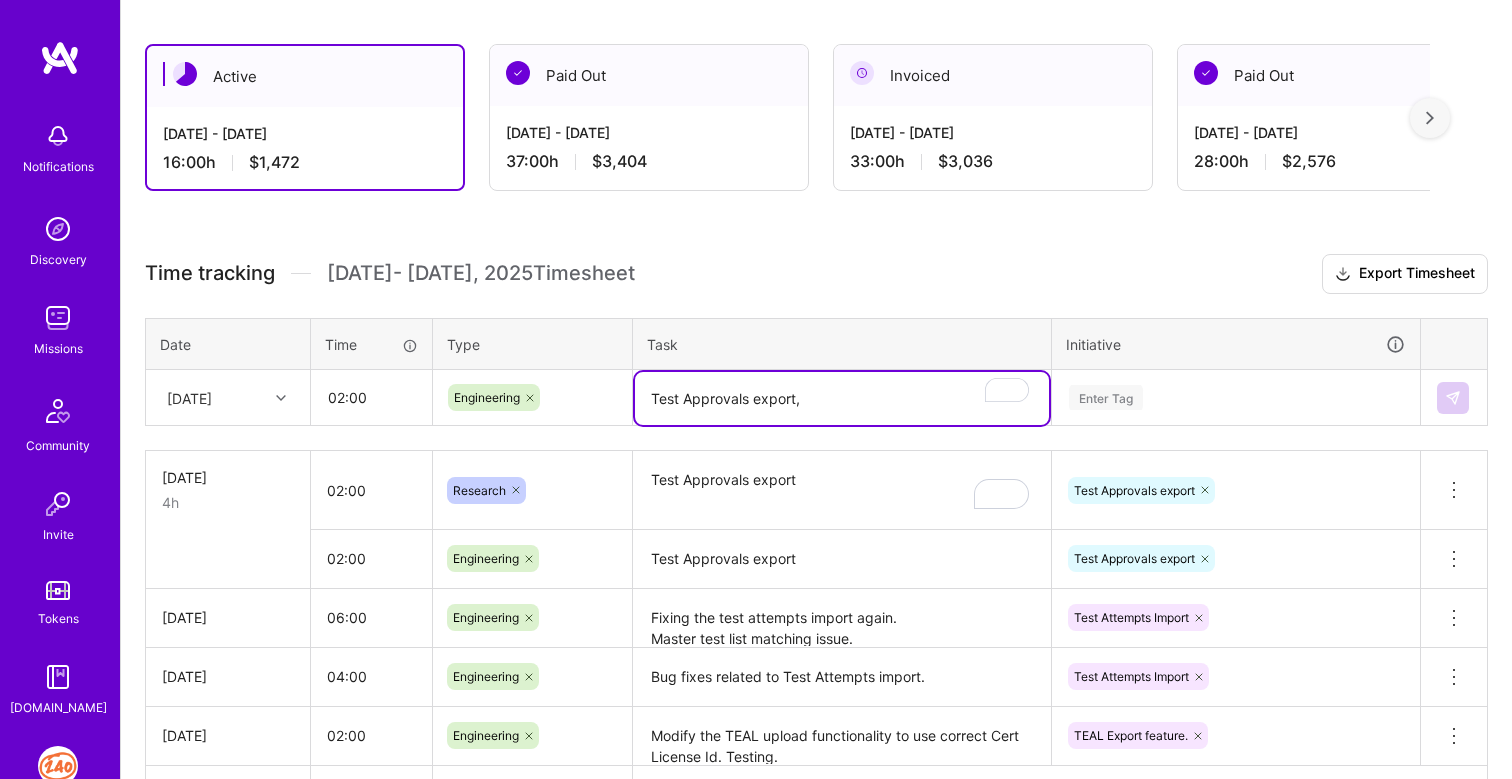 type on "Test Approvals export," 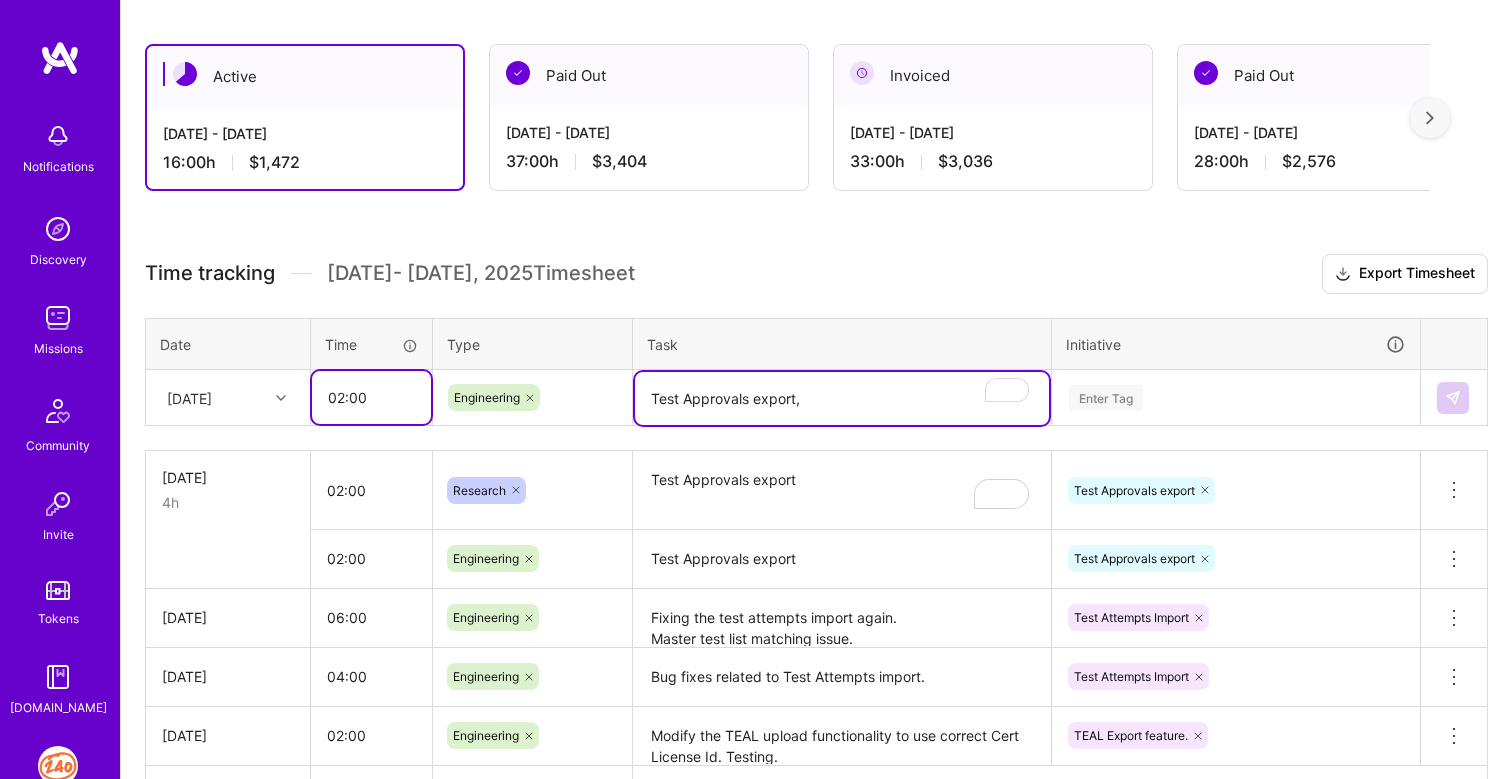 click on "02:00" at bounding box center (371, 397) 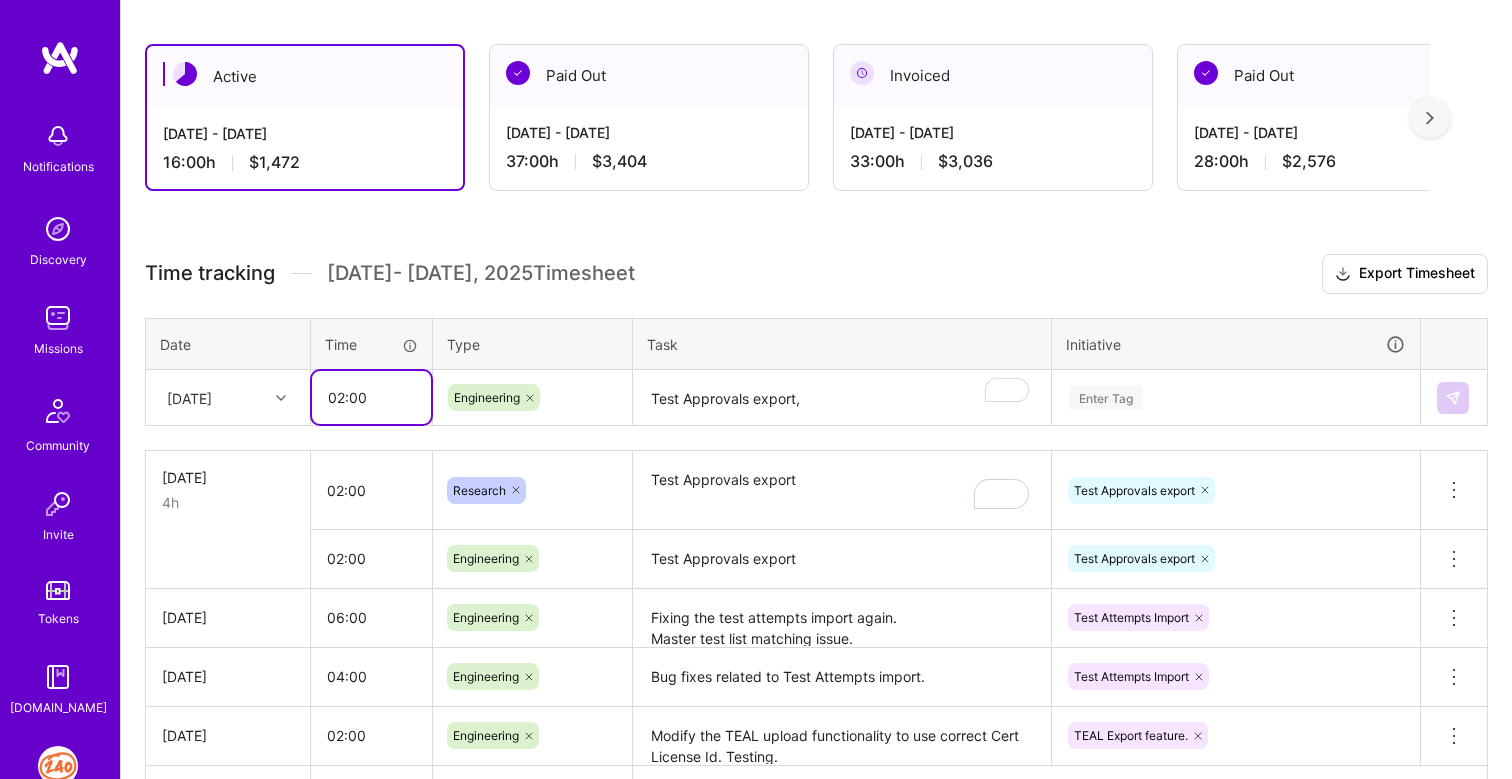 click on "02:00" at bounding box center [371, 397] 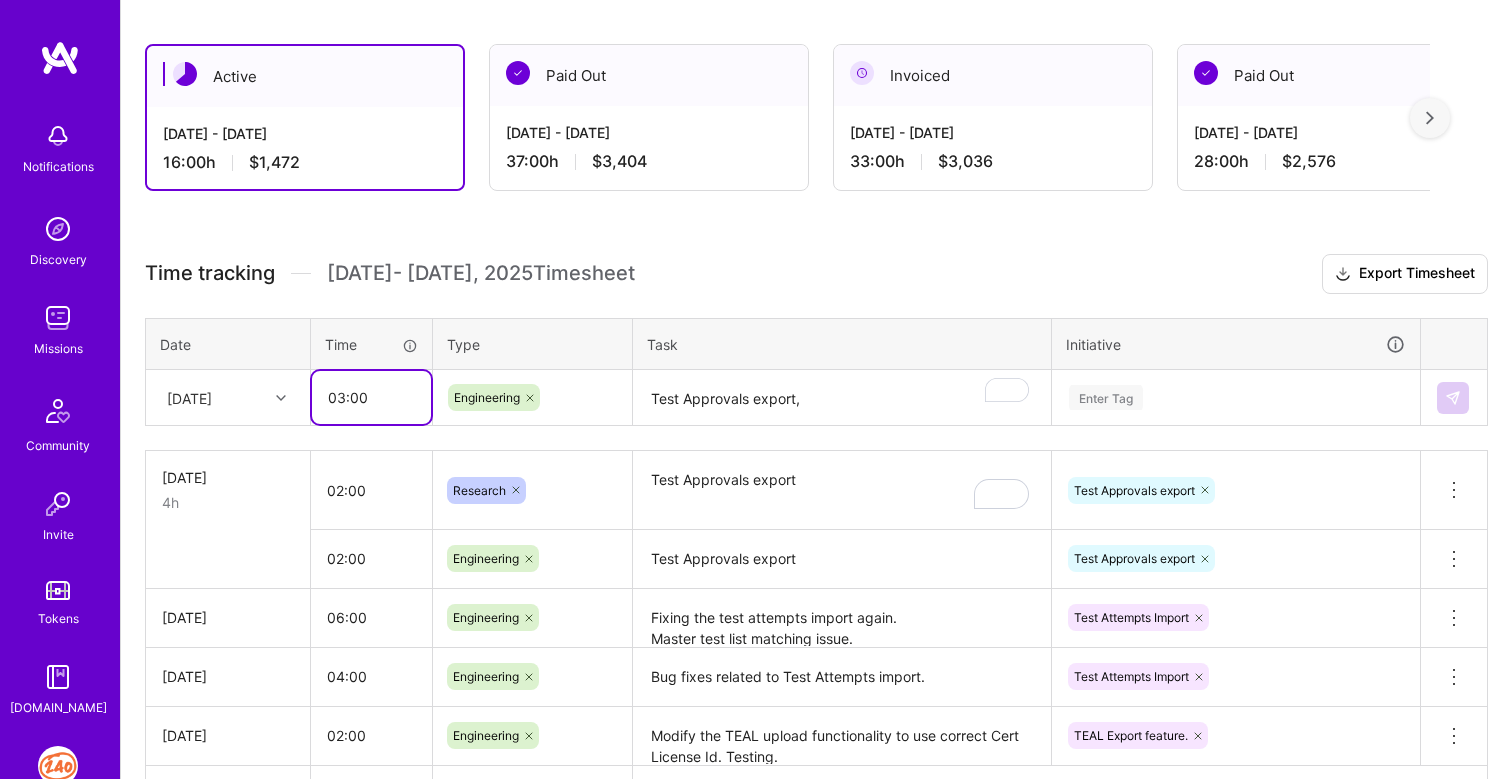 type on "03:00" 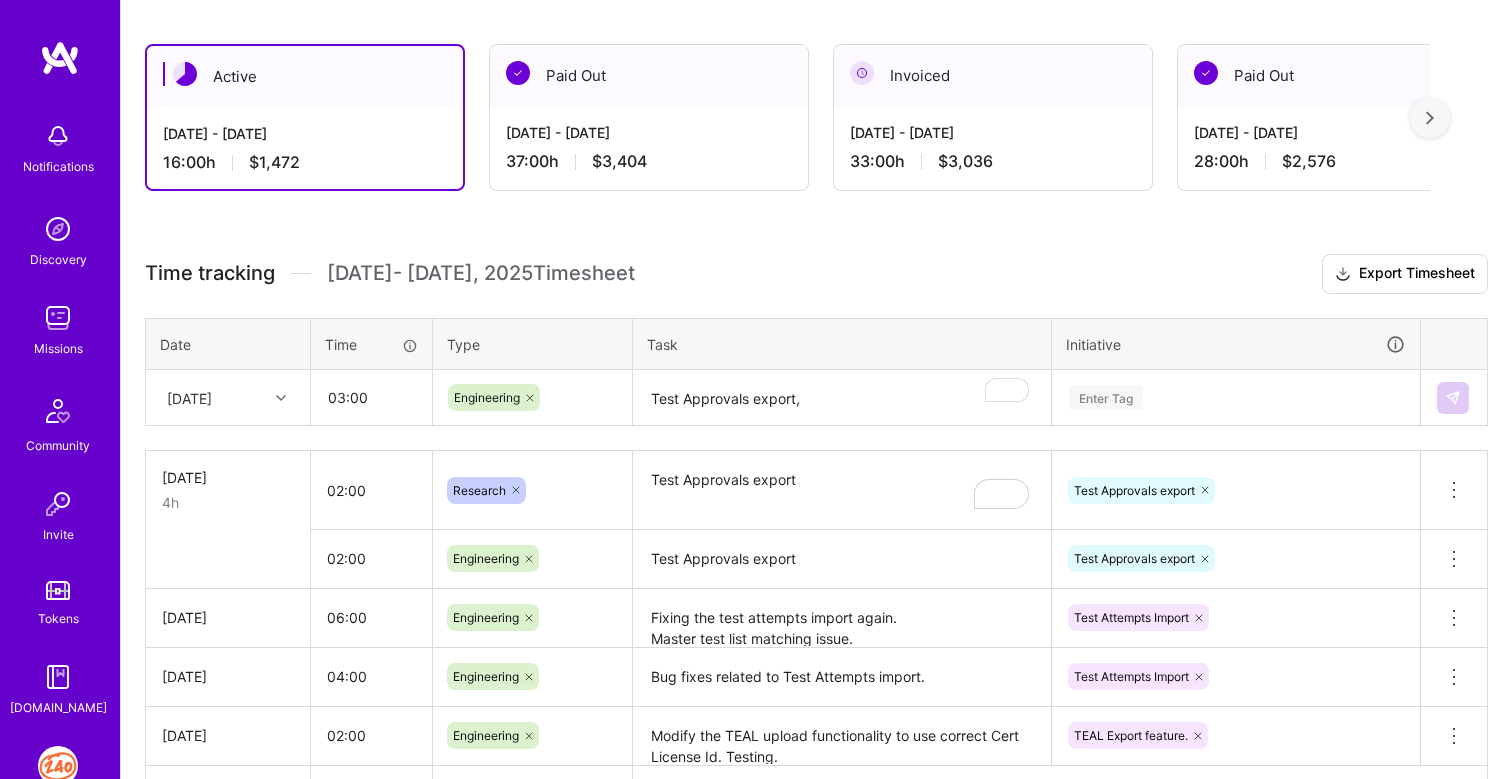 click on "Test Approvals export," at bounding box center [842, 398] 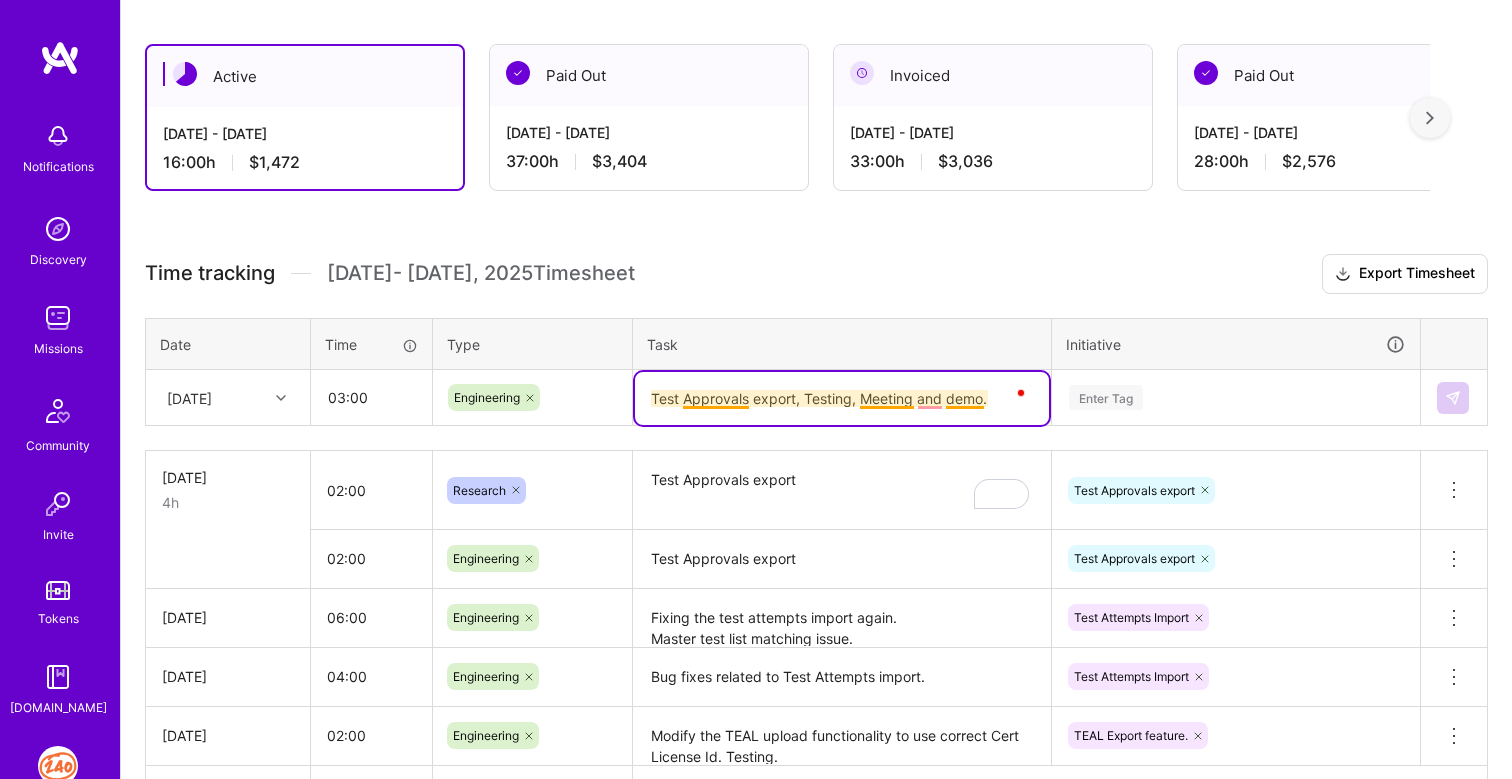 click on "Test Approvals export, Testing, Meeting and demo." at bounding box center (842, 398) 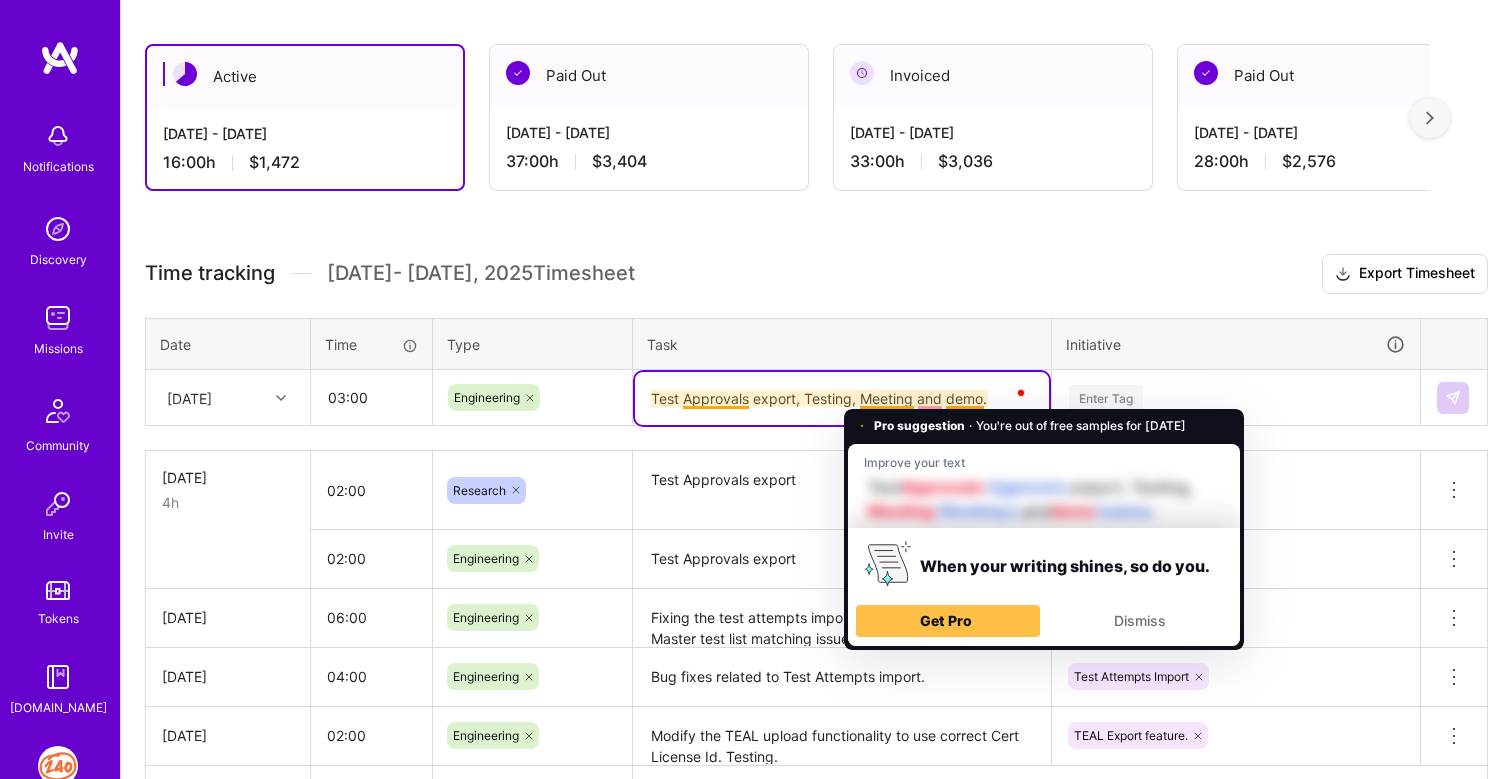 click on "Test Approvals export, Testing, Meeting and demo." at bounding box center (842, 398) 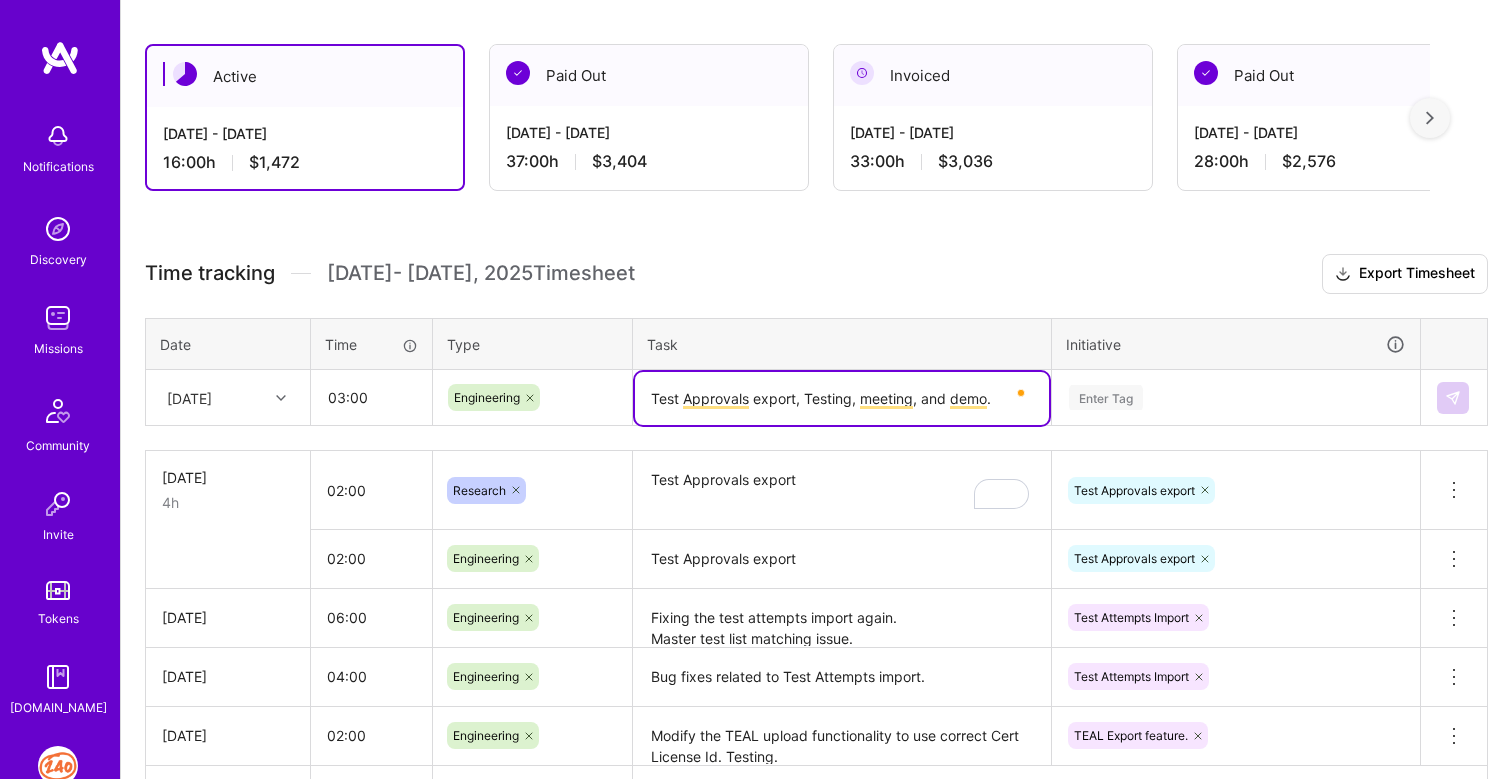 type on "Test Approvals export, Testing, meeting, and demo." 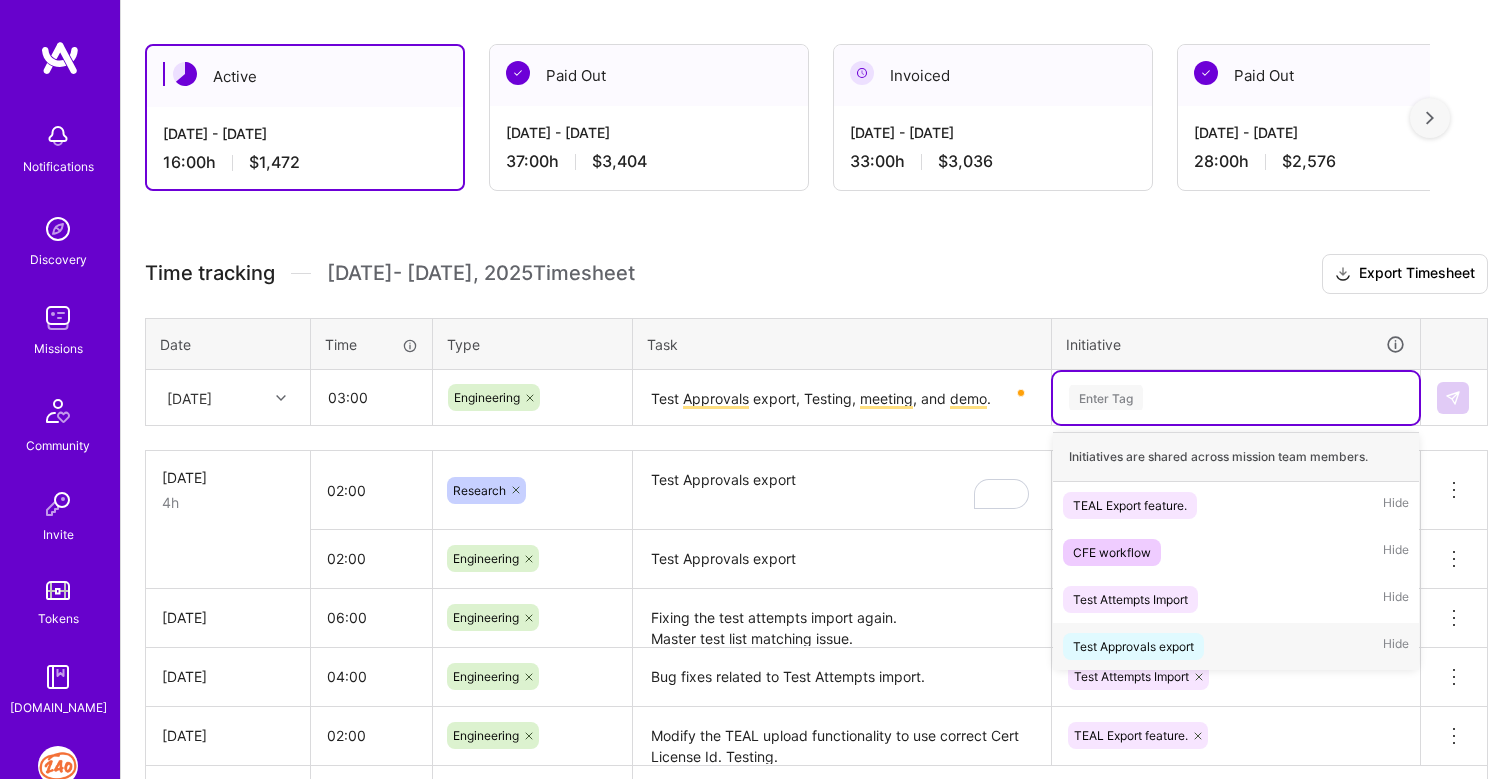 click on "Test Approvals export" at bounding box center (1133, 646) 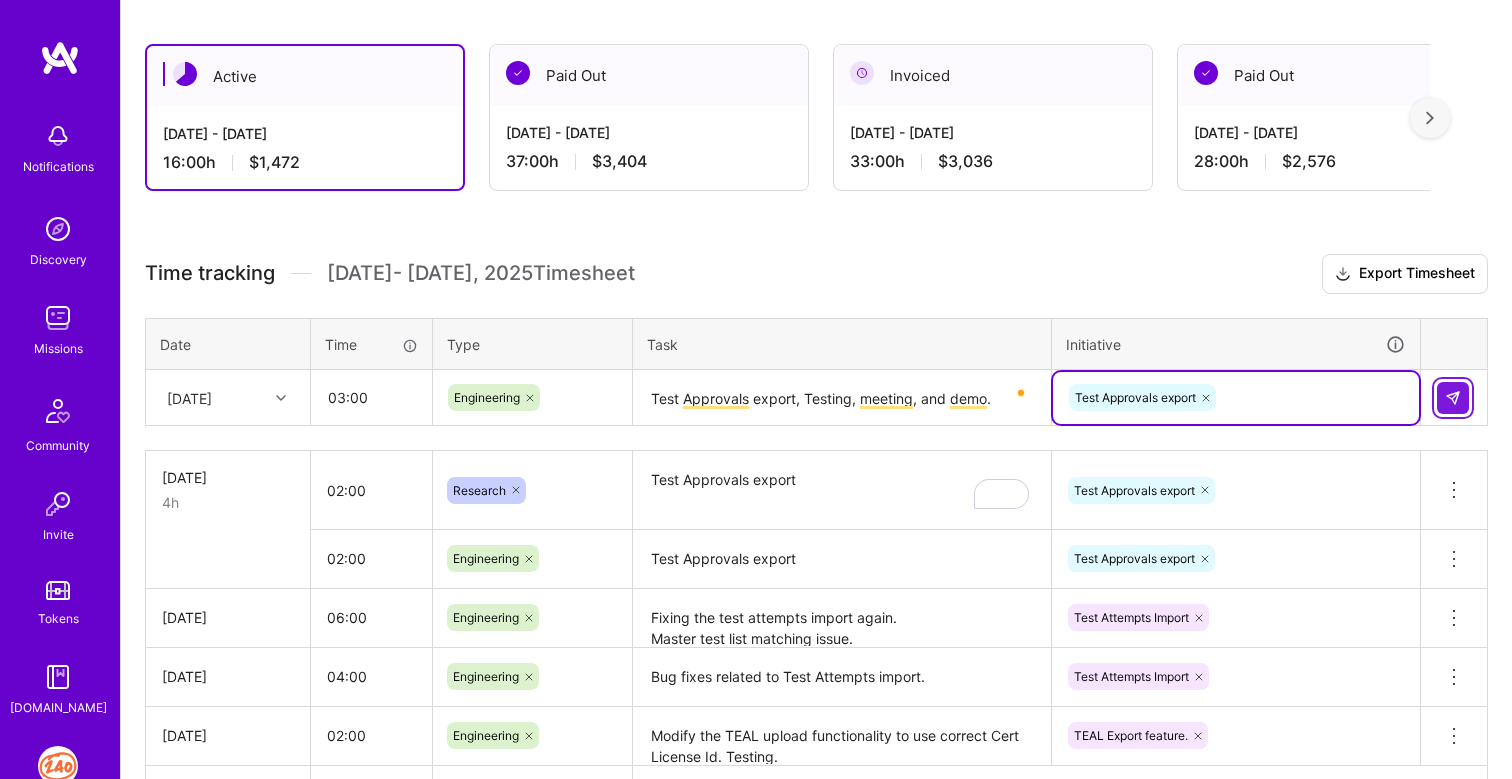 click at bounding box center [1453, 398] 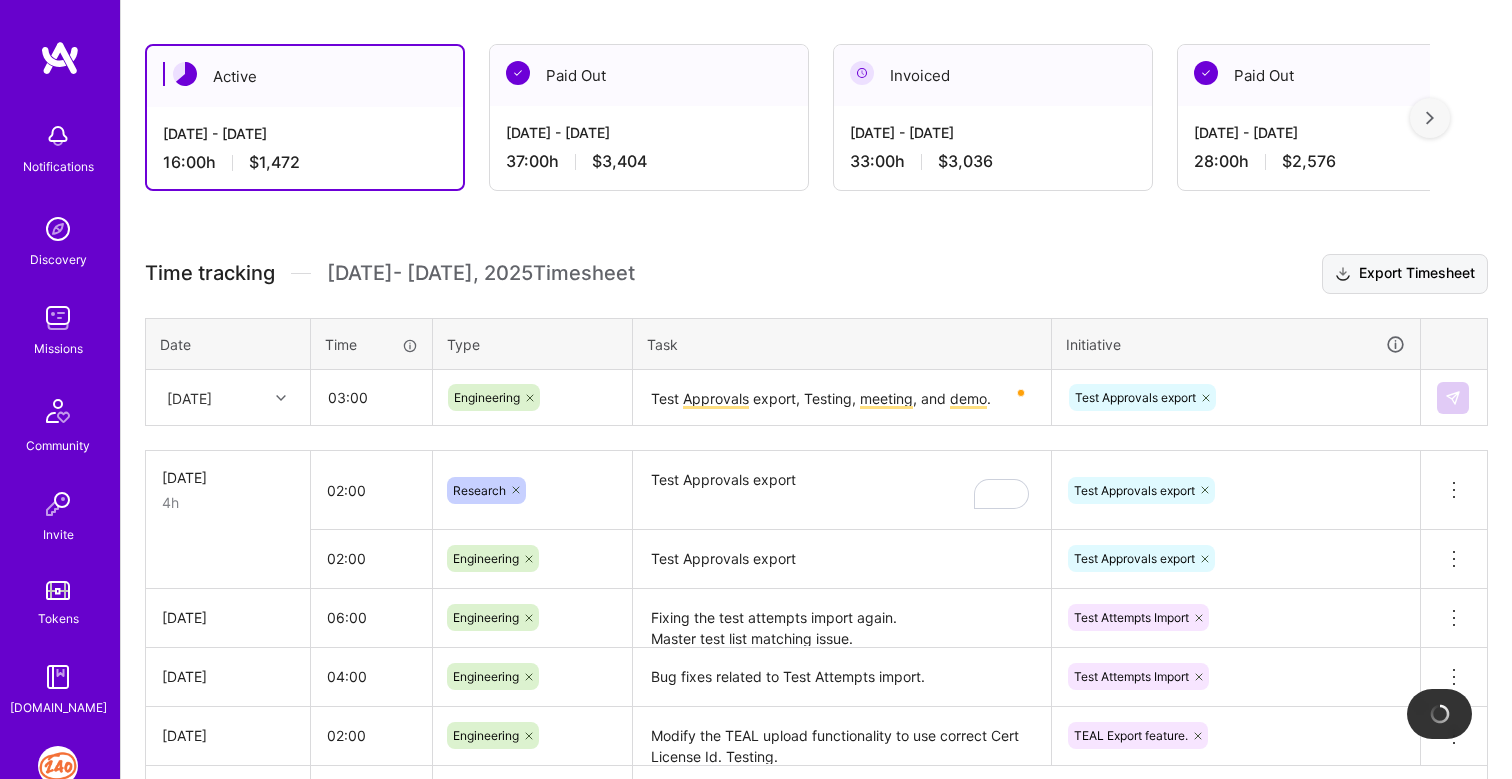 type 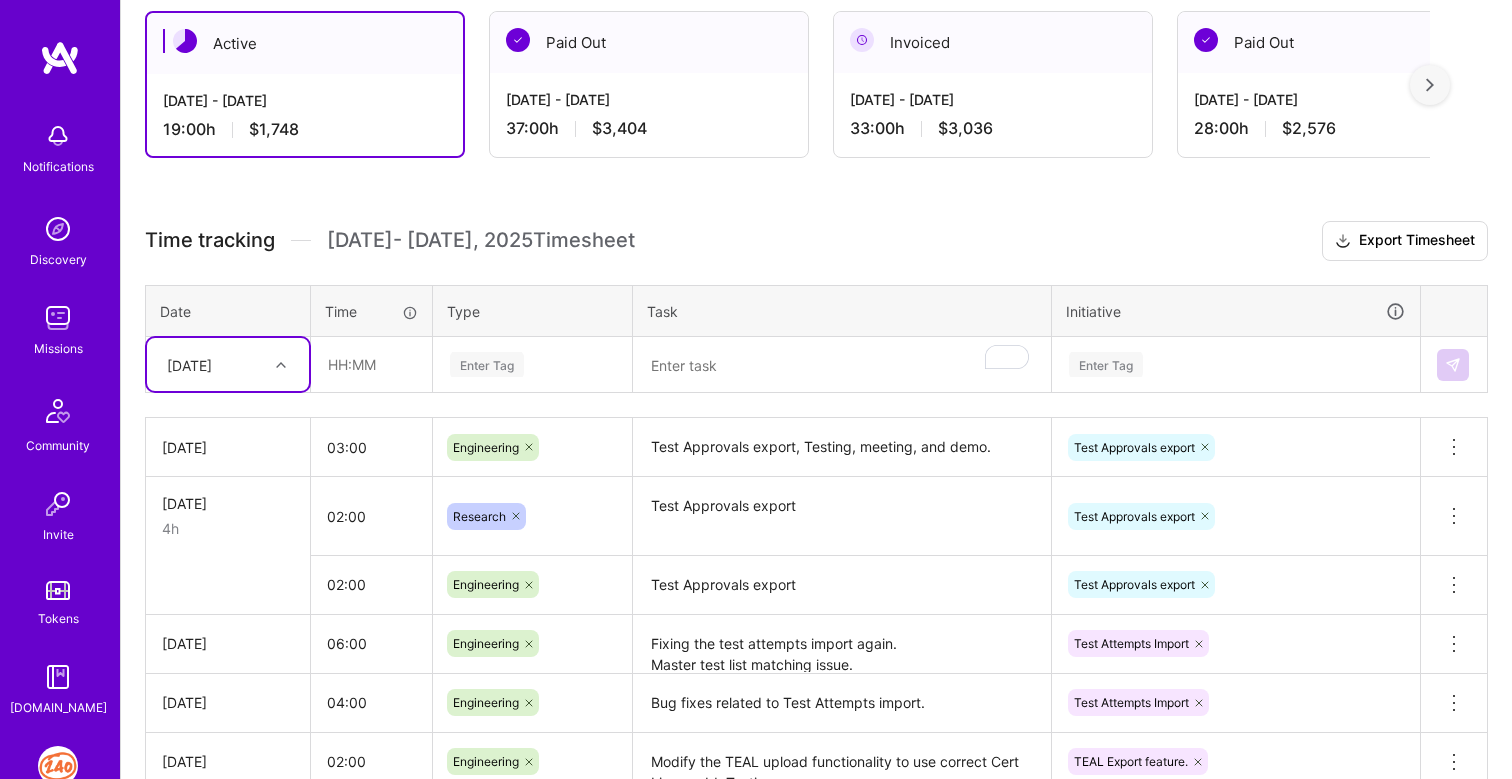 scroll, scrollTop: 0, scrollLeft: 0, axis: both 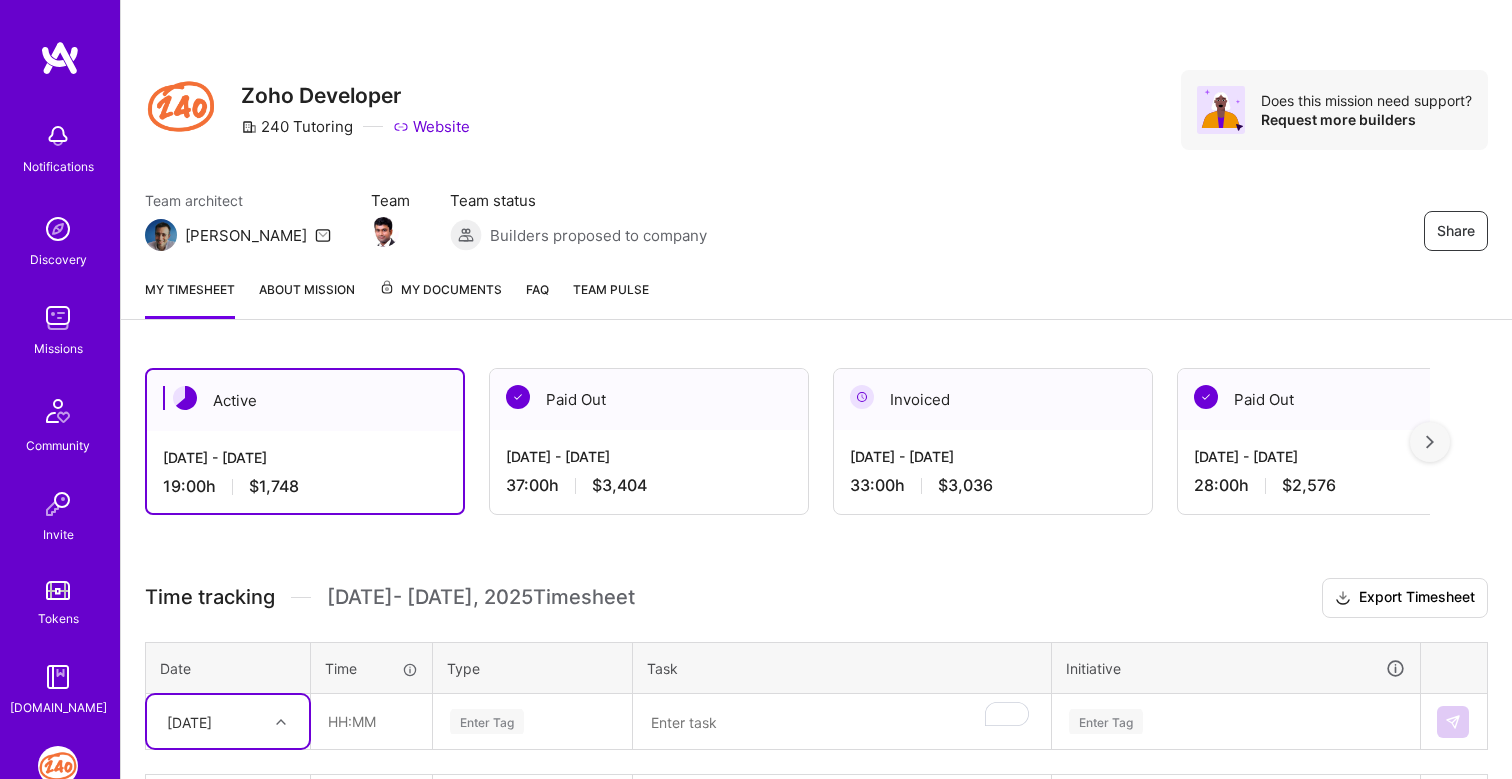 click on "Invoiced" at bounding box center [993, 399] 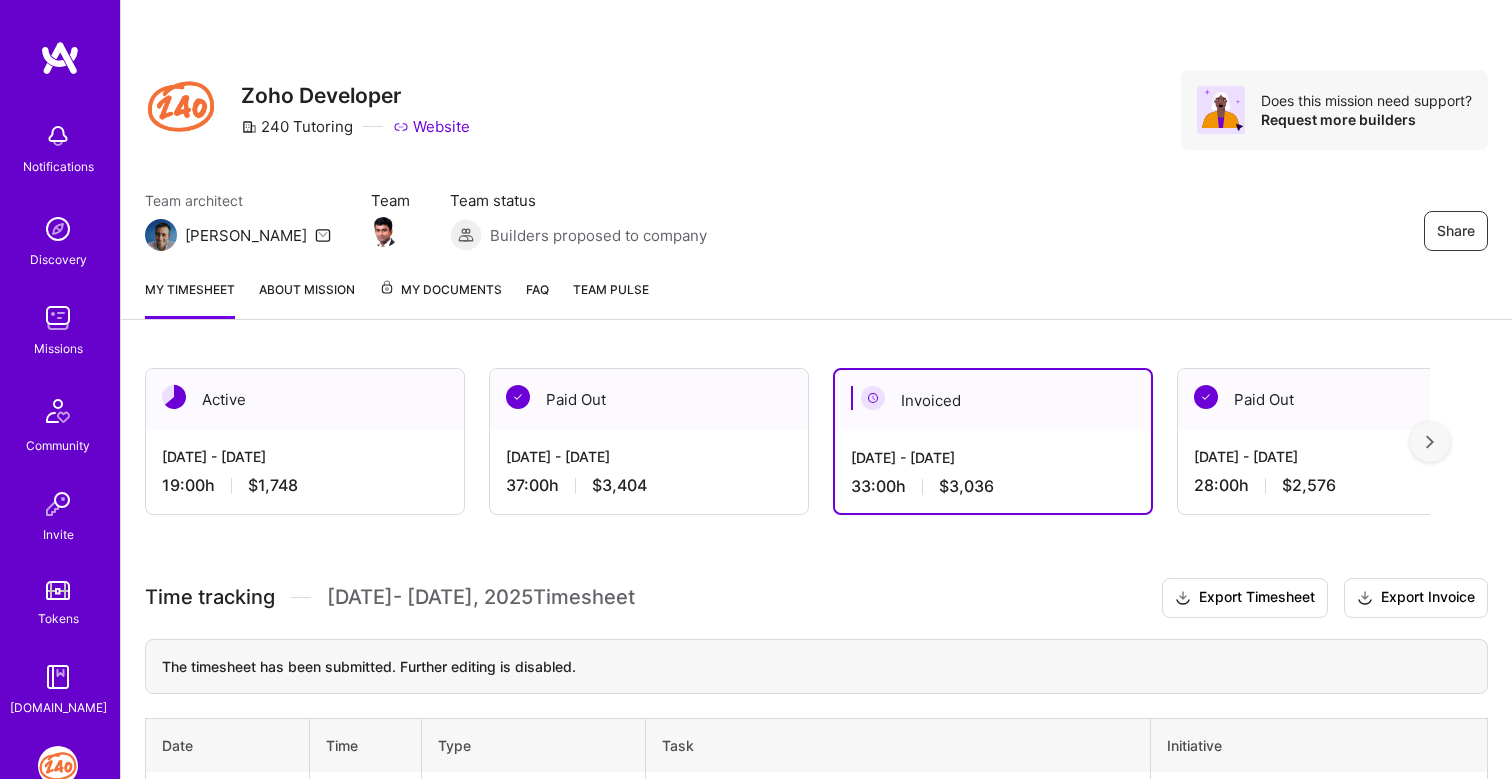 scroll, scrollTop: 0, scrollLeft: 0, axis: both 